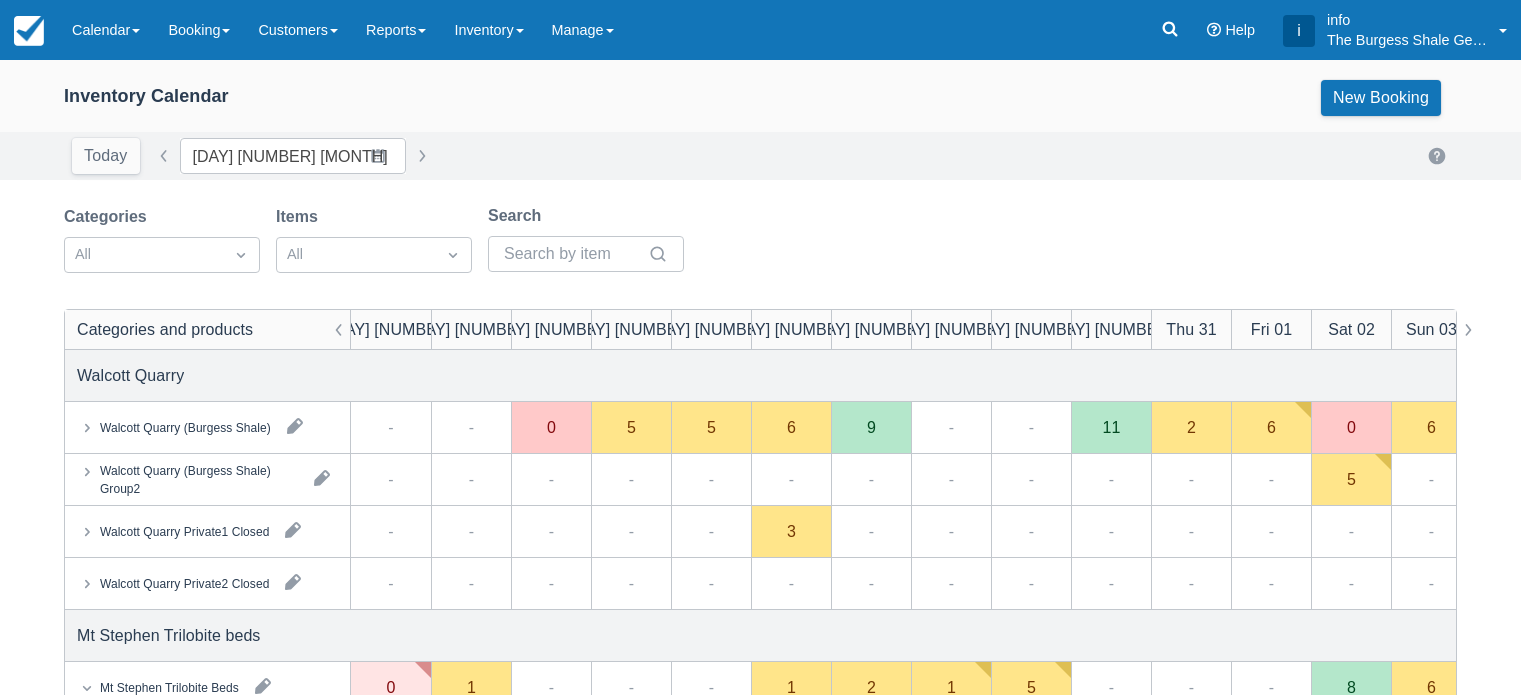 scroll, scrollTop: 0, scrollLeft: 0, axis: both 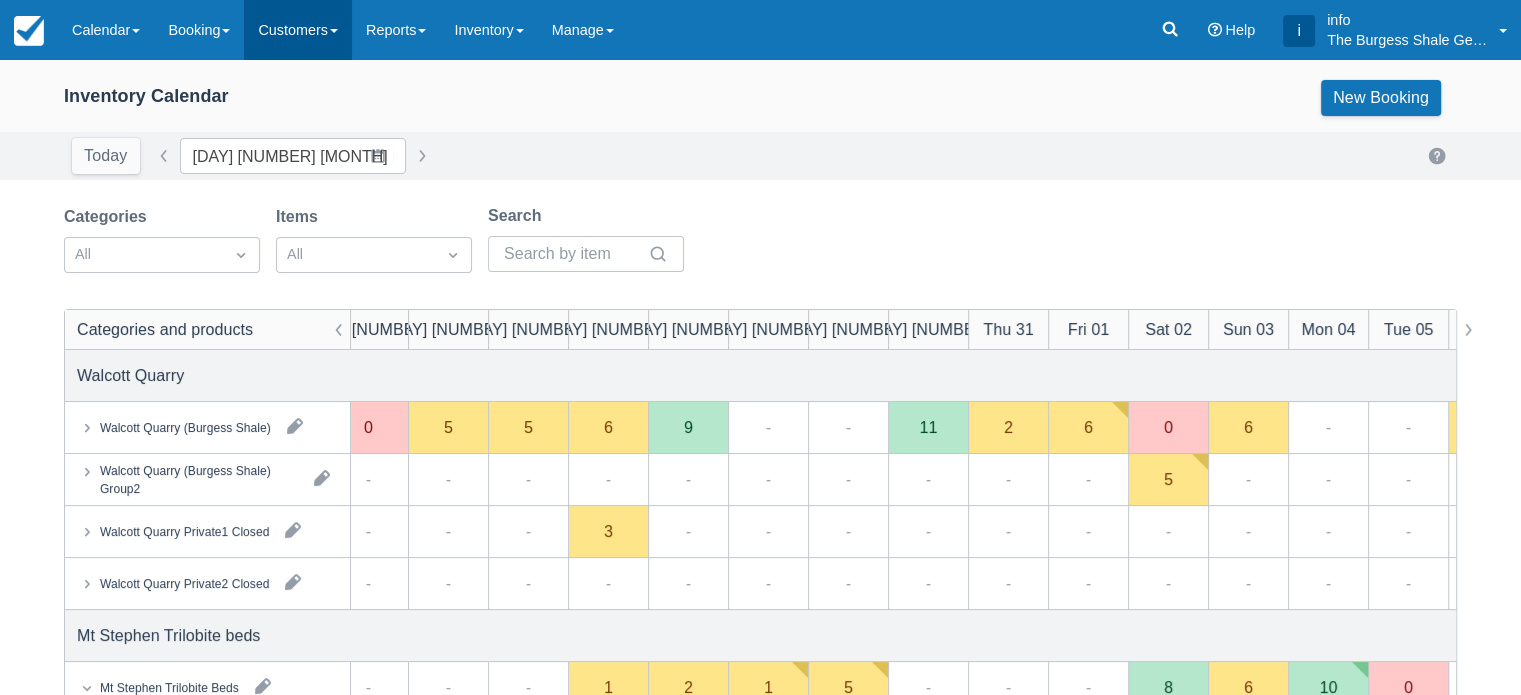 click on "Customers" at bounding box center (298, 30) 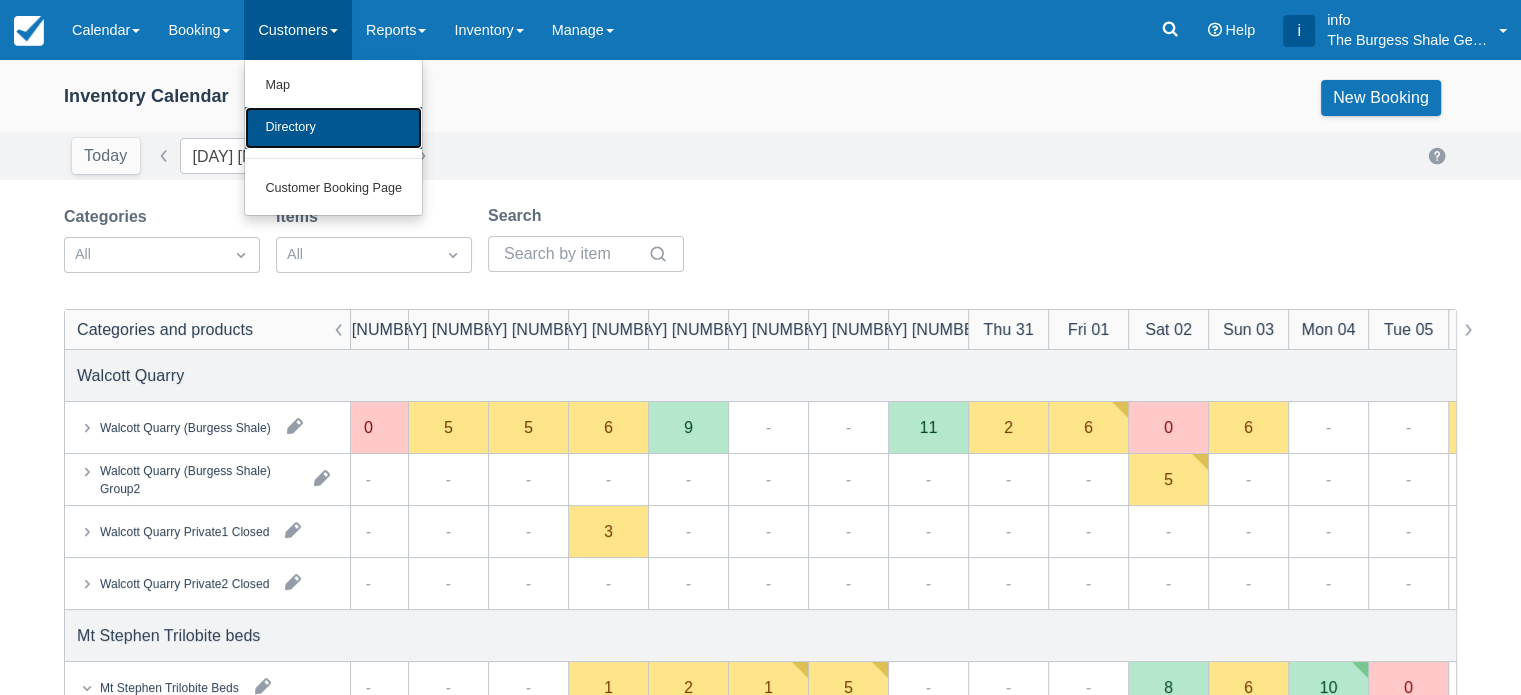 click on "Directory" at bounding box center (333, 128) 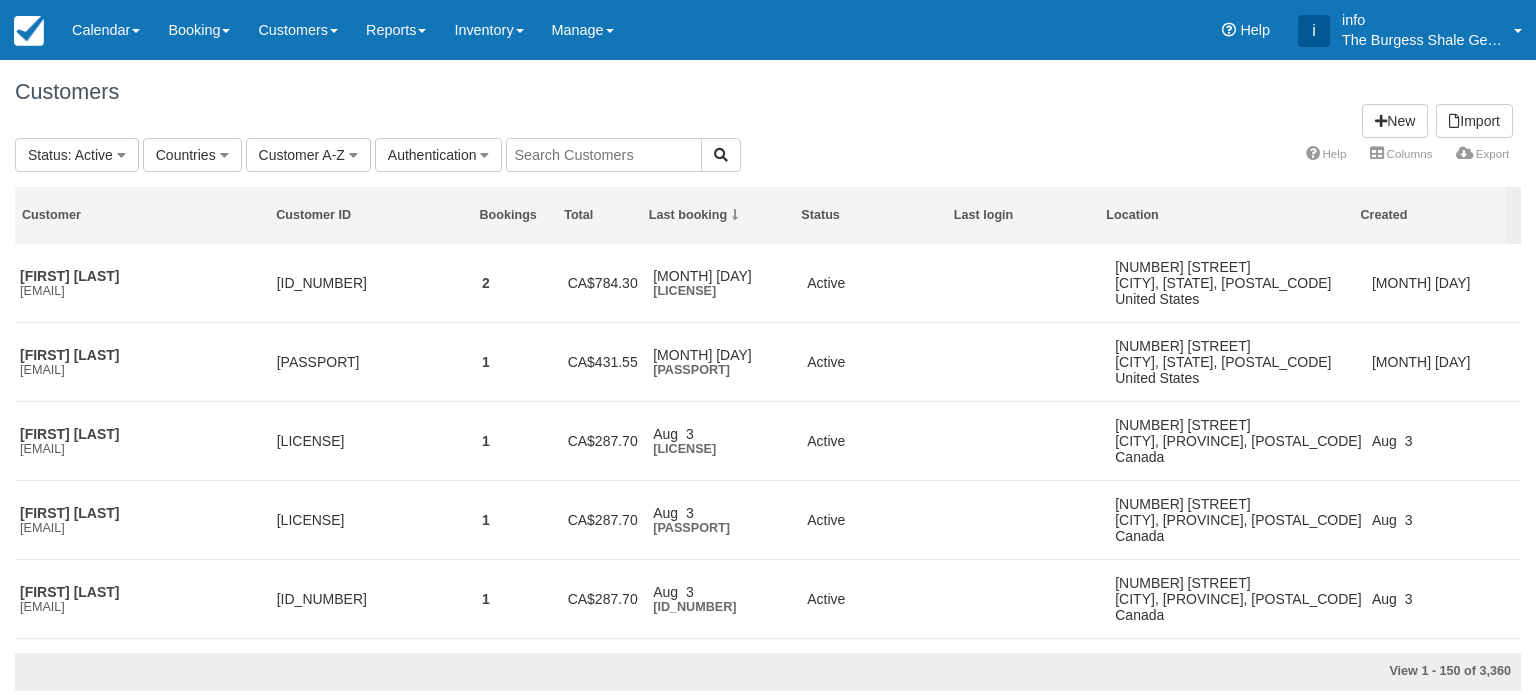 scroll, scrollTop: 0, scrollLeft: 0, axis: both 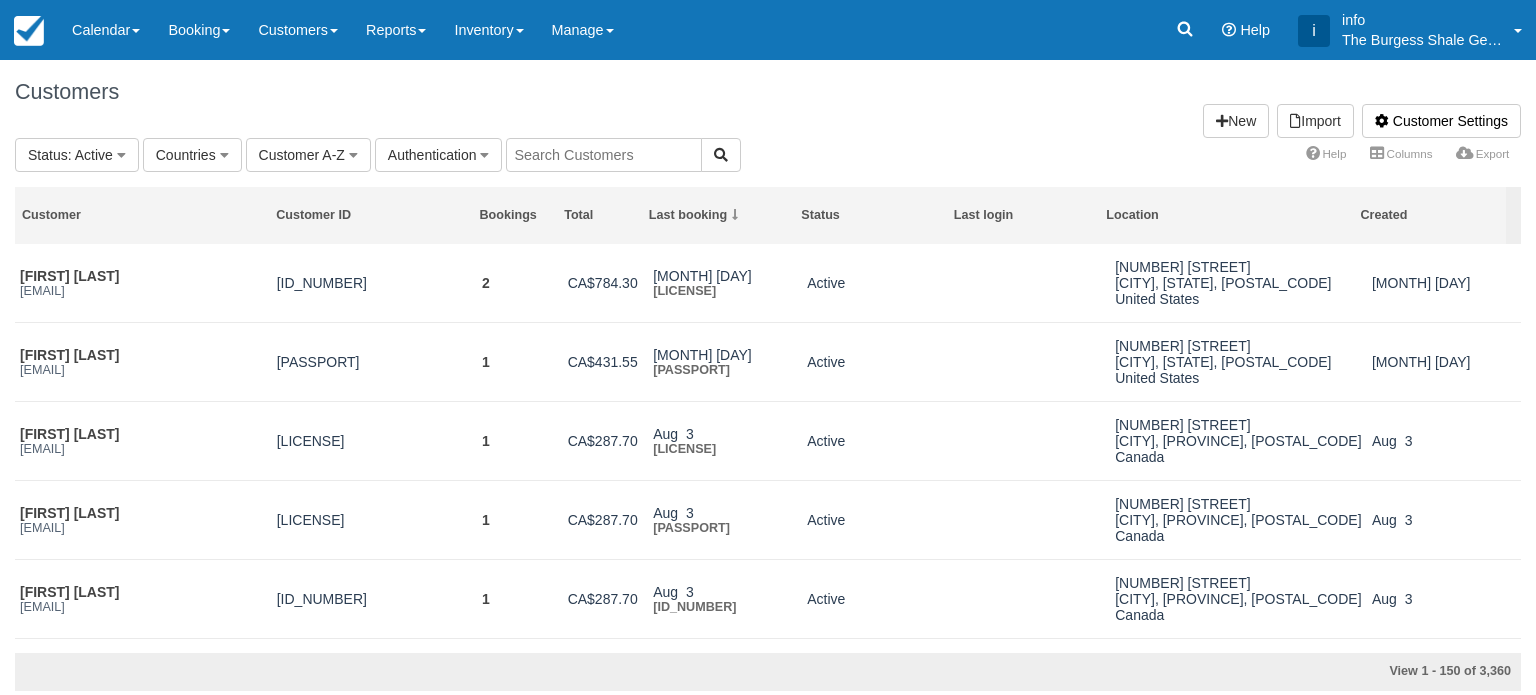 click at bounding box center (604, 155) 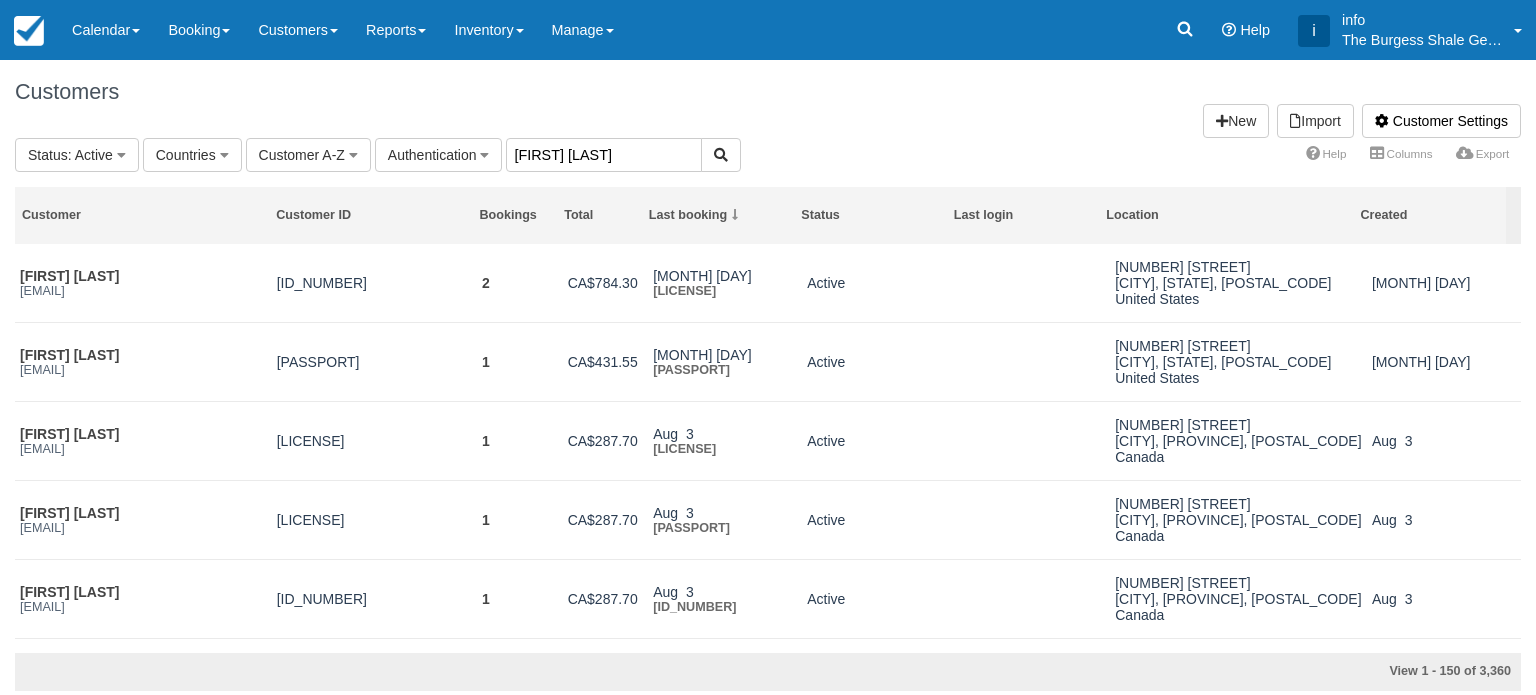 type on "jonathan amos" 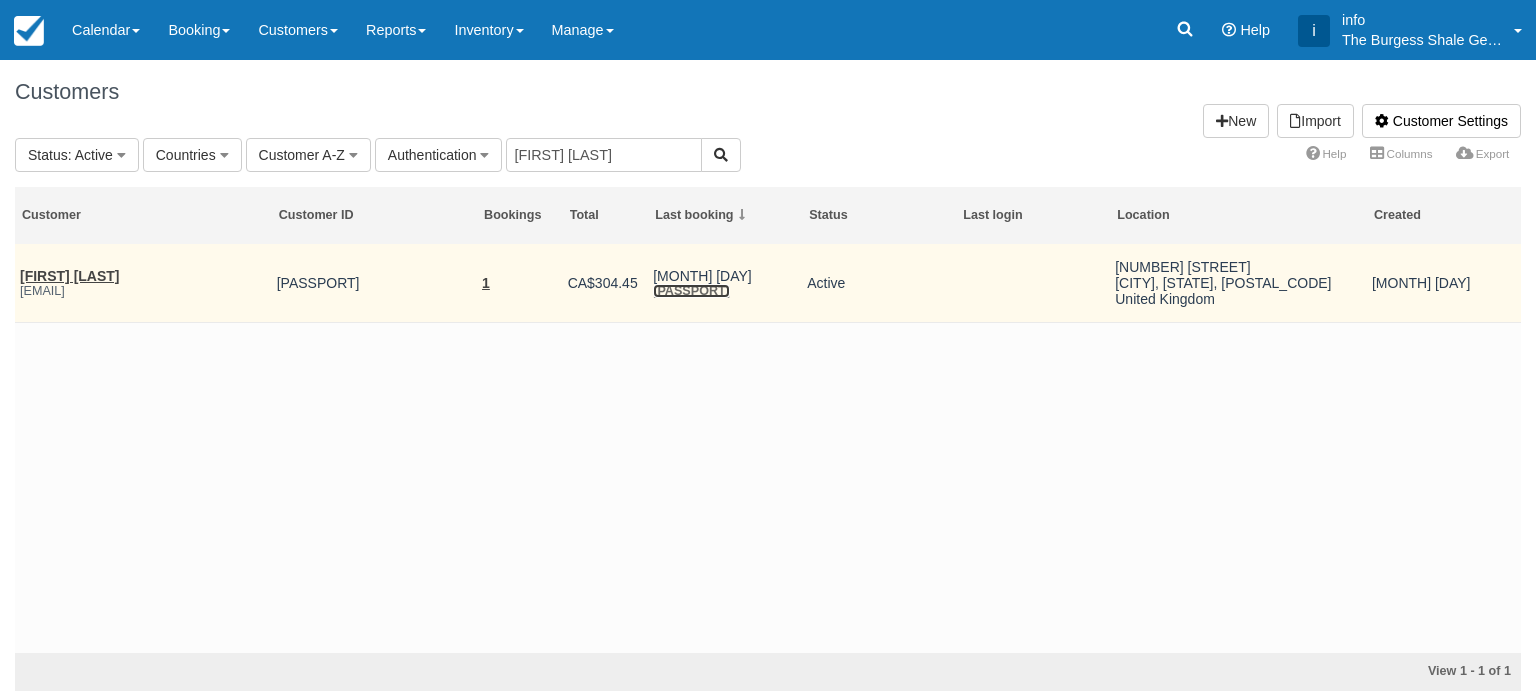 click on "[DOCUMENT_ID]" at bounding box center [691, 291] 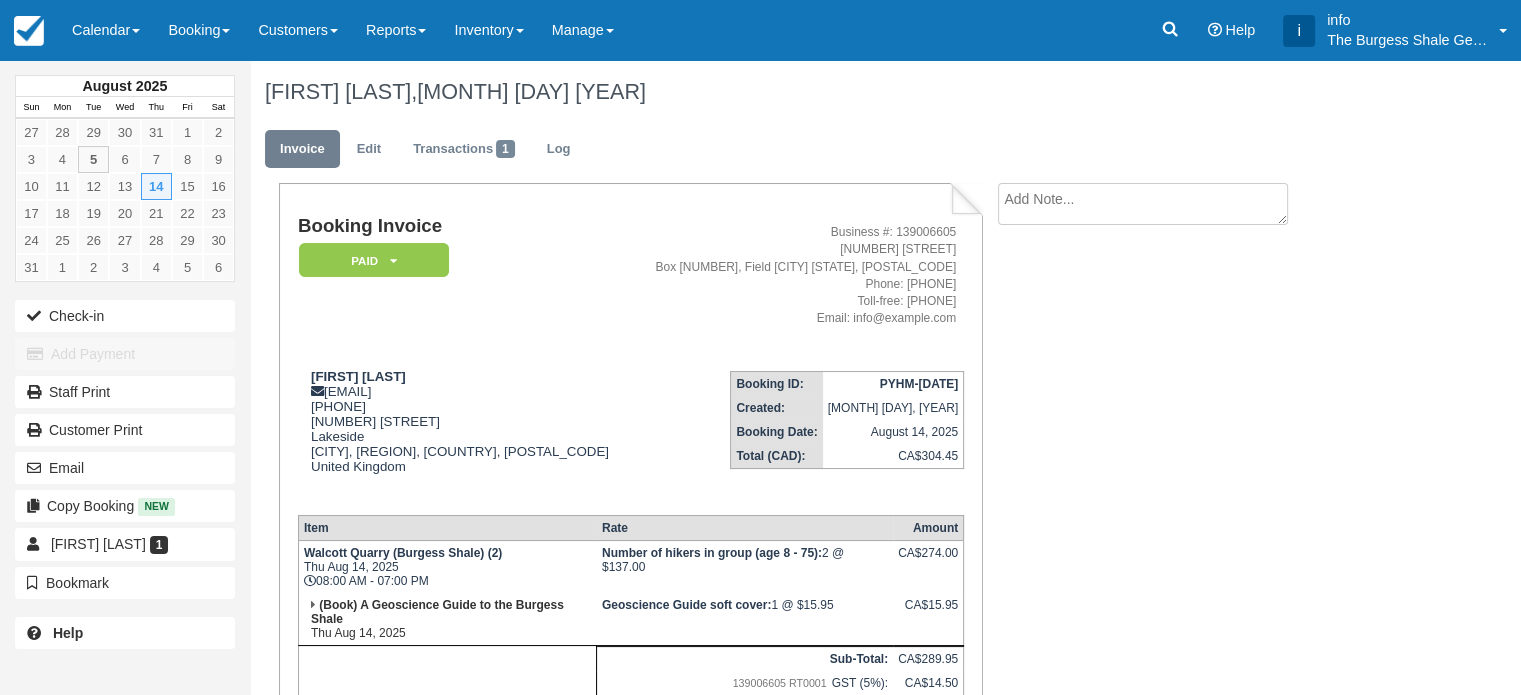 scroll, scrollTop: 220, scrollLeft: 0, axis: vertical 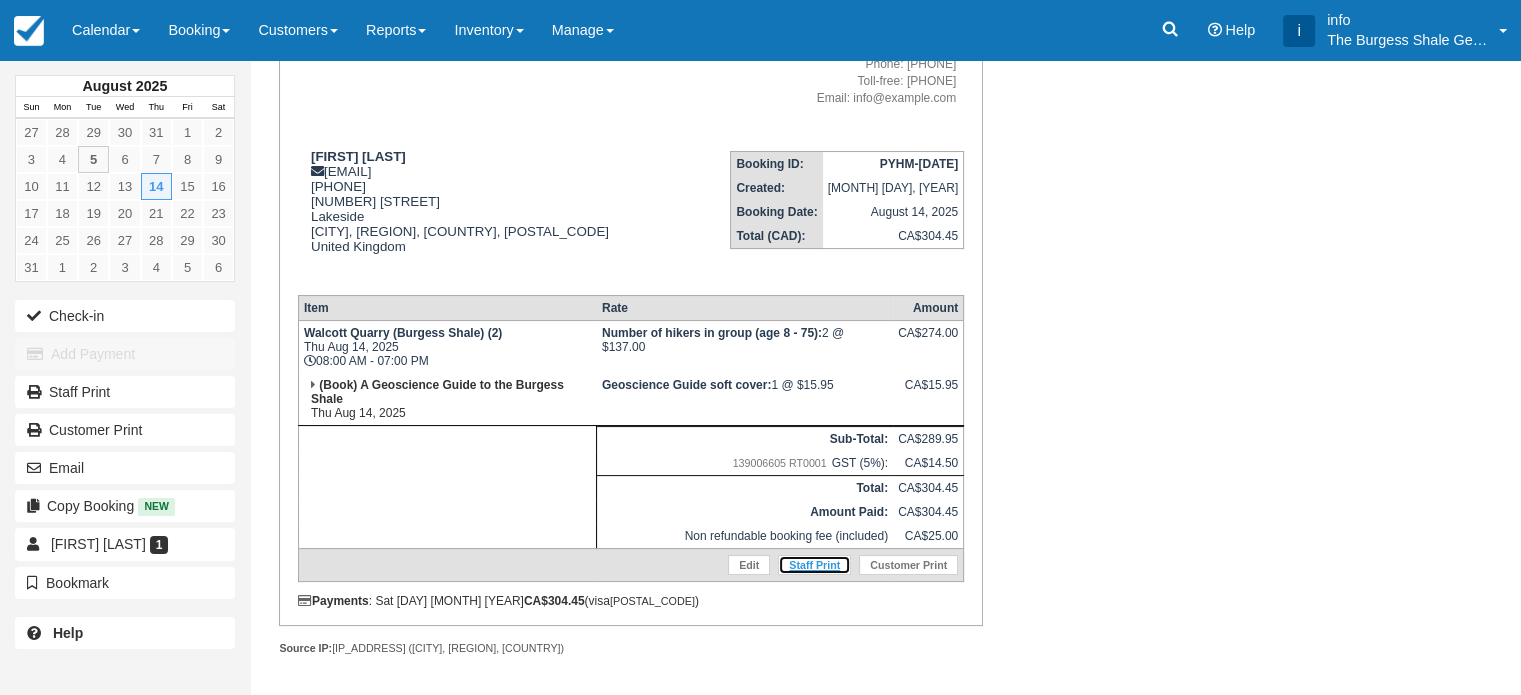 click on "Staff Print" at bounding box center (814, 565) 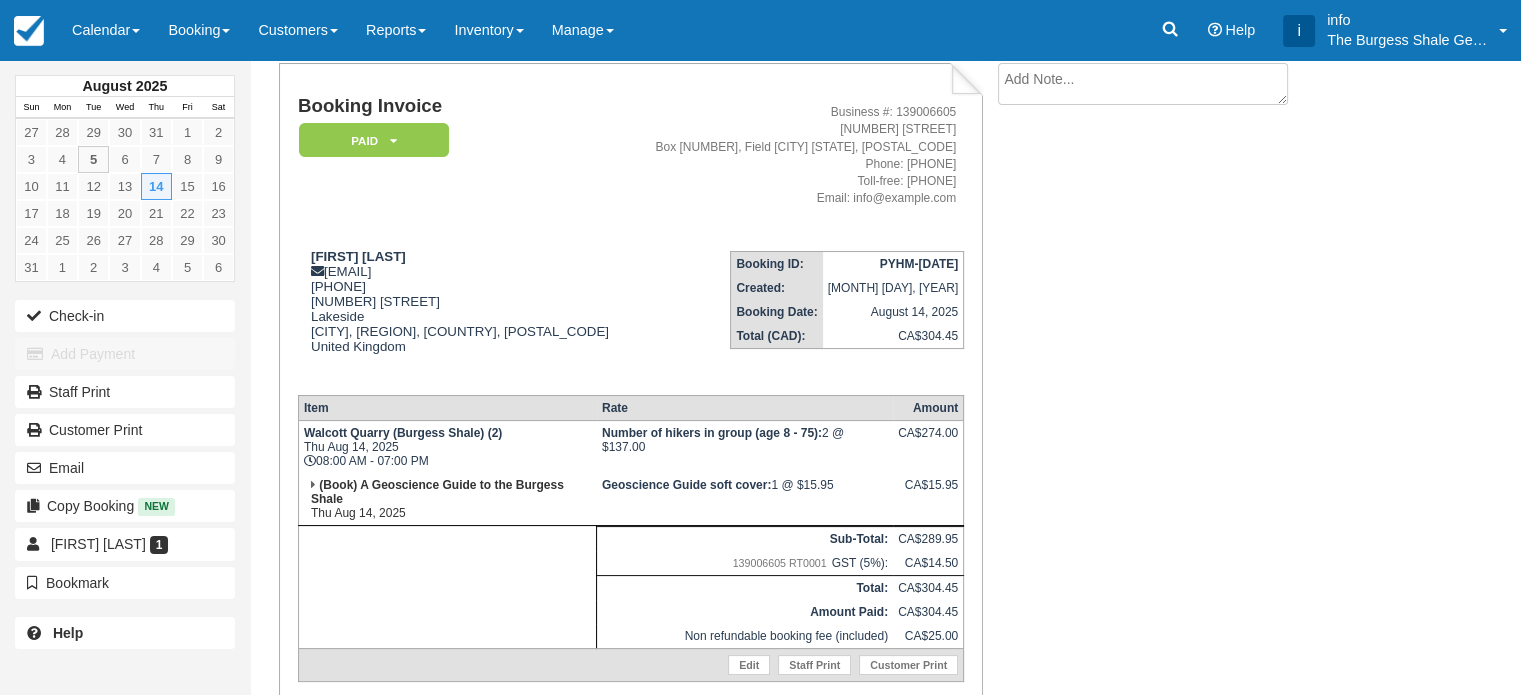 scroll, scrollTop: 0, scrollLeft: 0, axis: both 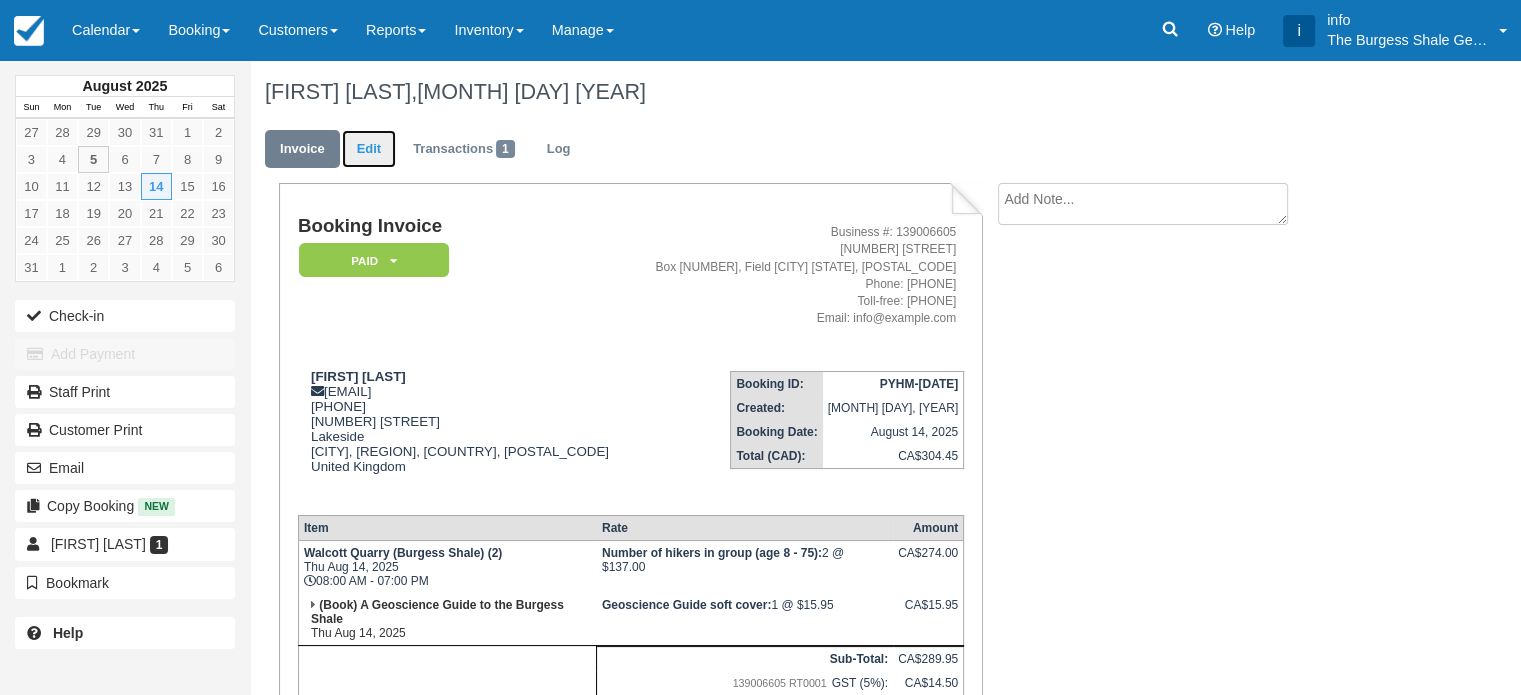 click on "Edit" at bounding box center (369, 149) 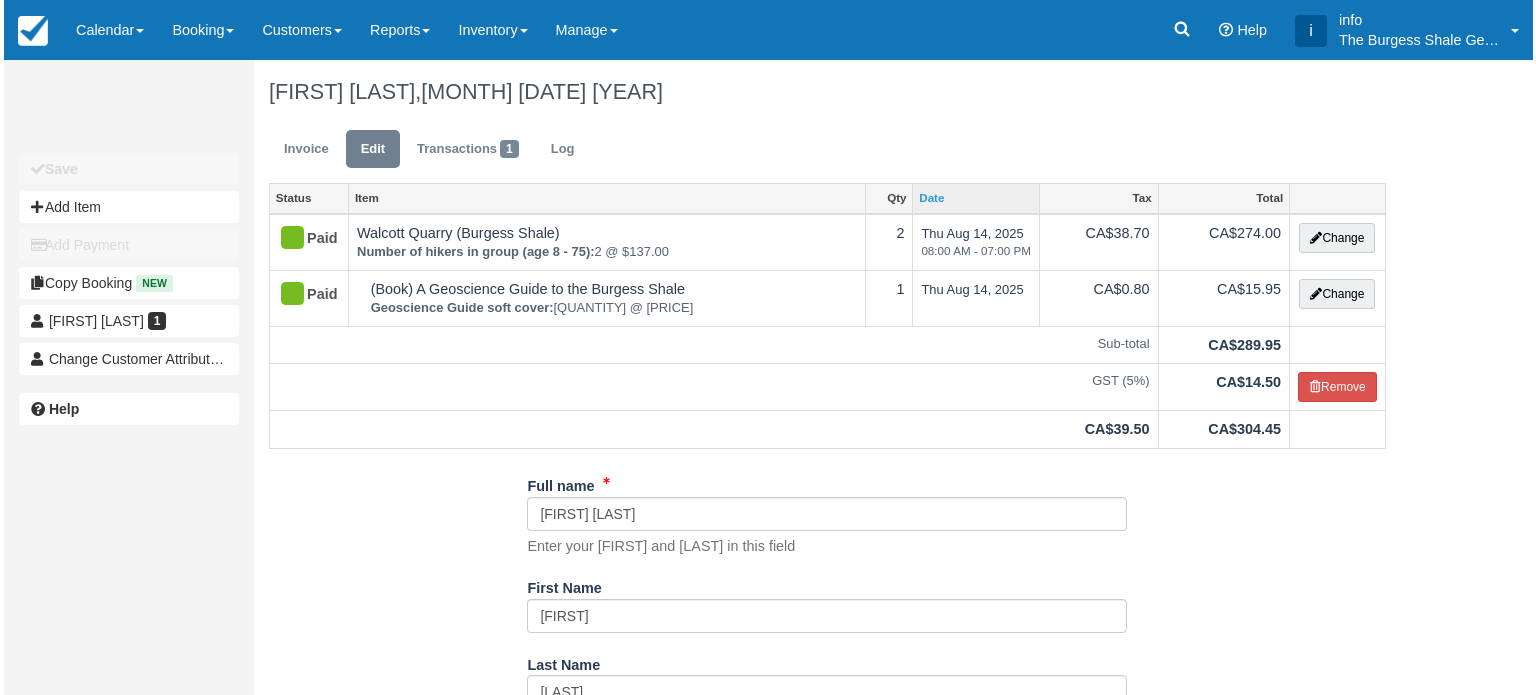 scroll, scrollTop: 0, scrollLeft: 0, axis: both 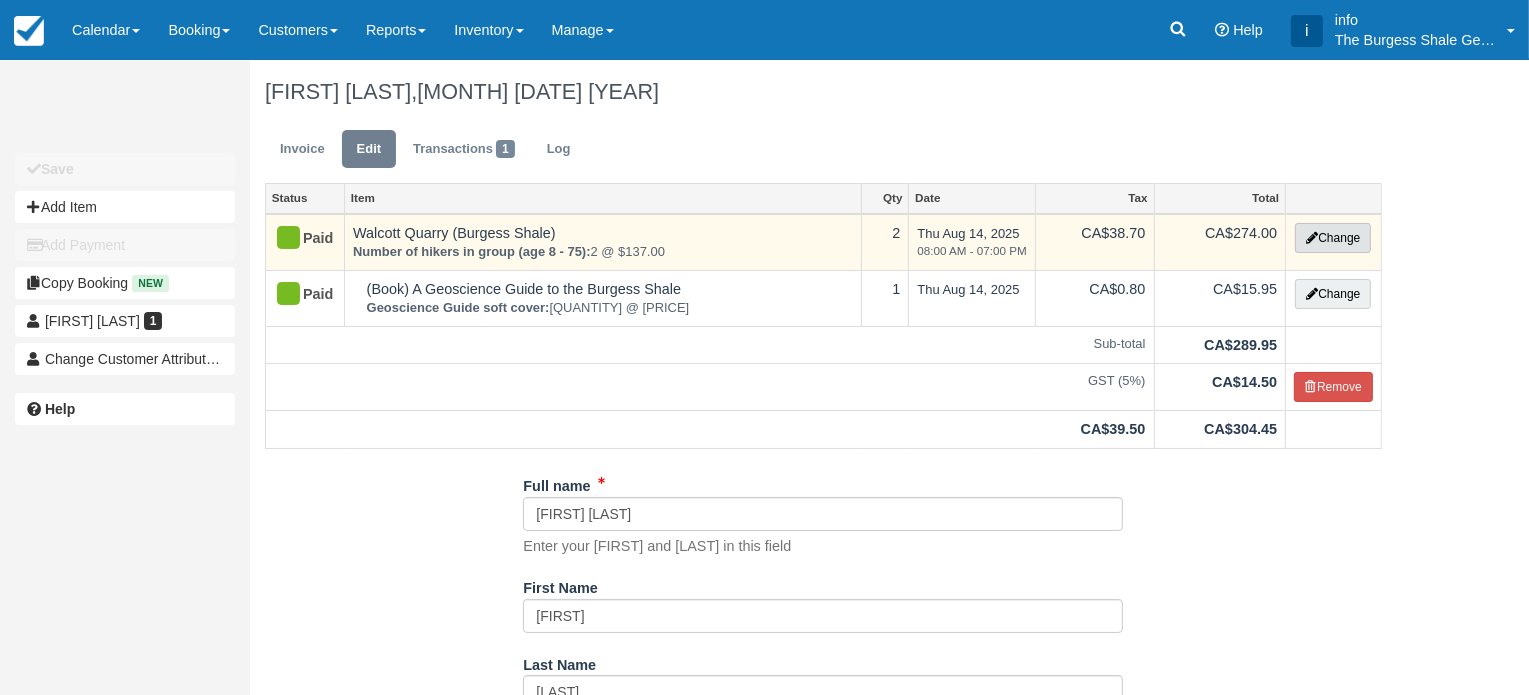 click on "Change" at bounding box center (1333, 238) 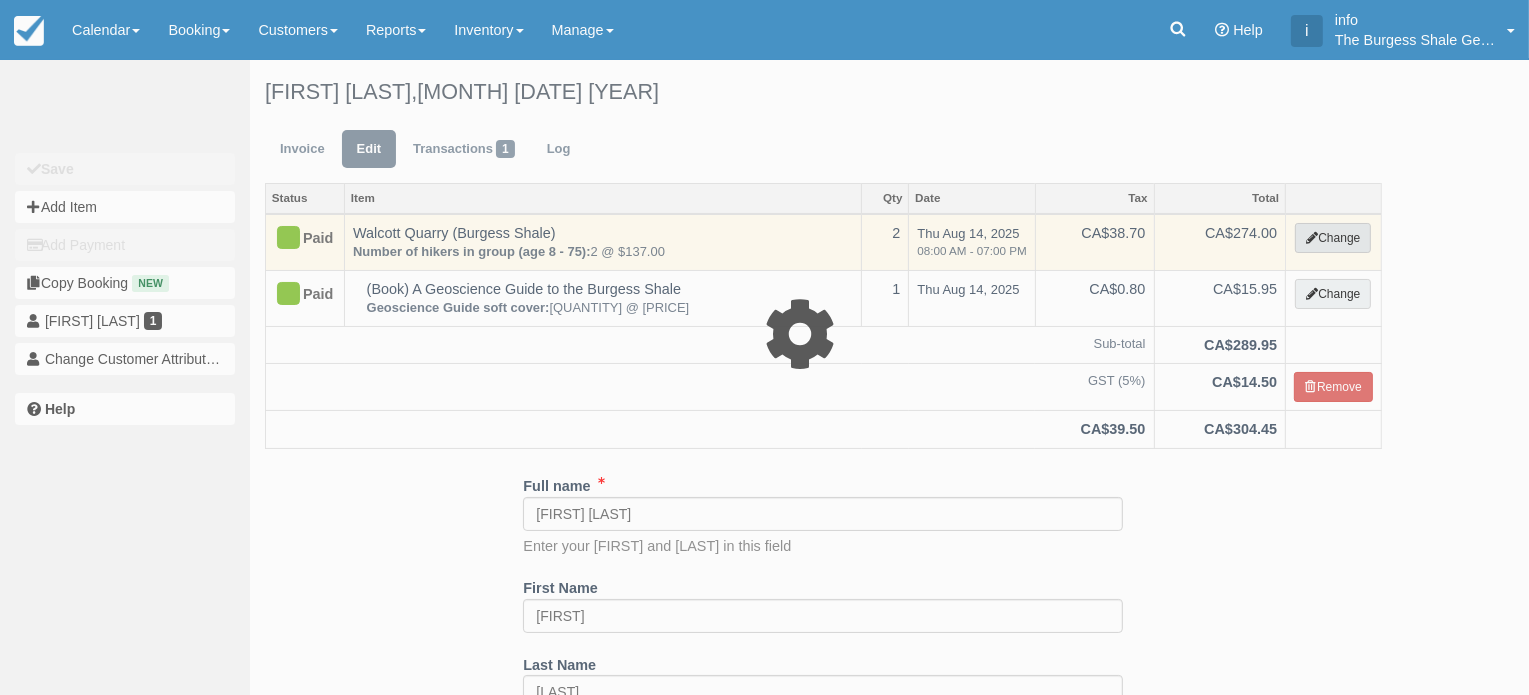 type on "274.00" 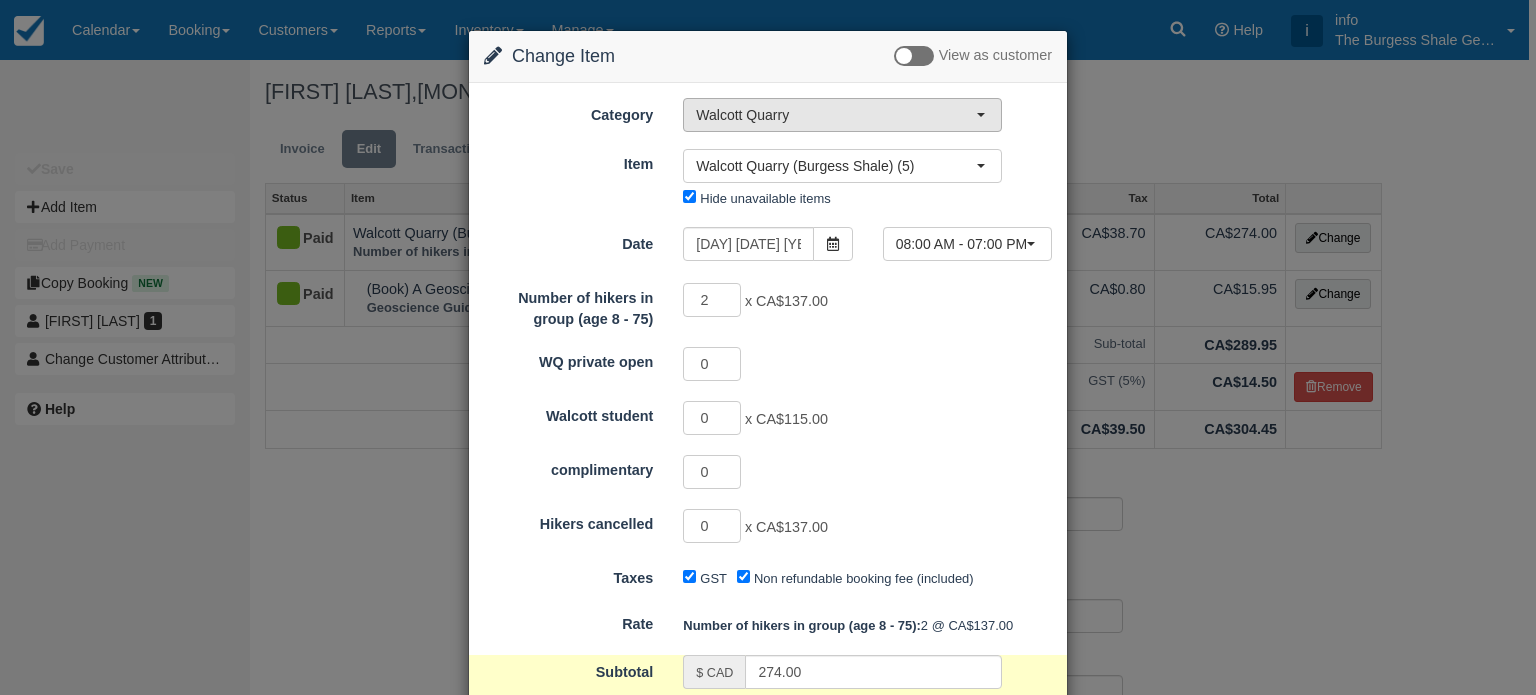 click on "Walcott Quarry" at bounding box center [836, 115] 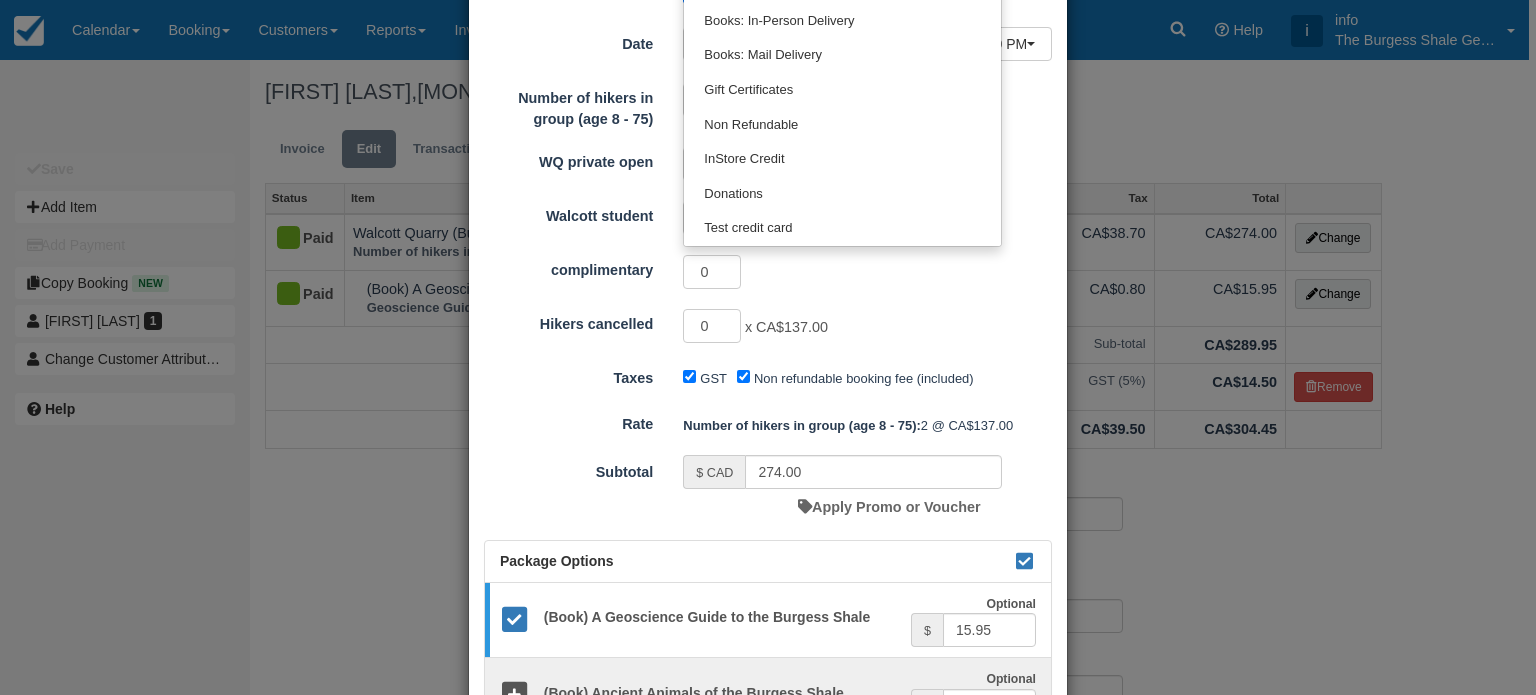 scroll, scrollTop: 0, scrollLeft: 0, axis: both 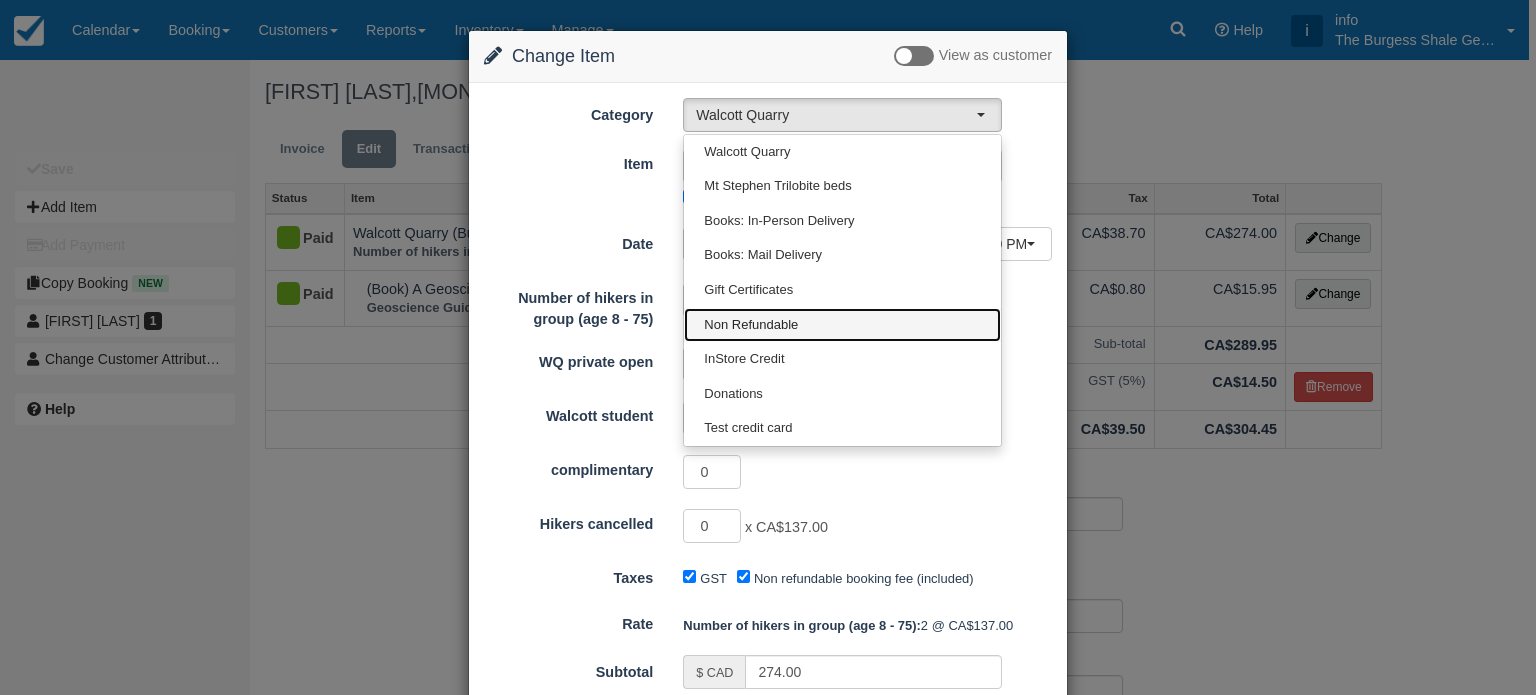 click on "Non Refundable" at bounding box center [751, 325] 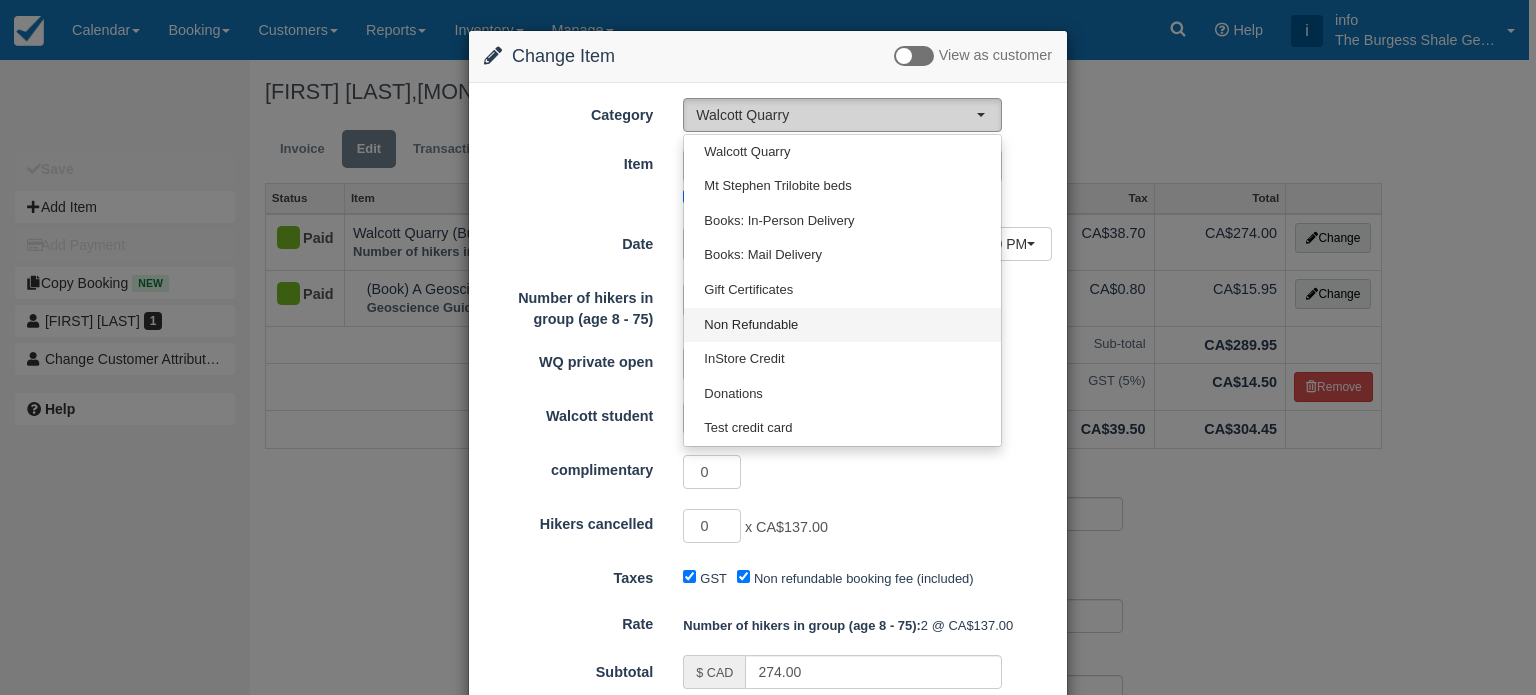 select on "14" 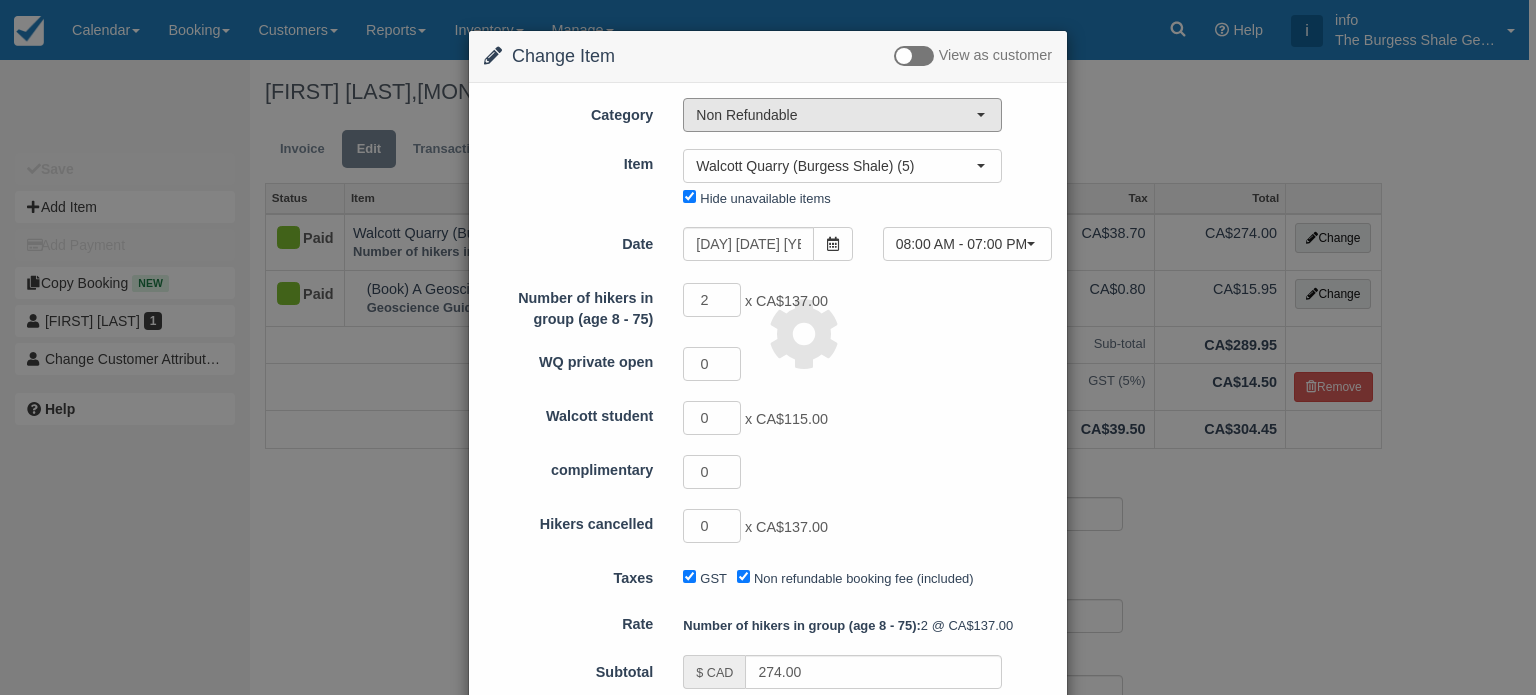 type on "23.81" 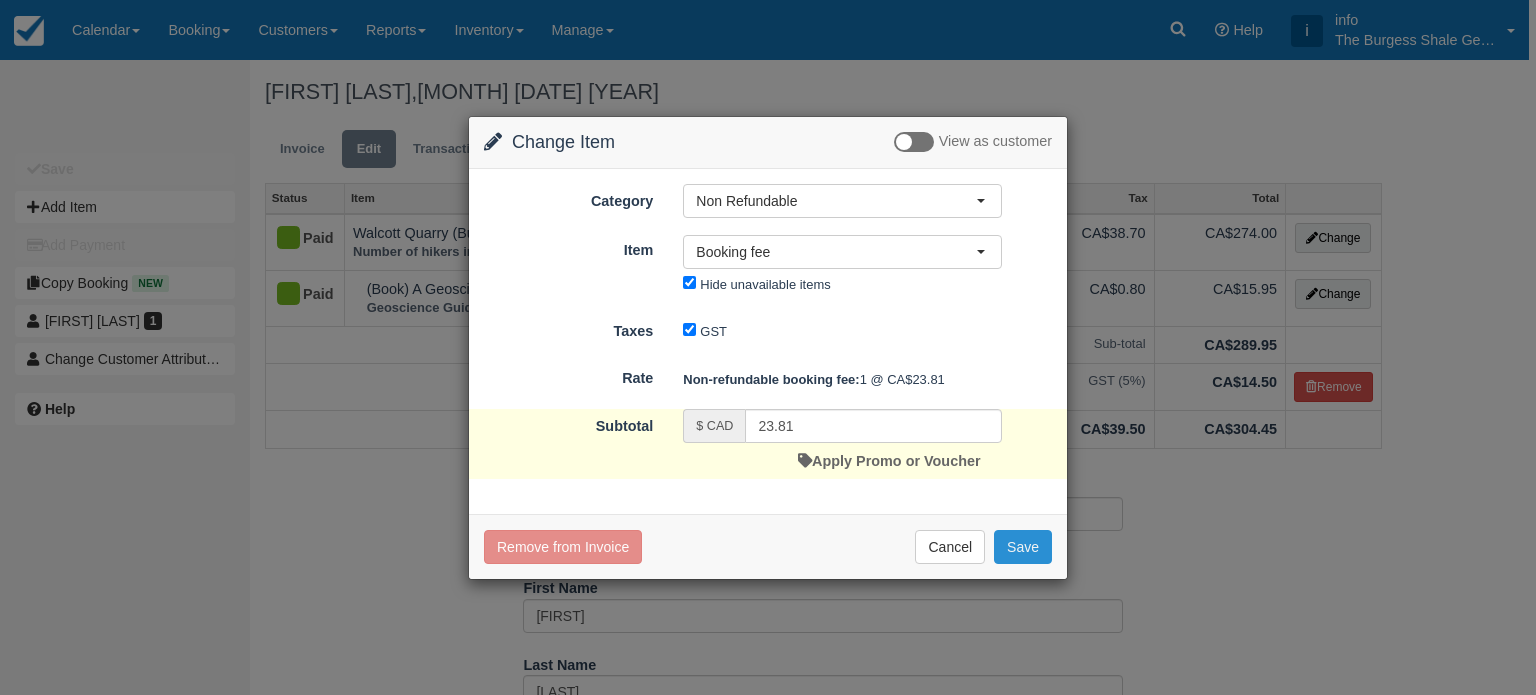 click on "Save" at bounding box center (1023, 547) 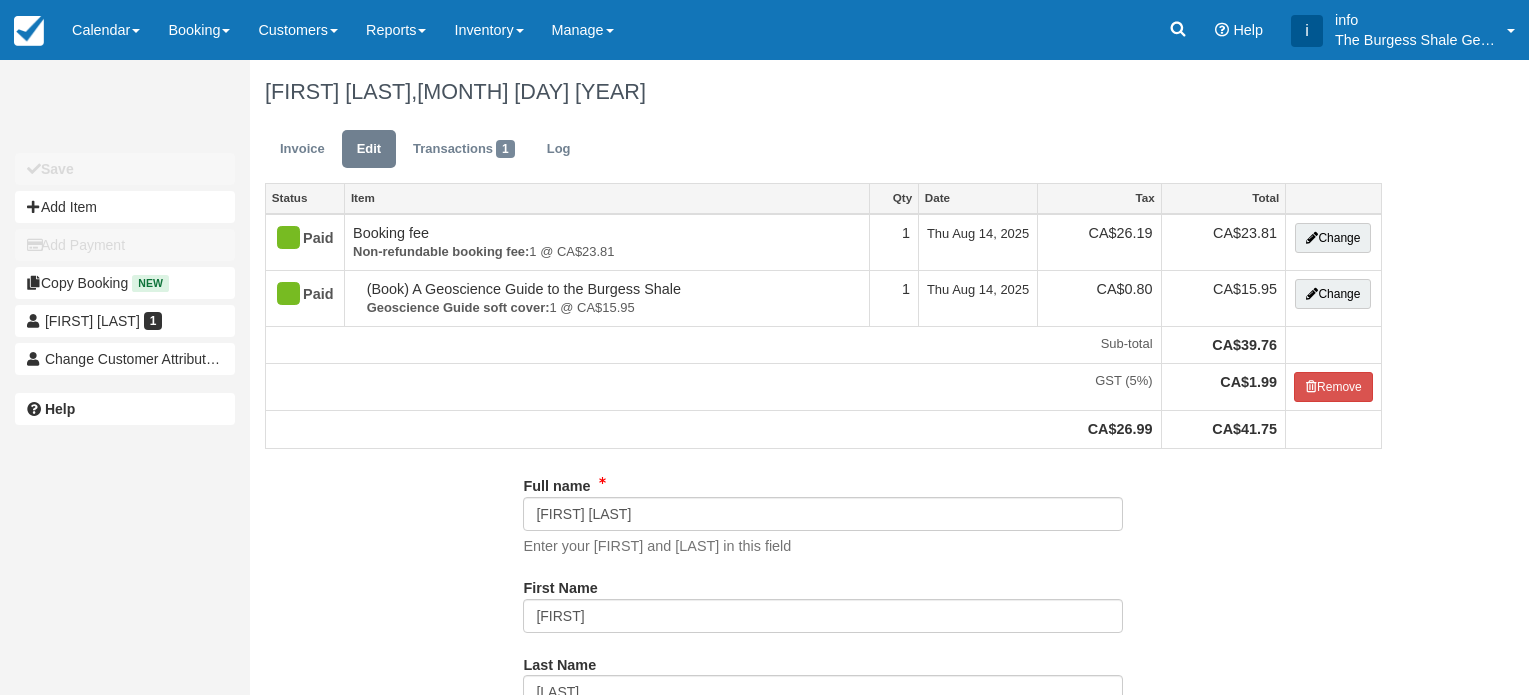 scroll, scrollTop: 0, scrollLeft: 0, axis: both 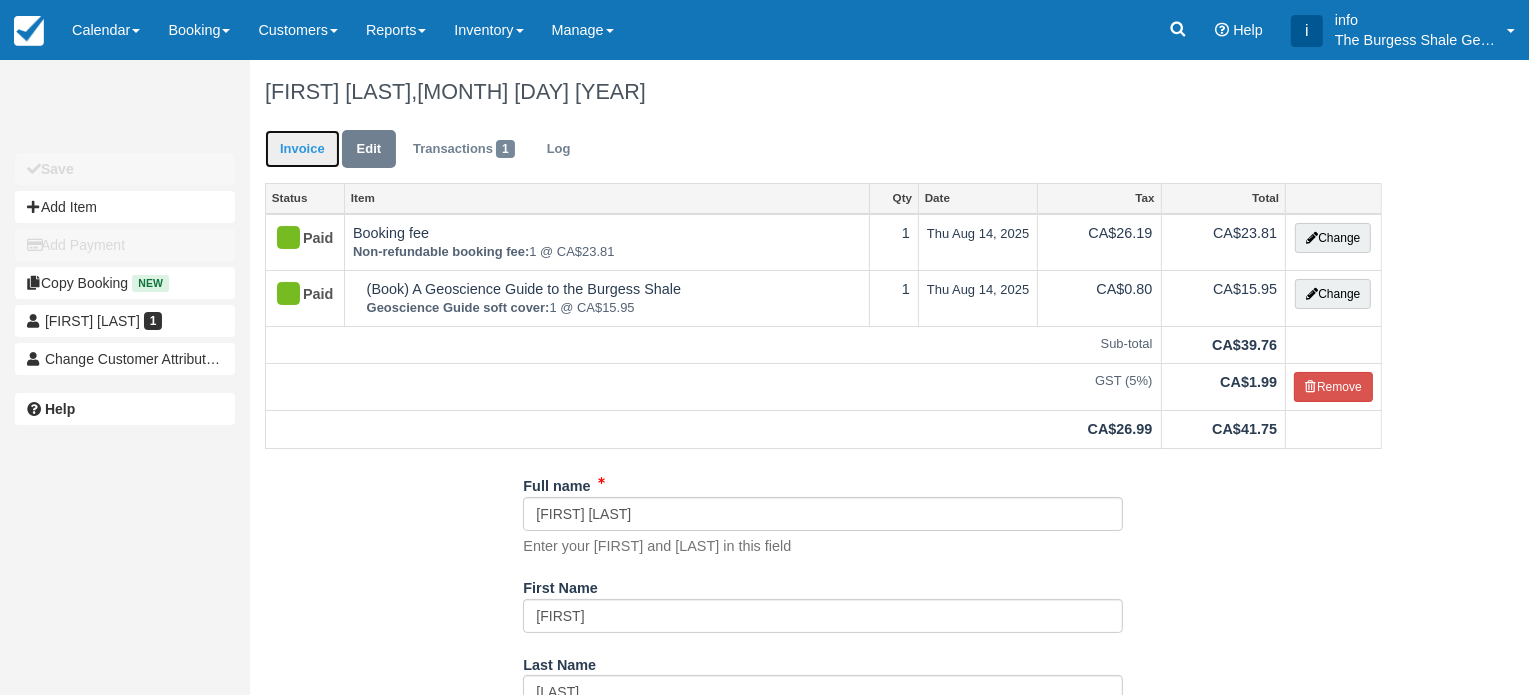 click on "Invoice" at bounding box center [302, 149] 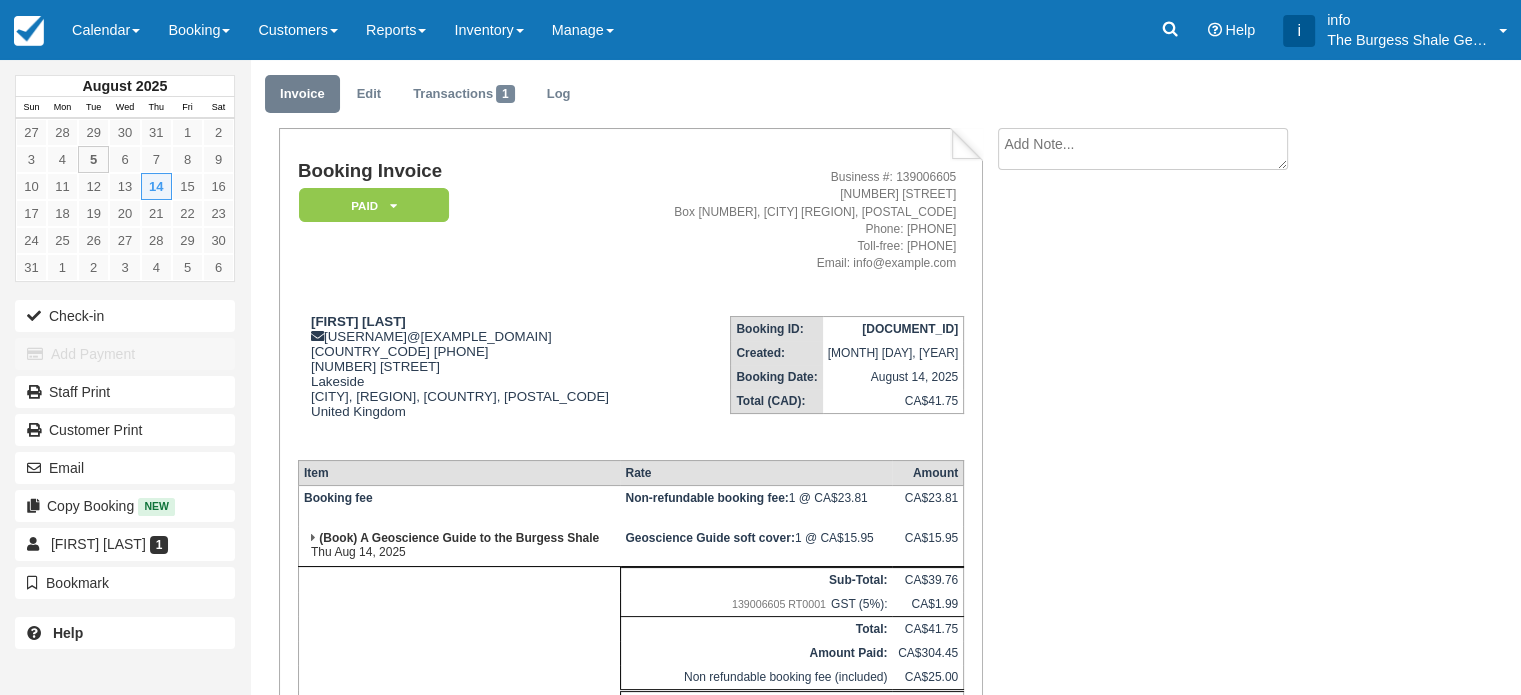 scroll, scrollTop: 0, scrollLeft: 0, axis: both 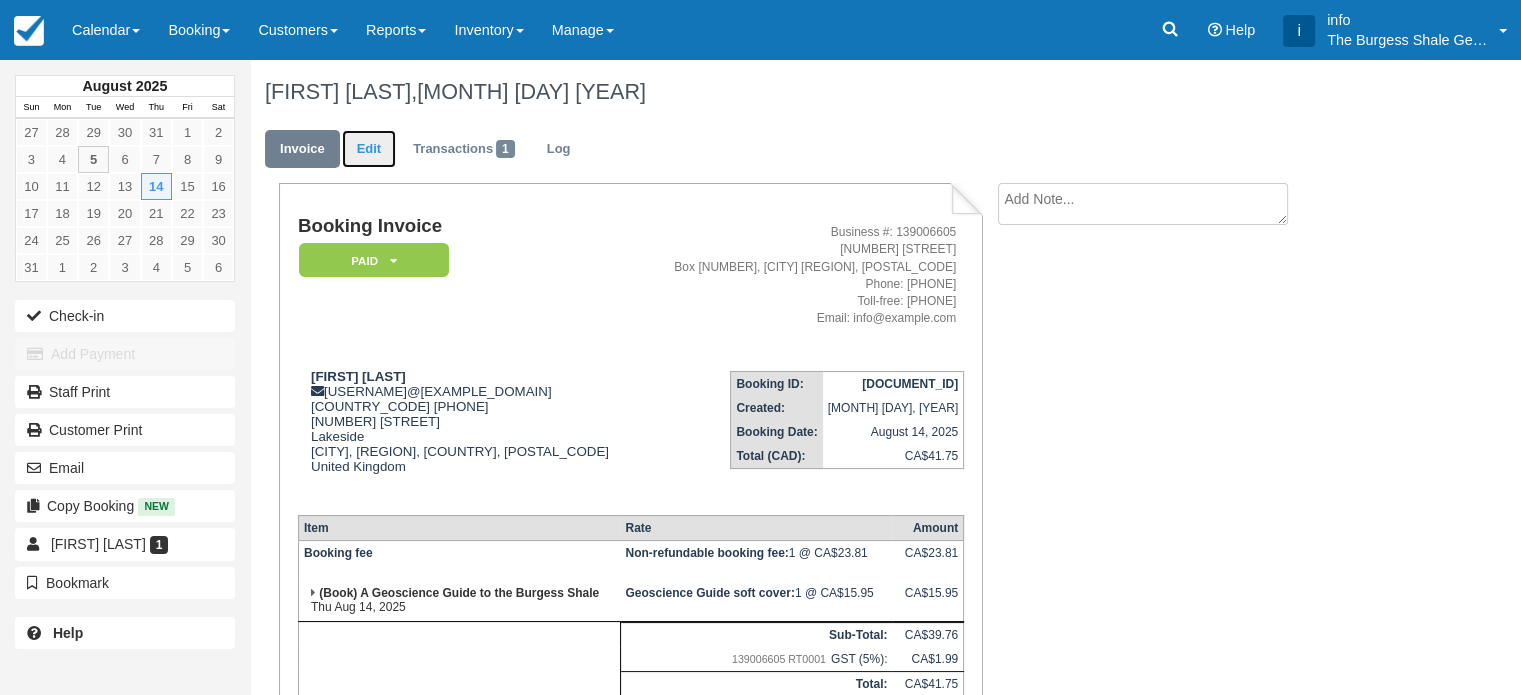 click on "Edit" at bounding box center (369, 149) 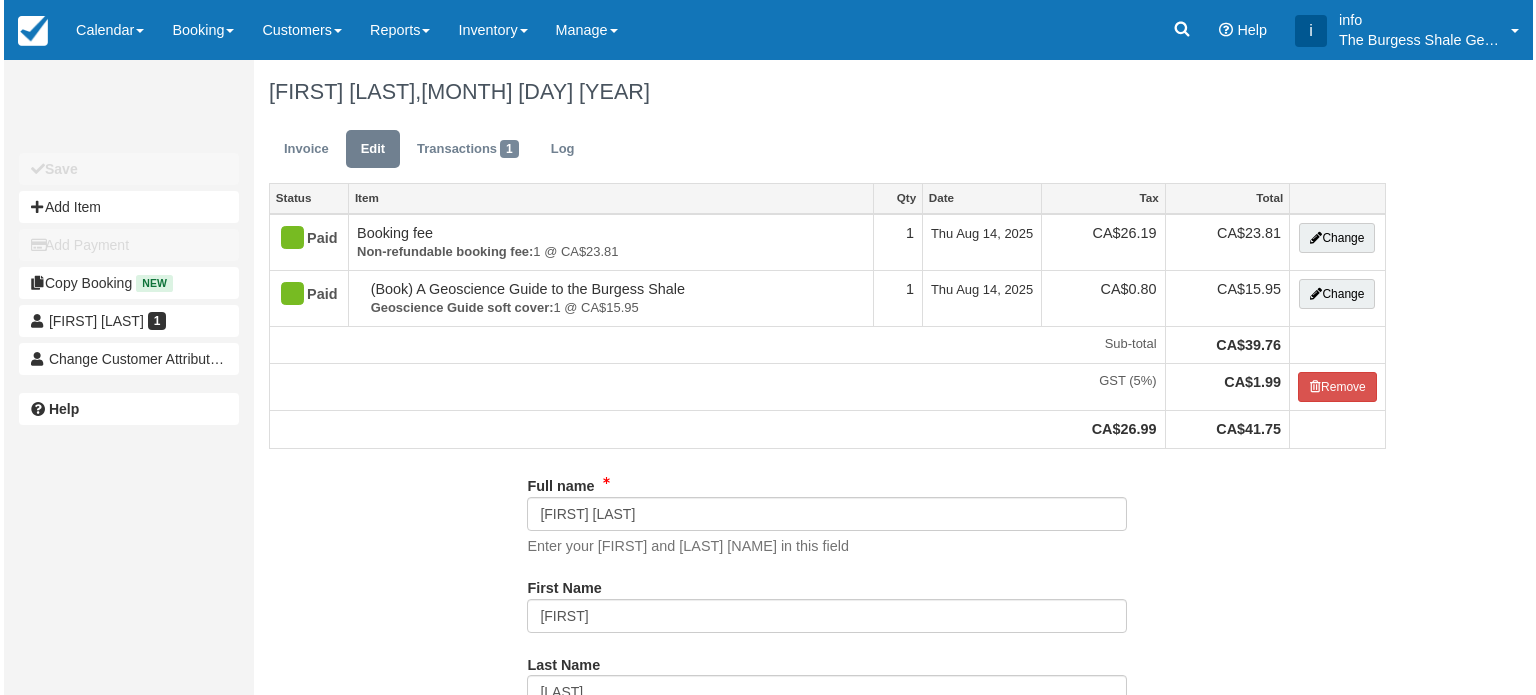 scroll, scrollTop: 0, scrollLeft: 0, axis: both 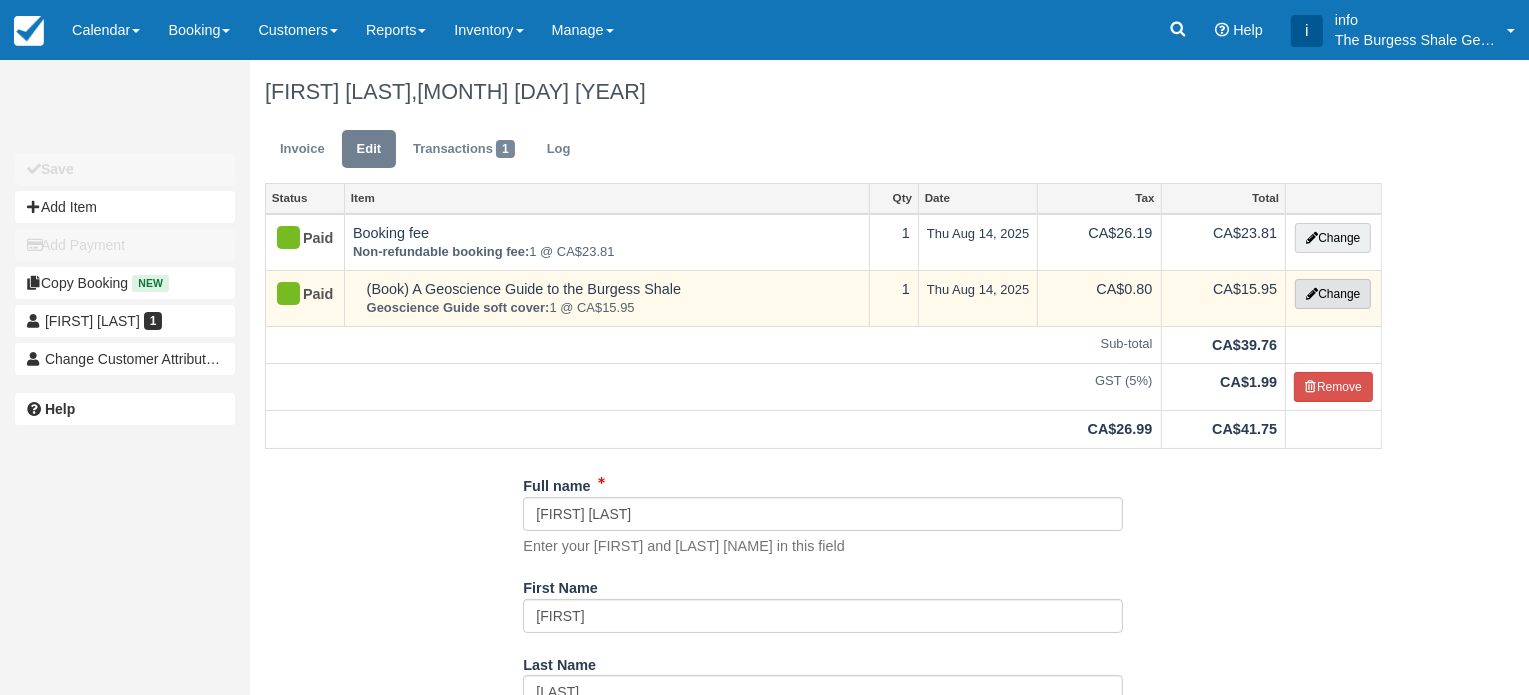 click at bounding box center [1312, 294] 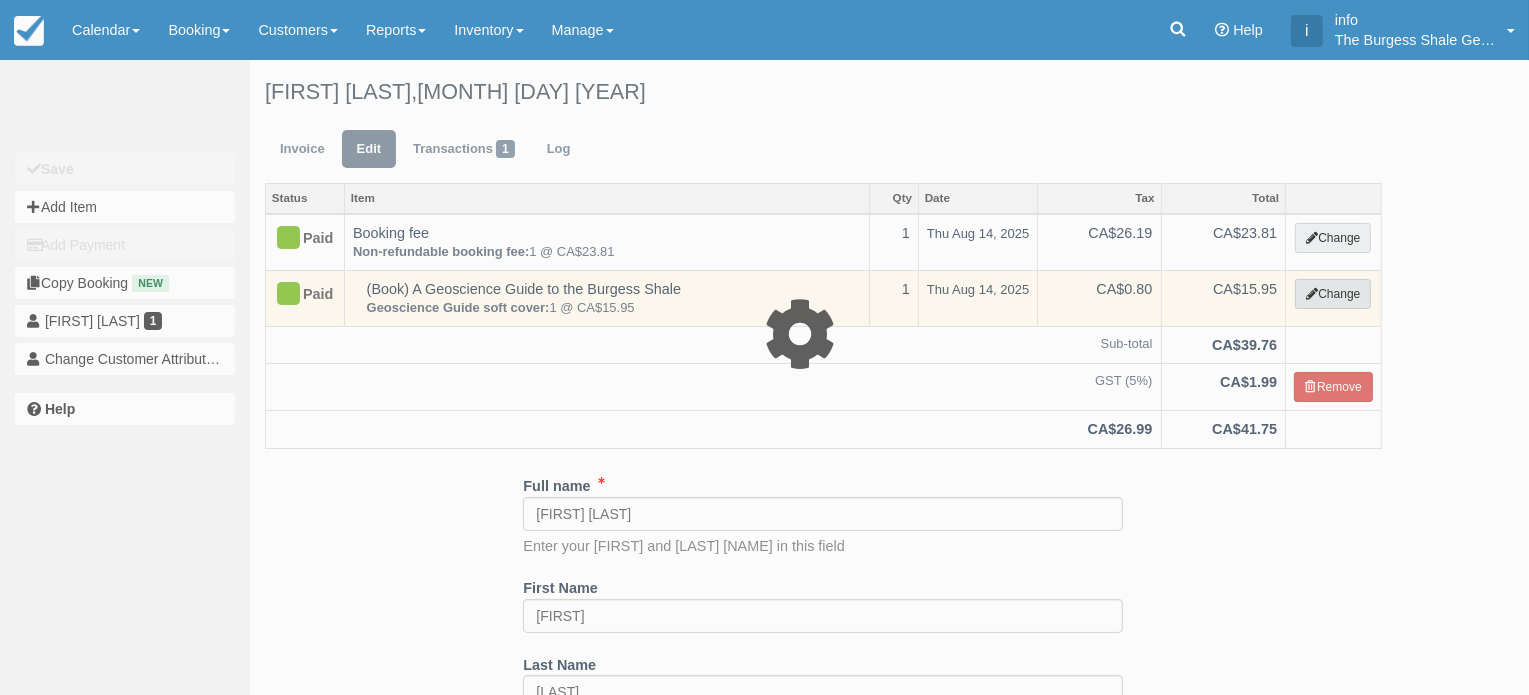 select on "17" 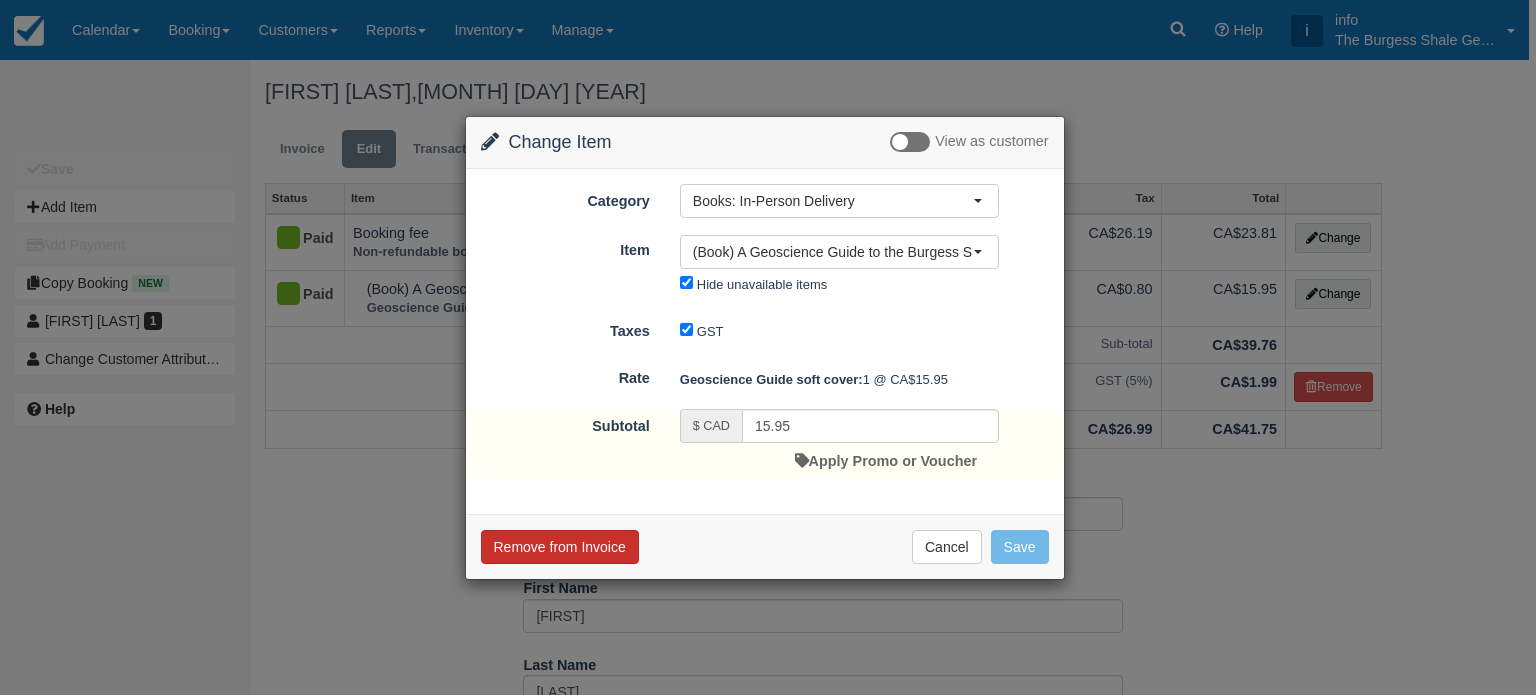 click on "Remove from Invoice" at bounding box center [560, 547] 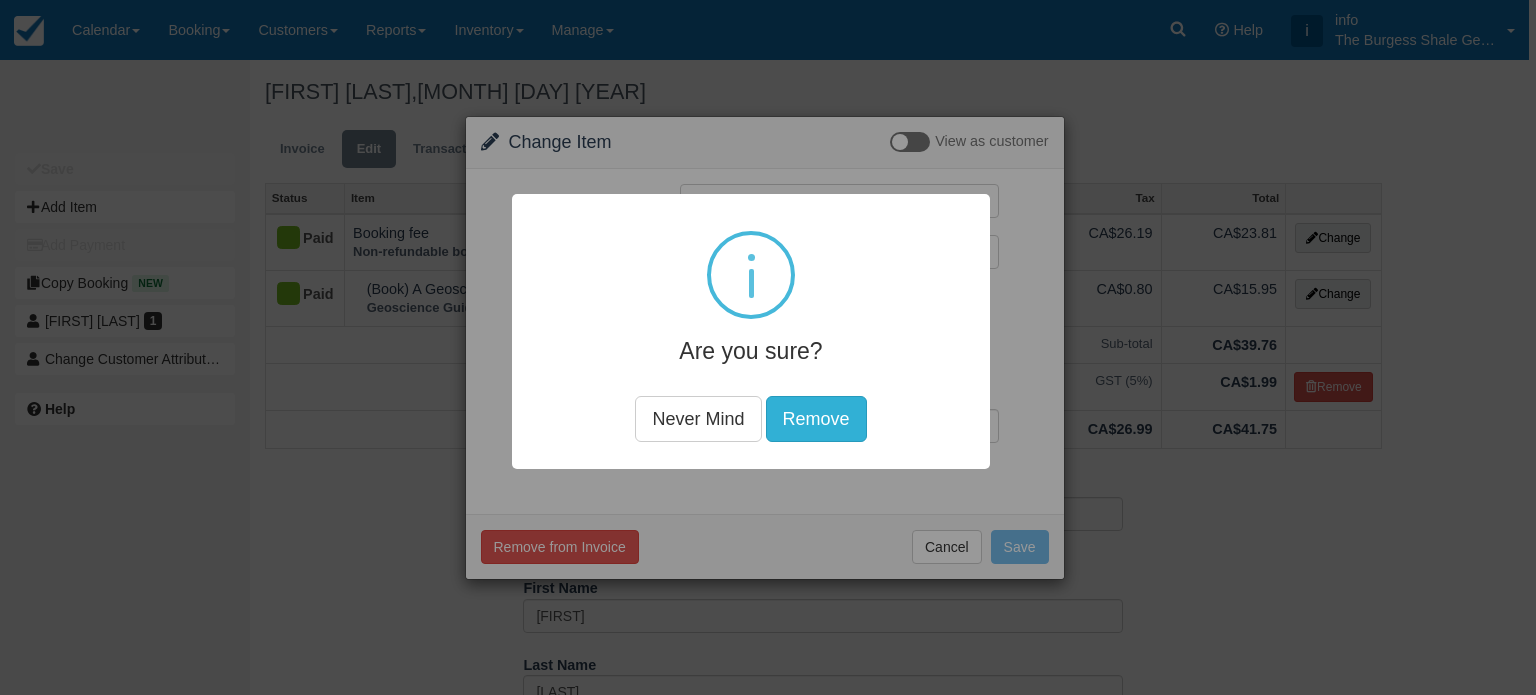 click on "Remove" at bounding box center [816, 418] 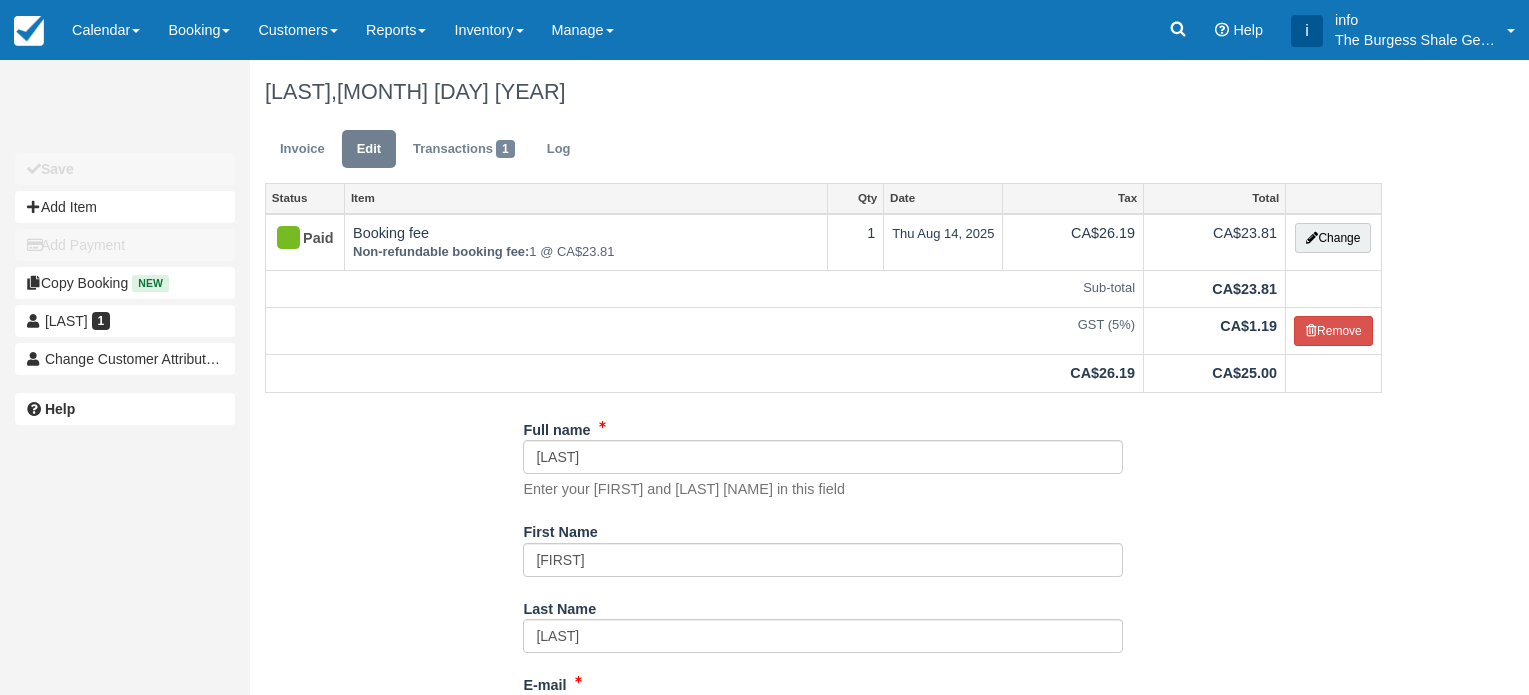 scroll, scrollTop: 0, scrollLeft: 0, axis: both 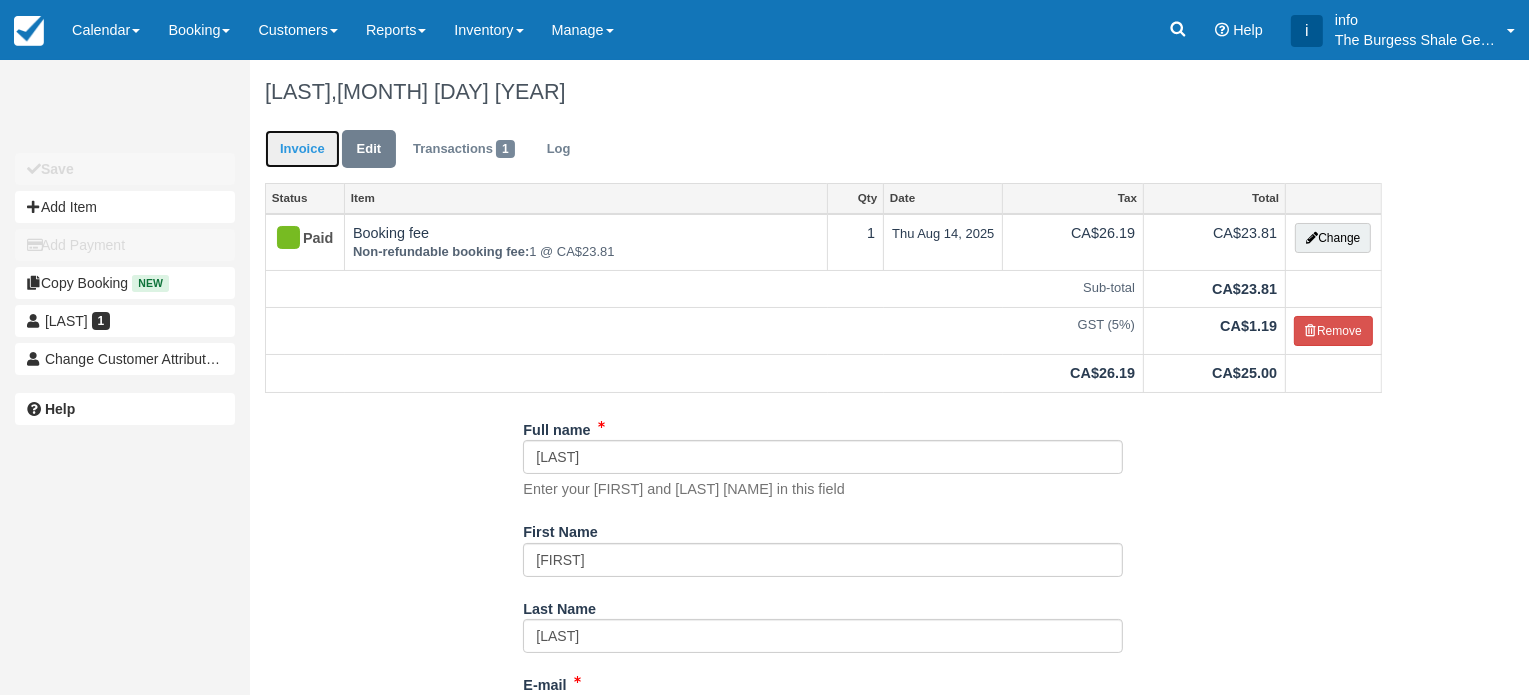 click on "Invoice" at bounding box center (302, 149) 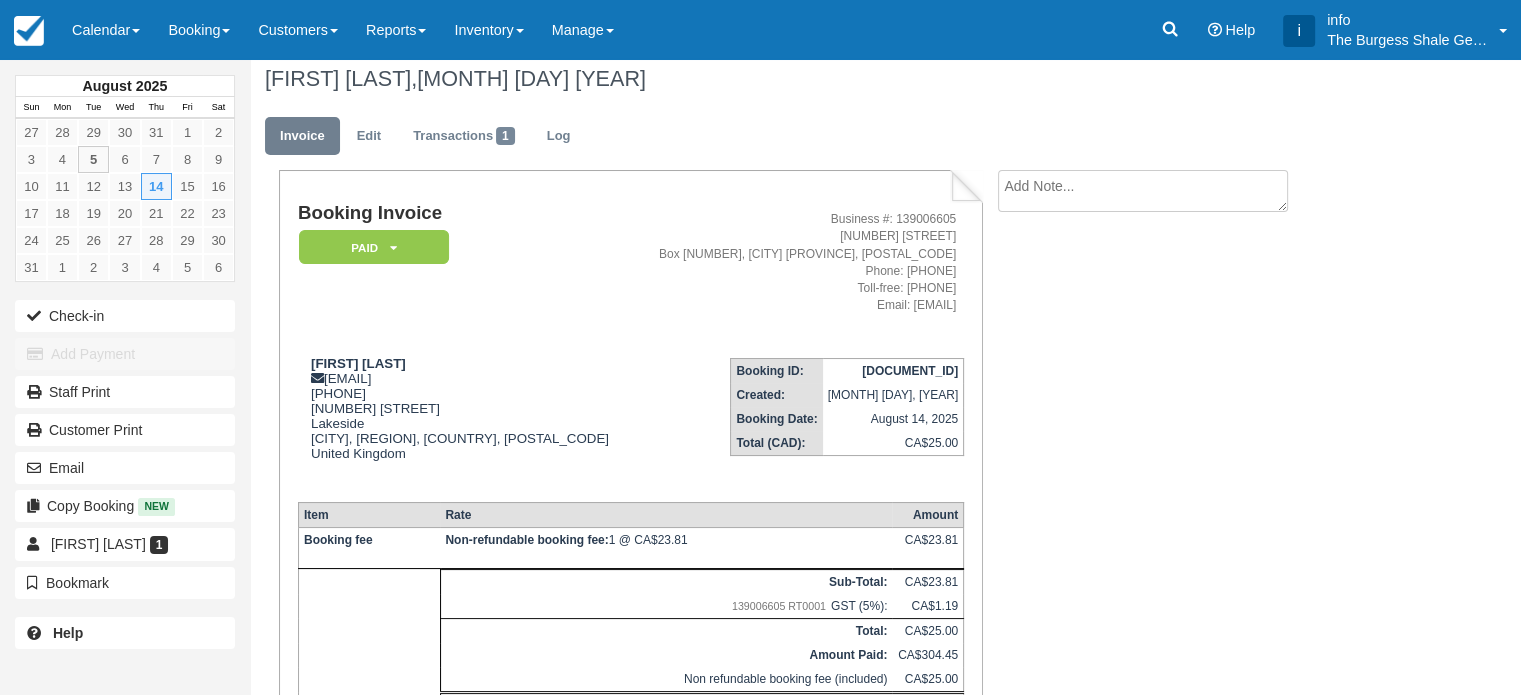 scroll, scrollTop: 0, scrollLeft: 0, axis: both 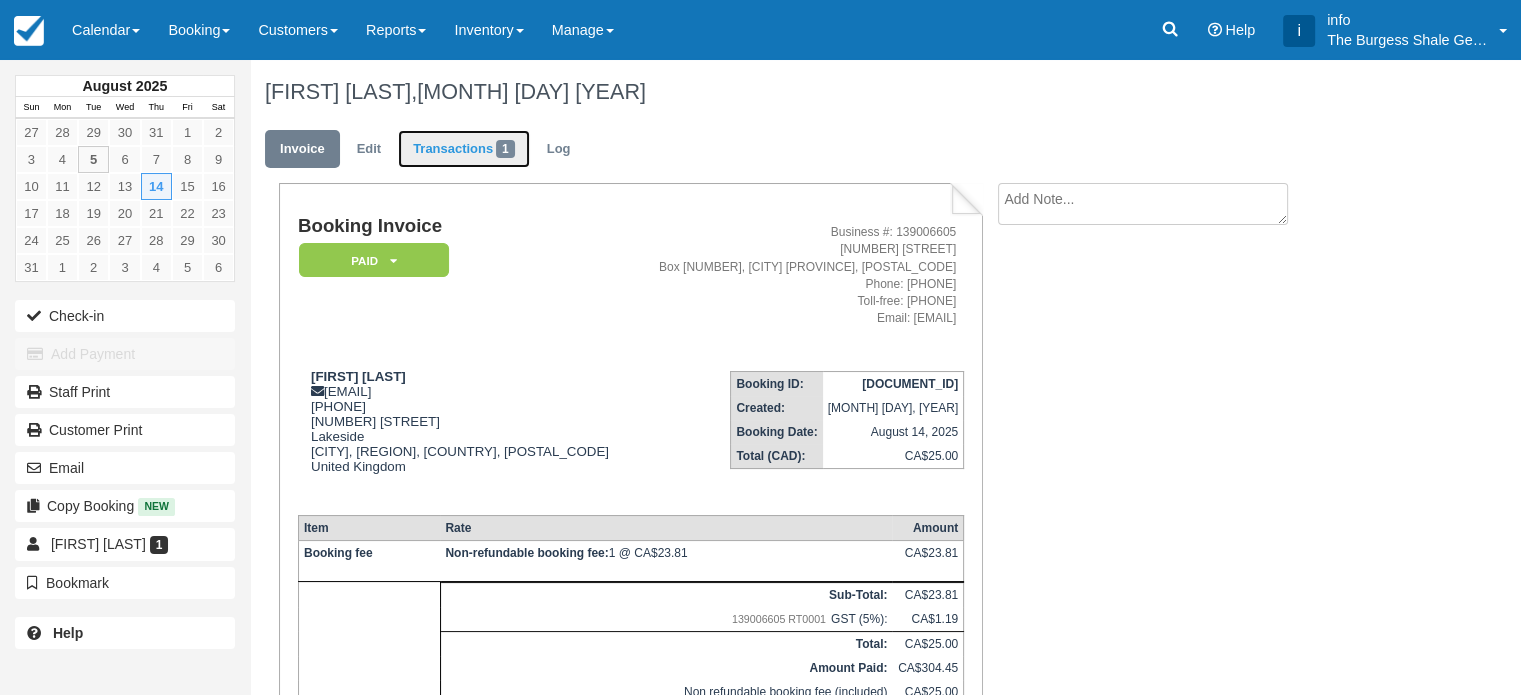 click on "Transactions  1" at bounding box center [464, 149] 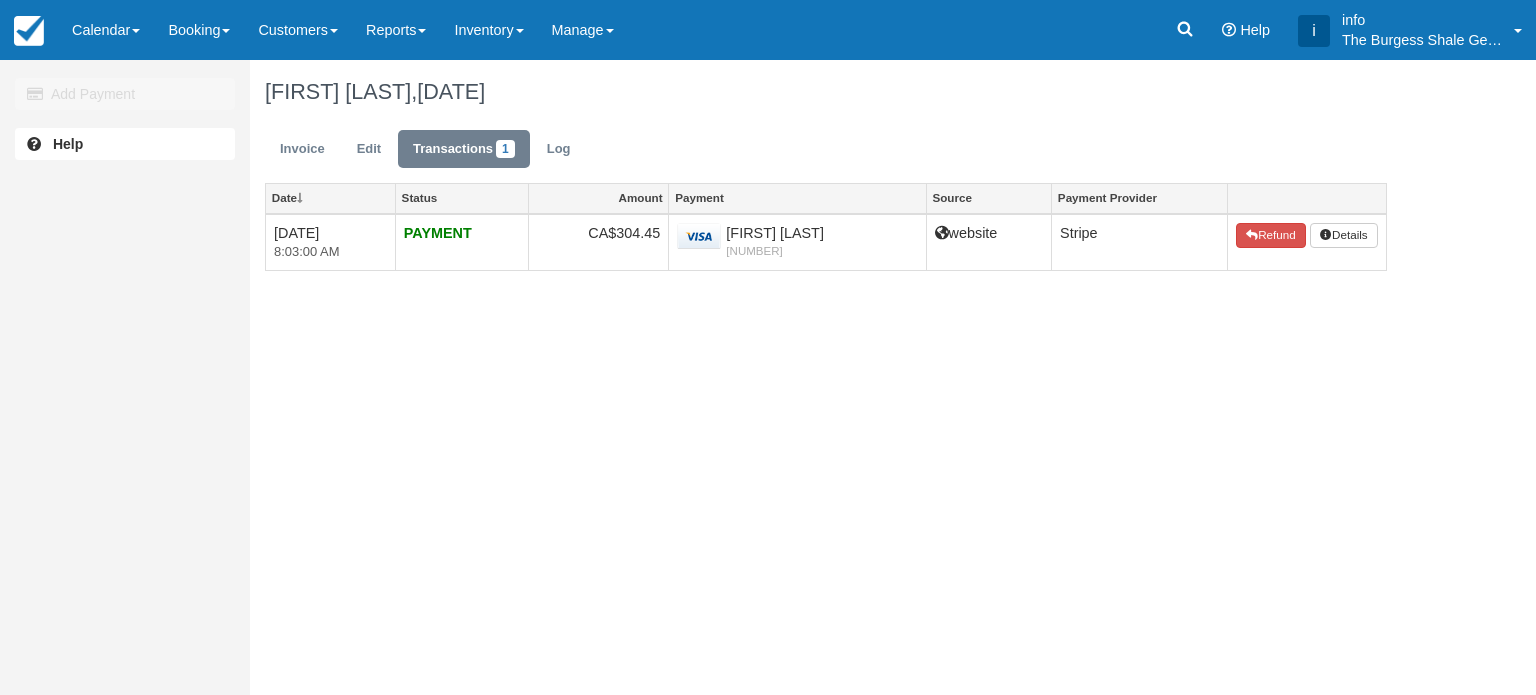 scroll, scrollTop: 0, scrollLeft: 0, axis: both 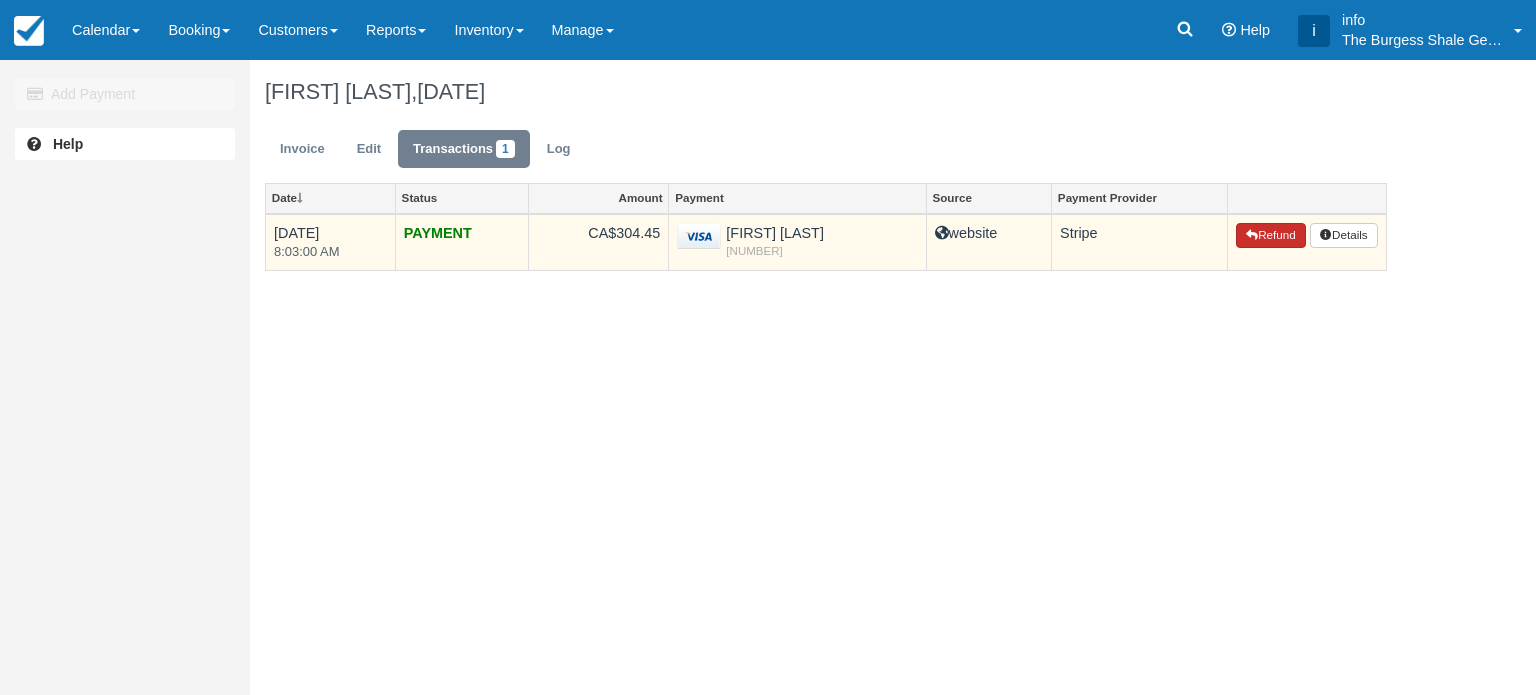 click on "Refund" at bounding box center [1271, 236] 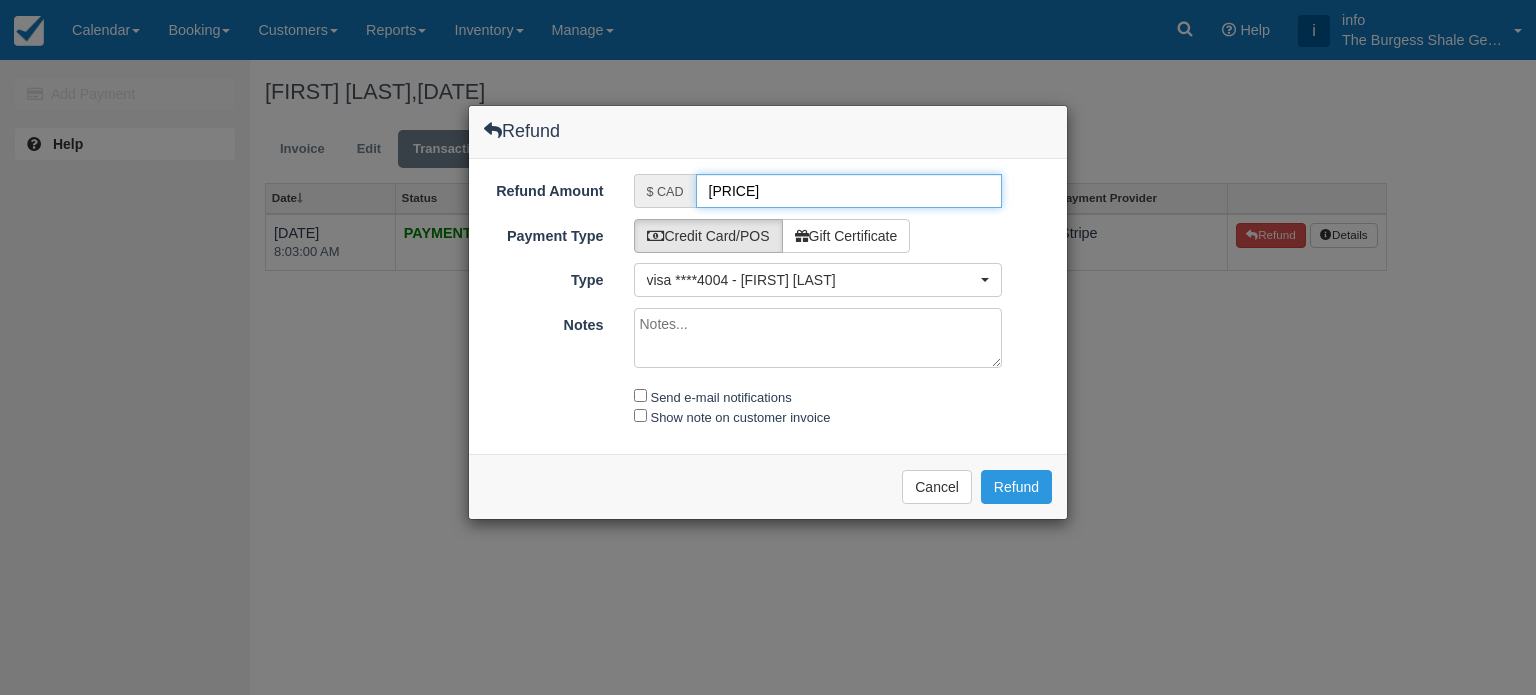 drag, startPoint x: 706, startPoint y: 194, endPoint x: 731, endPoint y: 196, distance: 25.079872 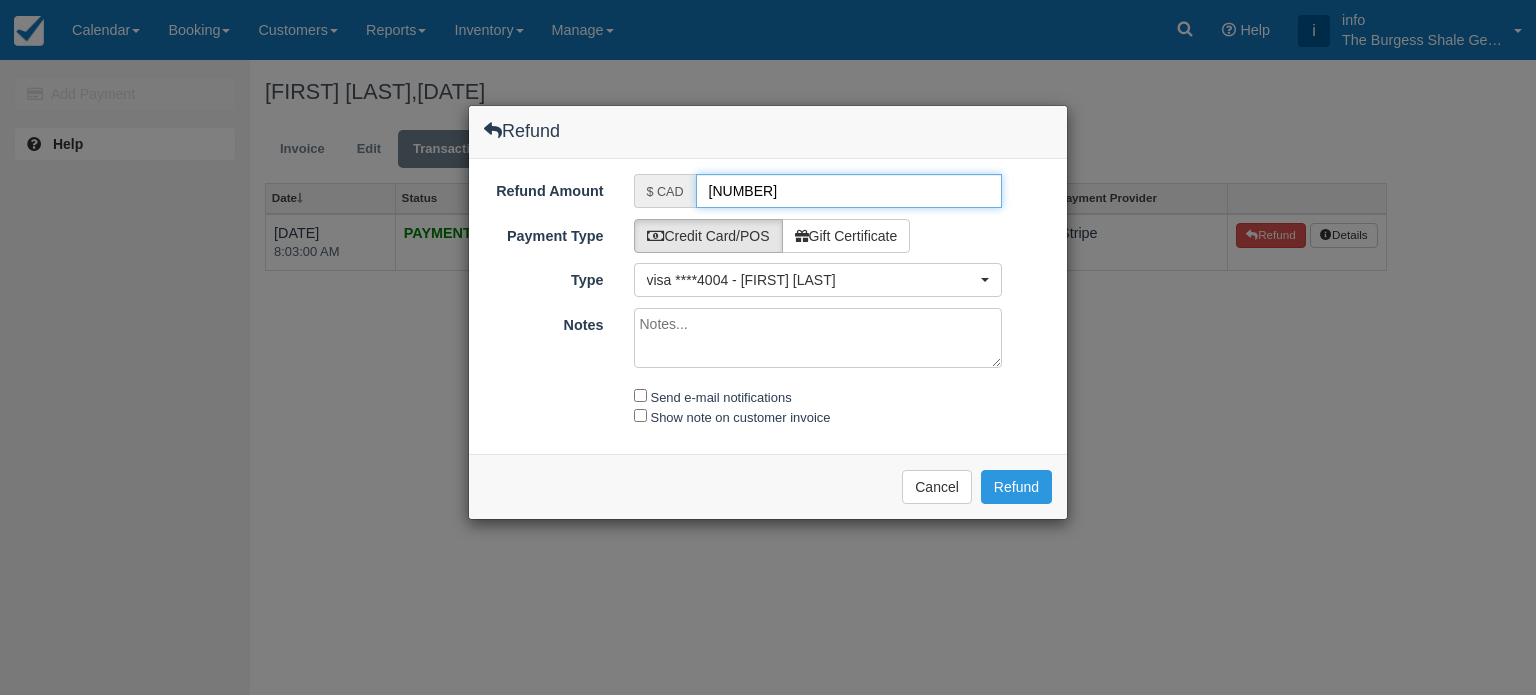 type on "[NUMBER]" 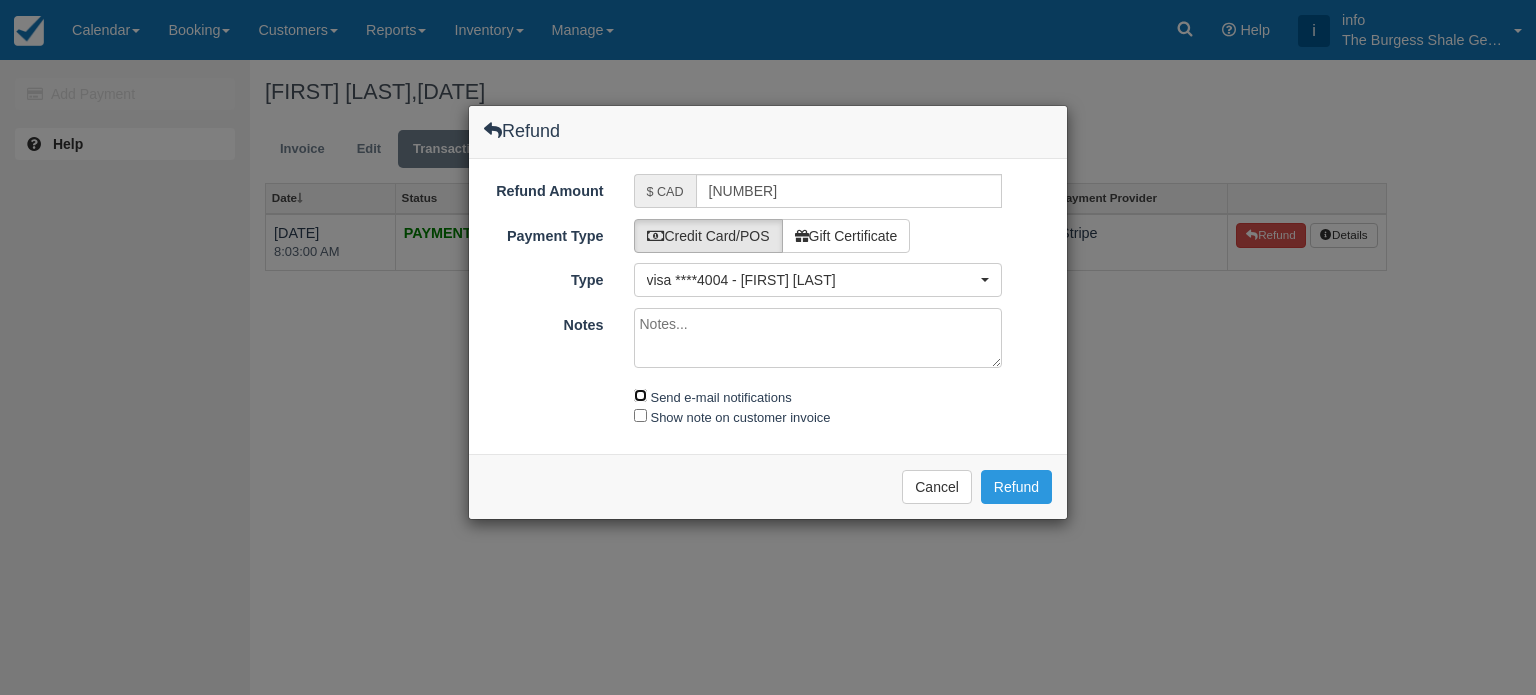 click on "Send e-mail notifications" at bounding box center [640, 395] 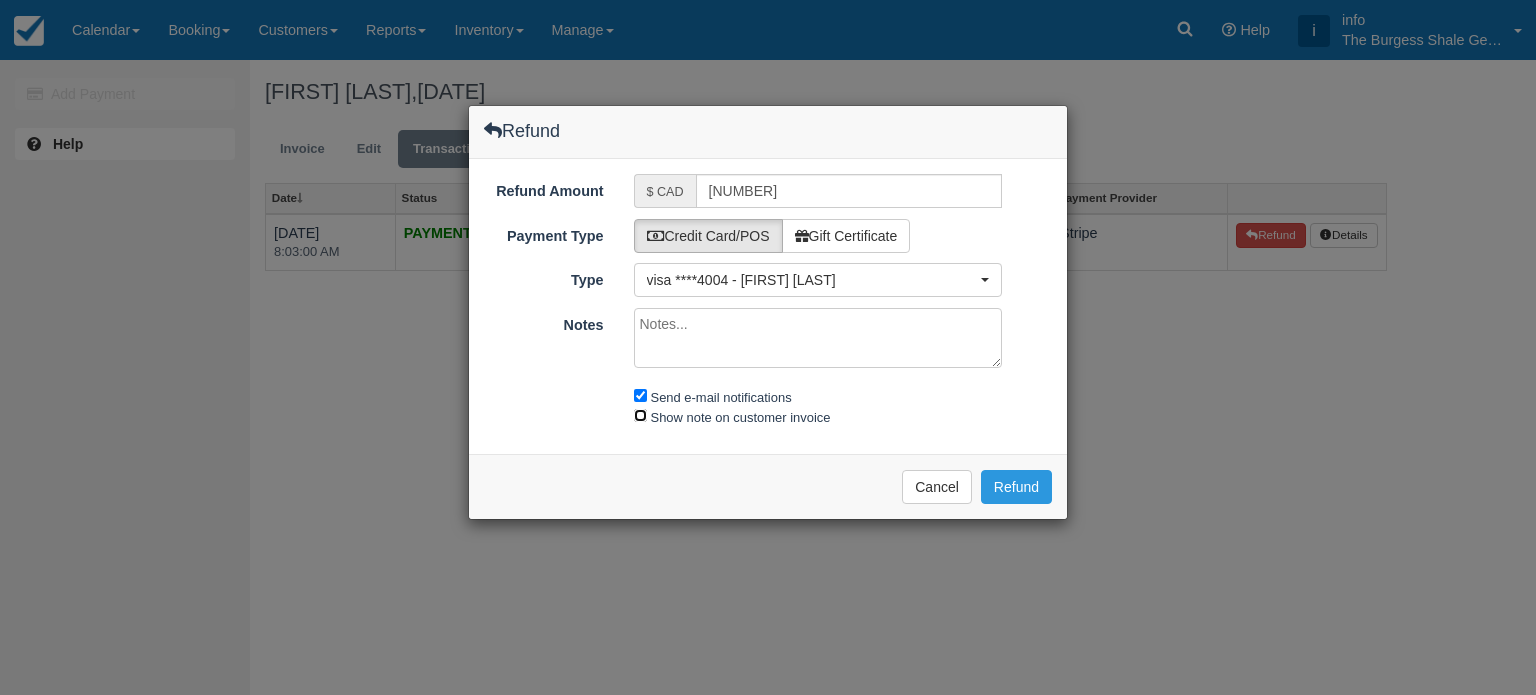 click on "Show note on customer invoice" at bounding box center (640, 415) 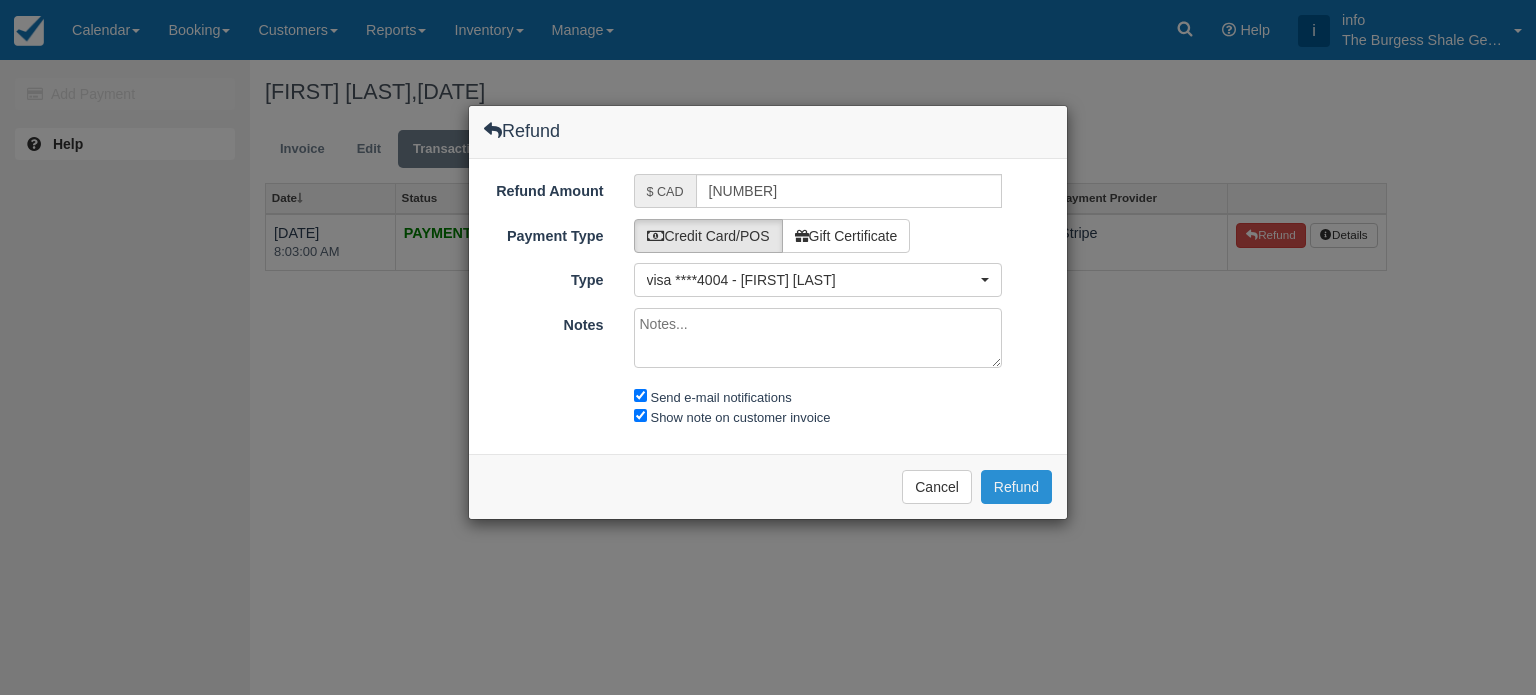 click on "Refund" at bounding box center [1016, 487] 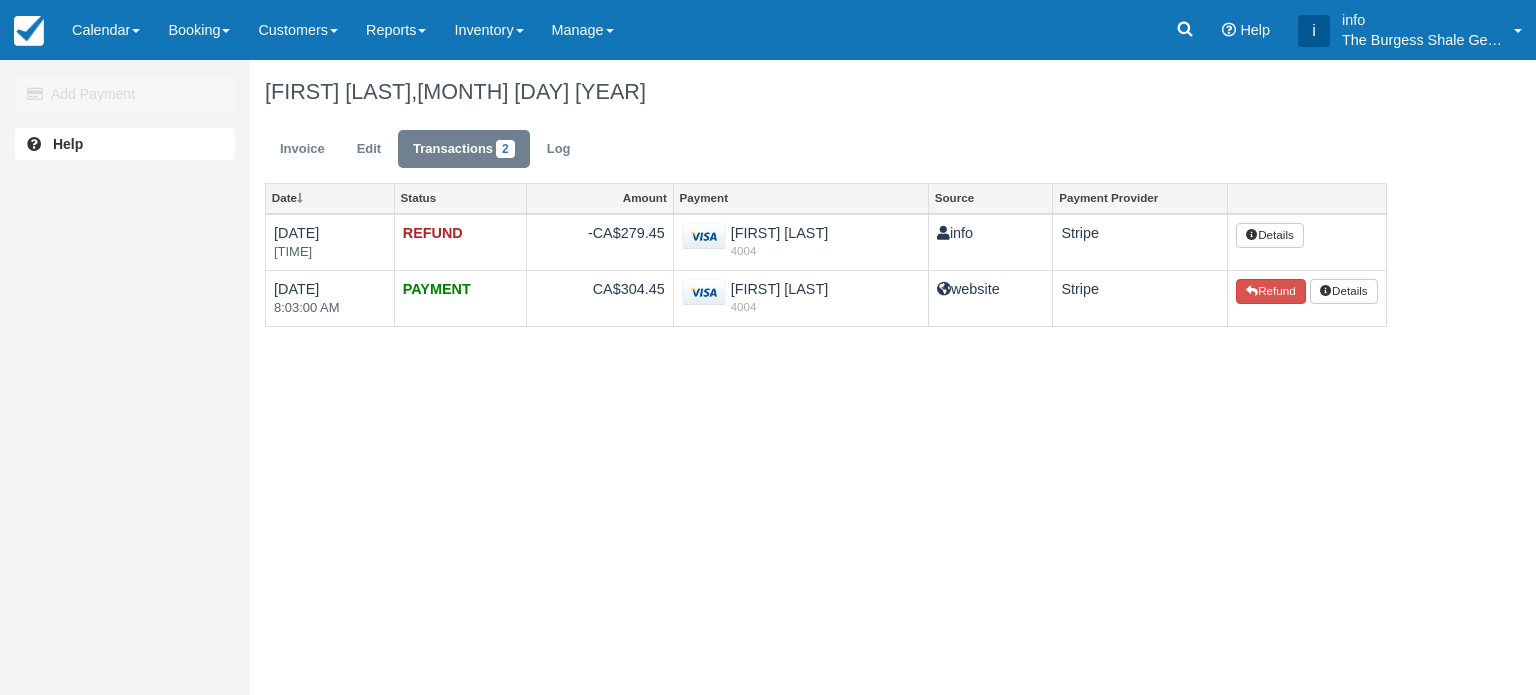 scroll, scrollTop: 0, scrollLeft: 0, axis: both 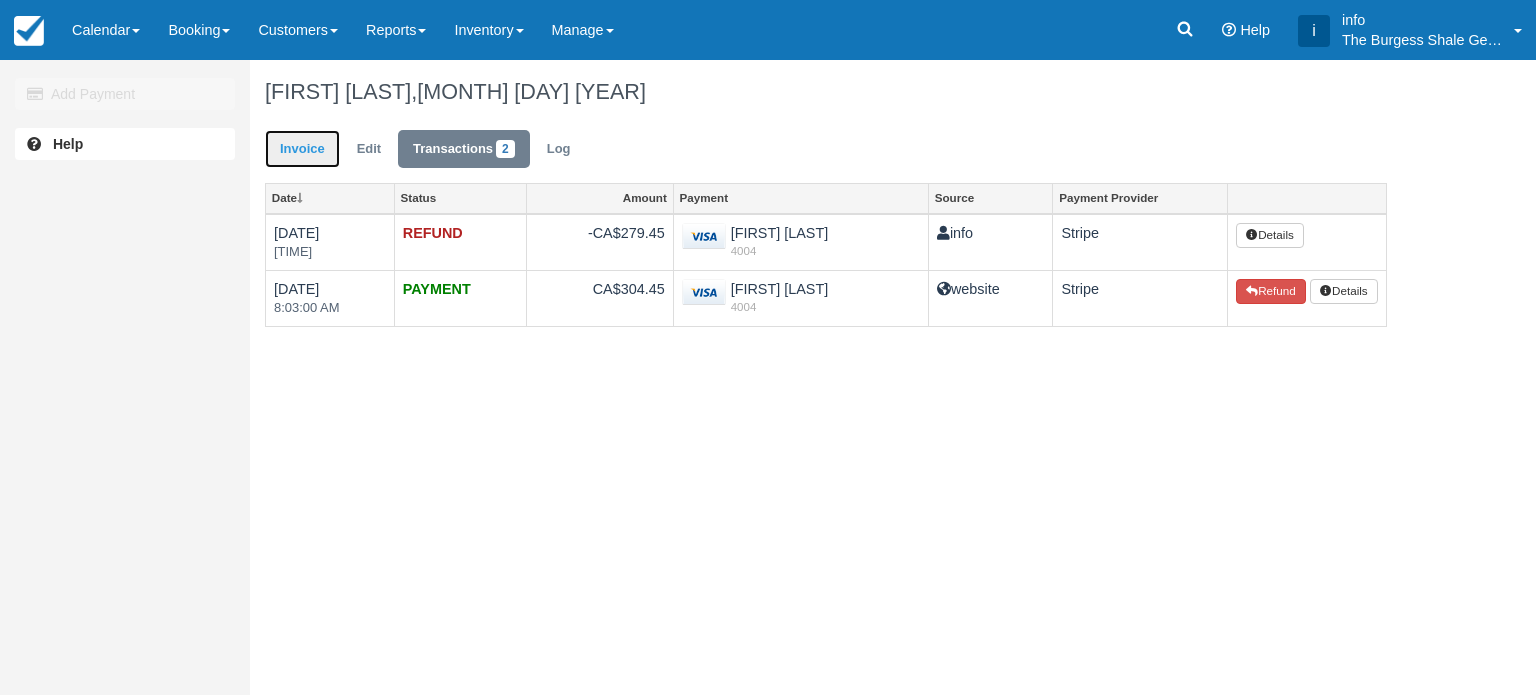 click on "Invoice" at bounding box center [302, 149] 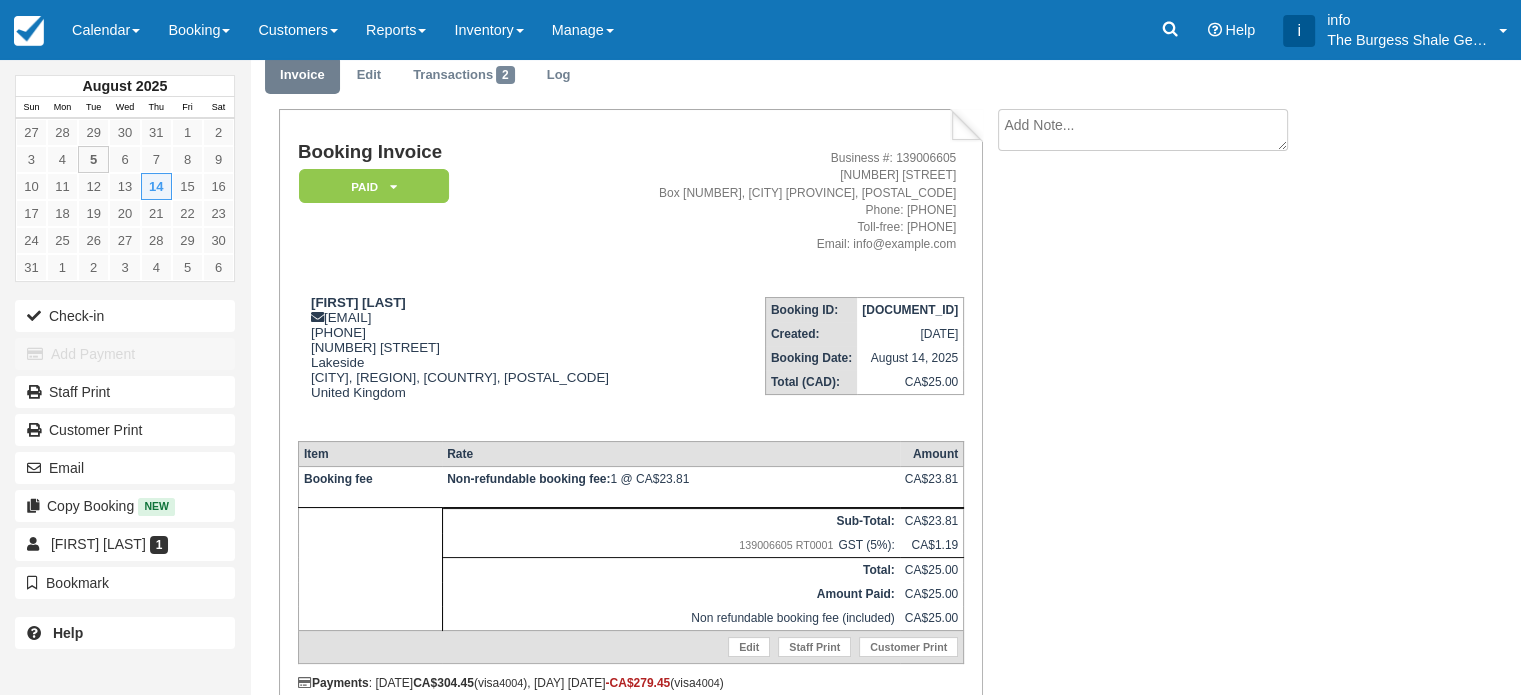scroll, scrollTop: 59, scrollLeft: 0, axis: vertical 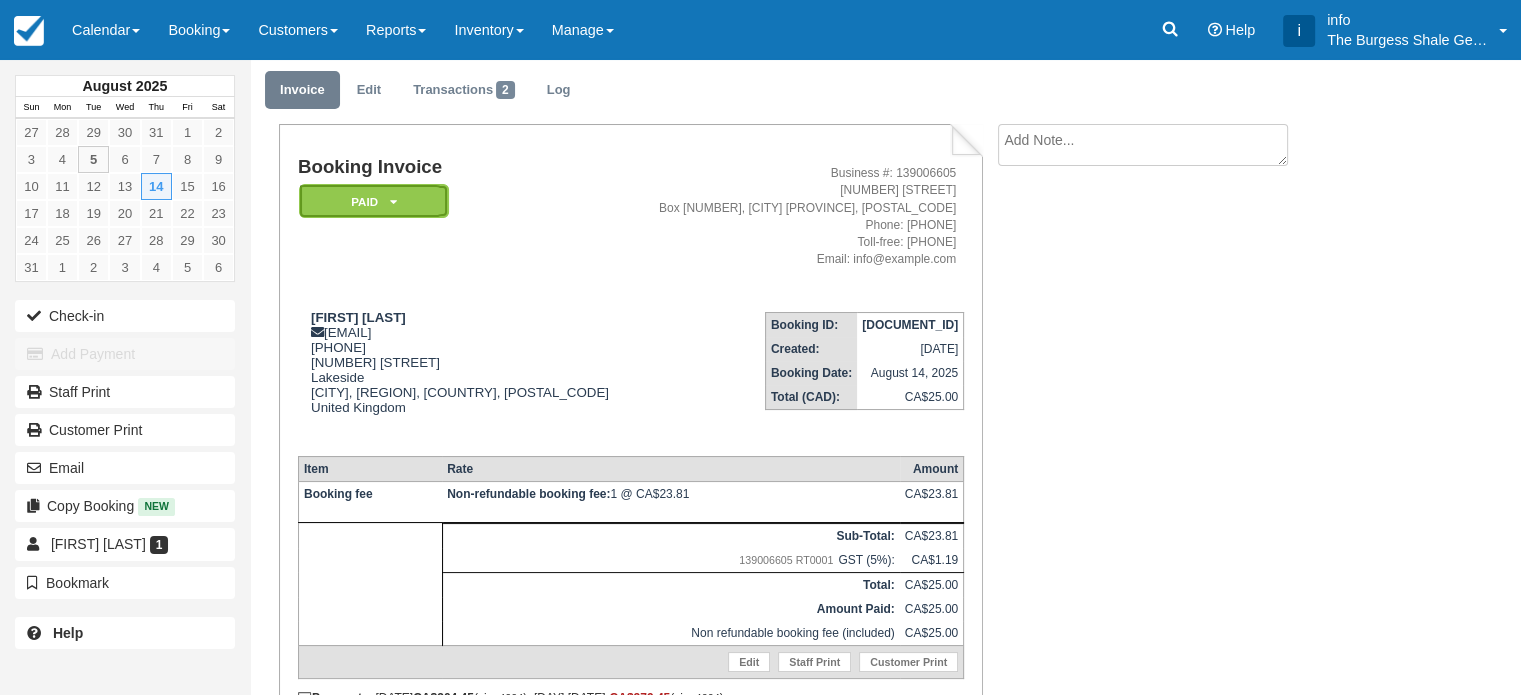click on "Paid" at bounding box center (374, 201) 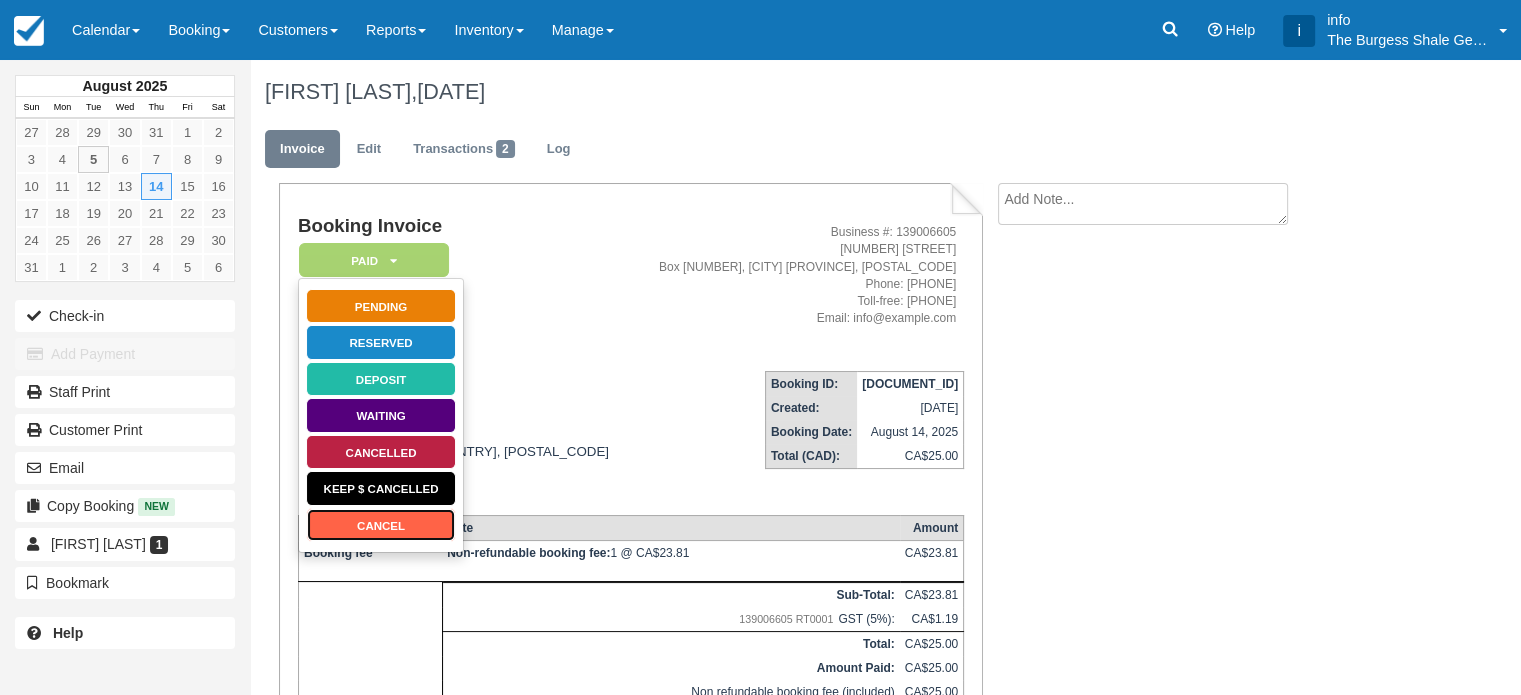 click on "Cancel" at bounding box center (381, 525) 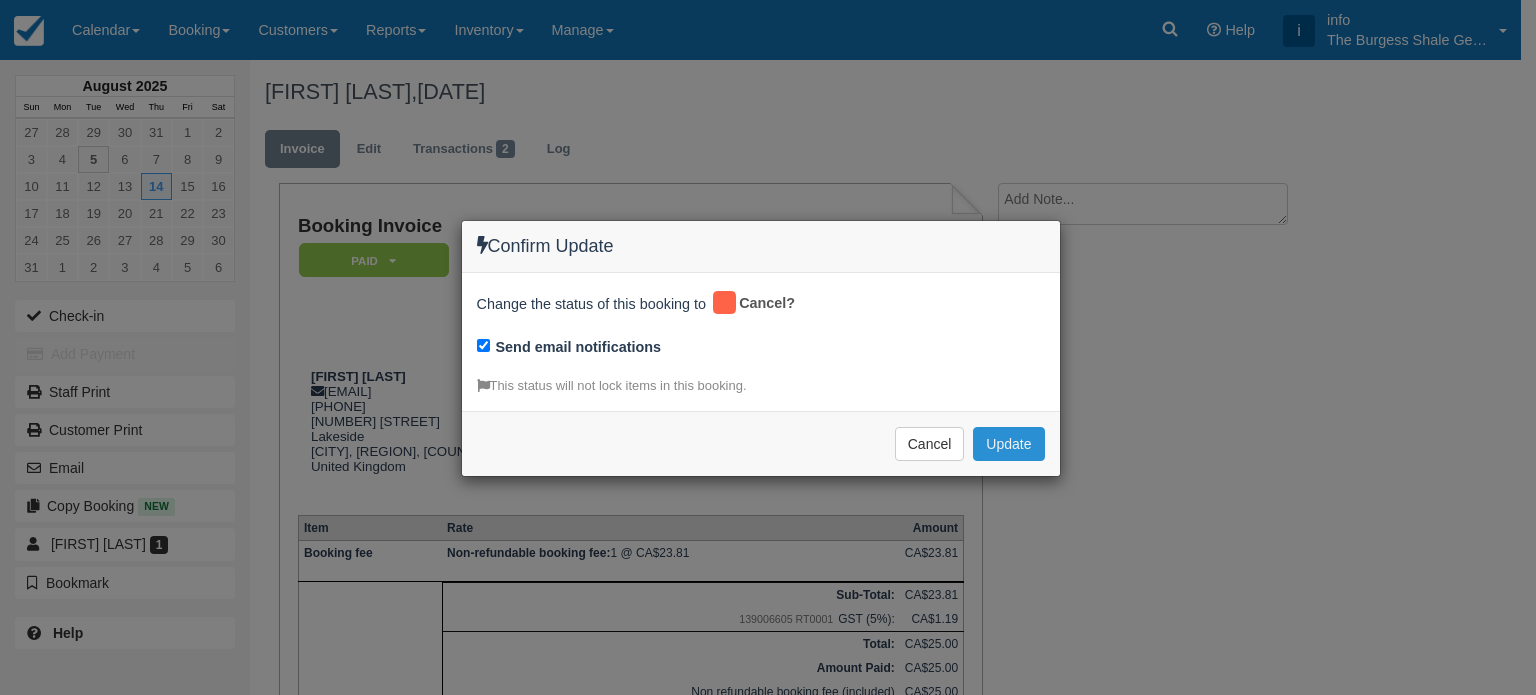 click on "Update" at bounding box center [1008, 444] 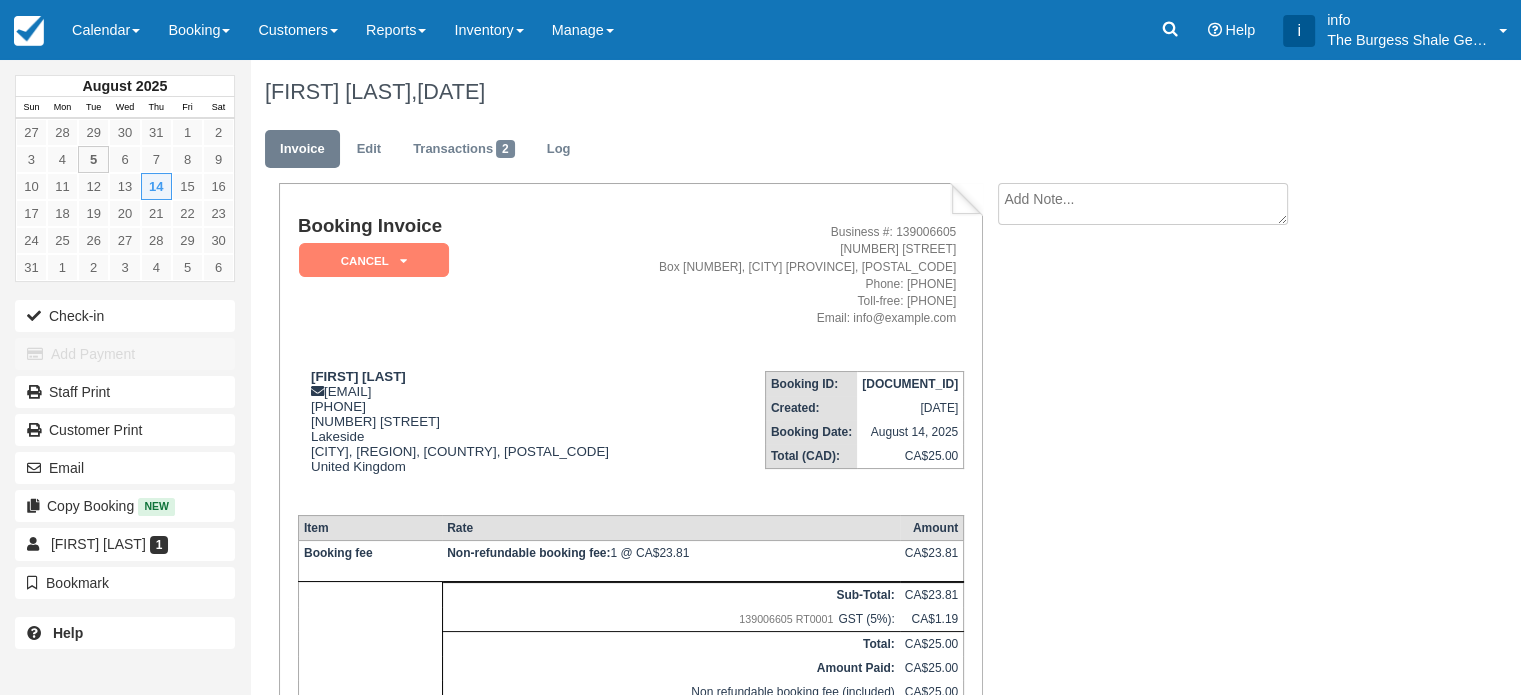 scroll, scrollTop: 0, scrollLeft: 0, axis: both 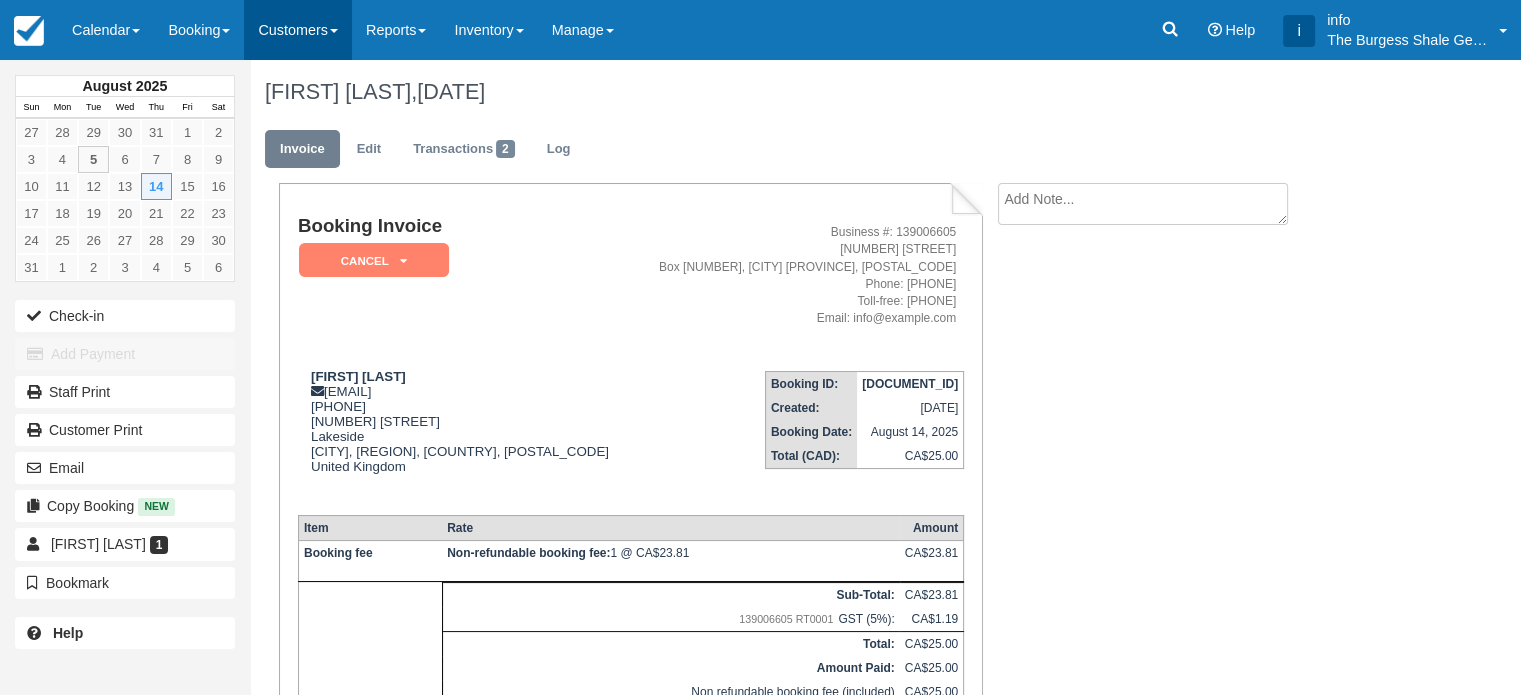 click on "Customers" at bounding box center (298, 30) 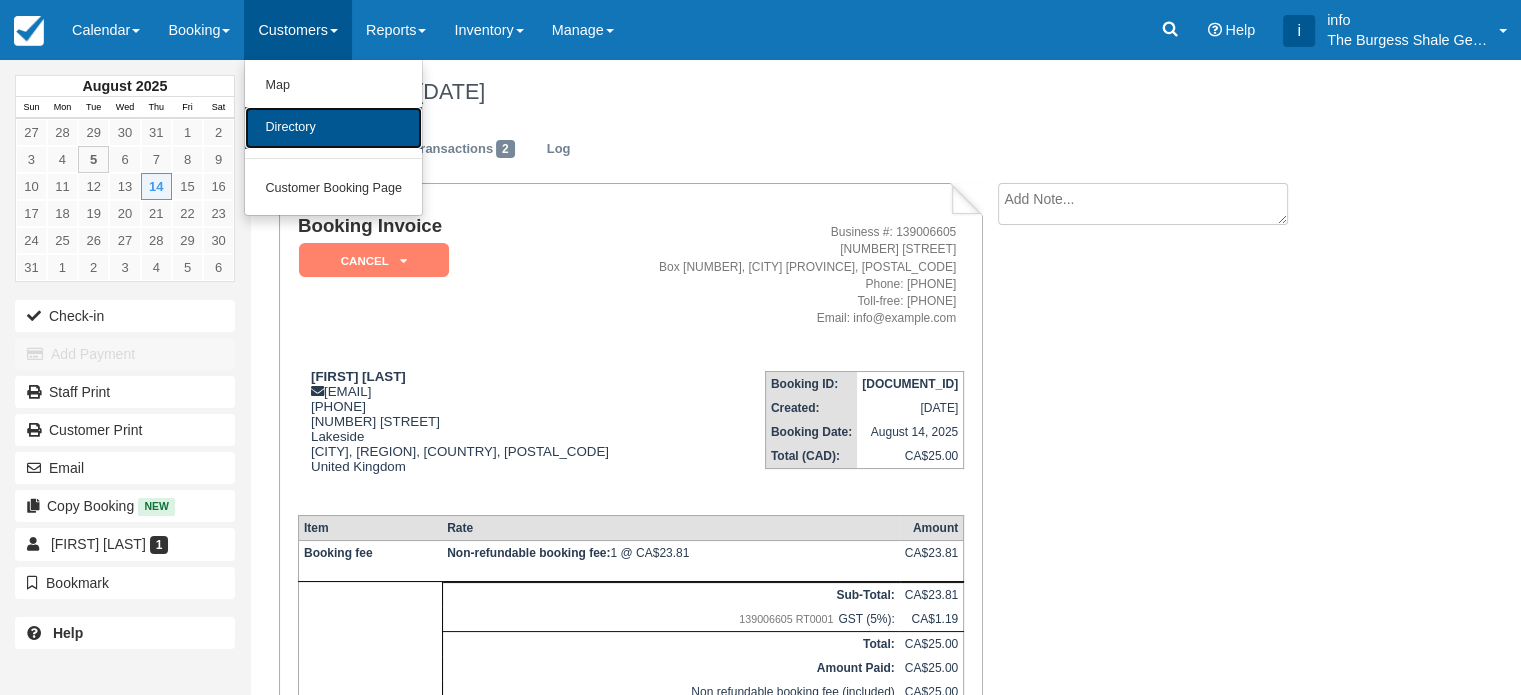 click on "Directory" at bounding box center [333, 128] 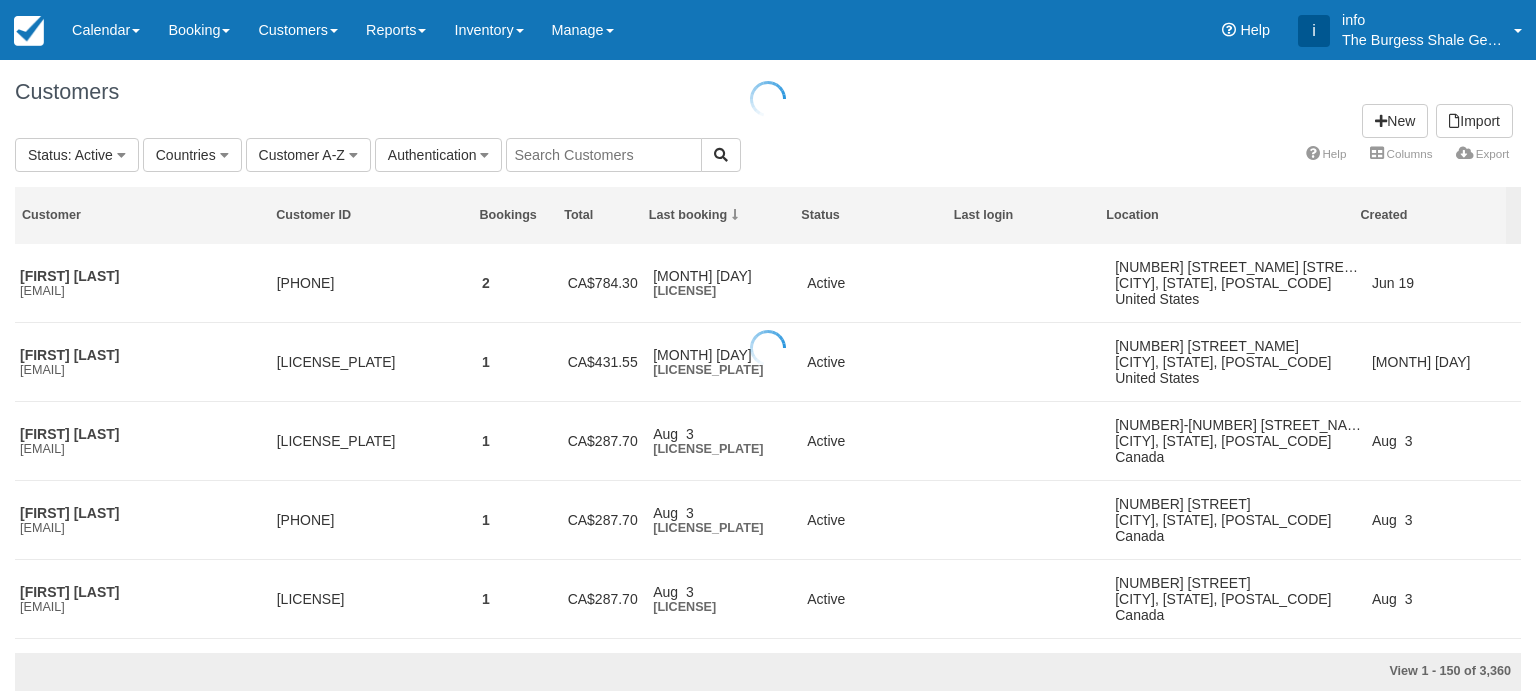 scroll, scrollTop: 0, scrollLeft: 0, axis: both 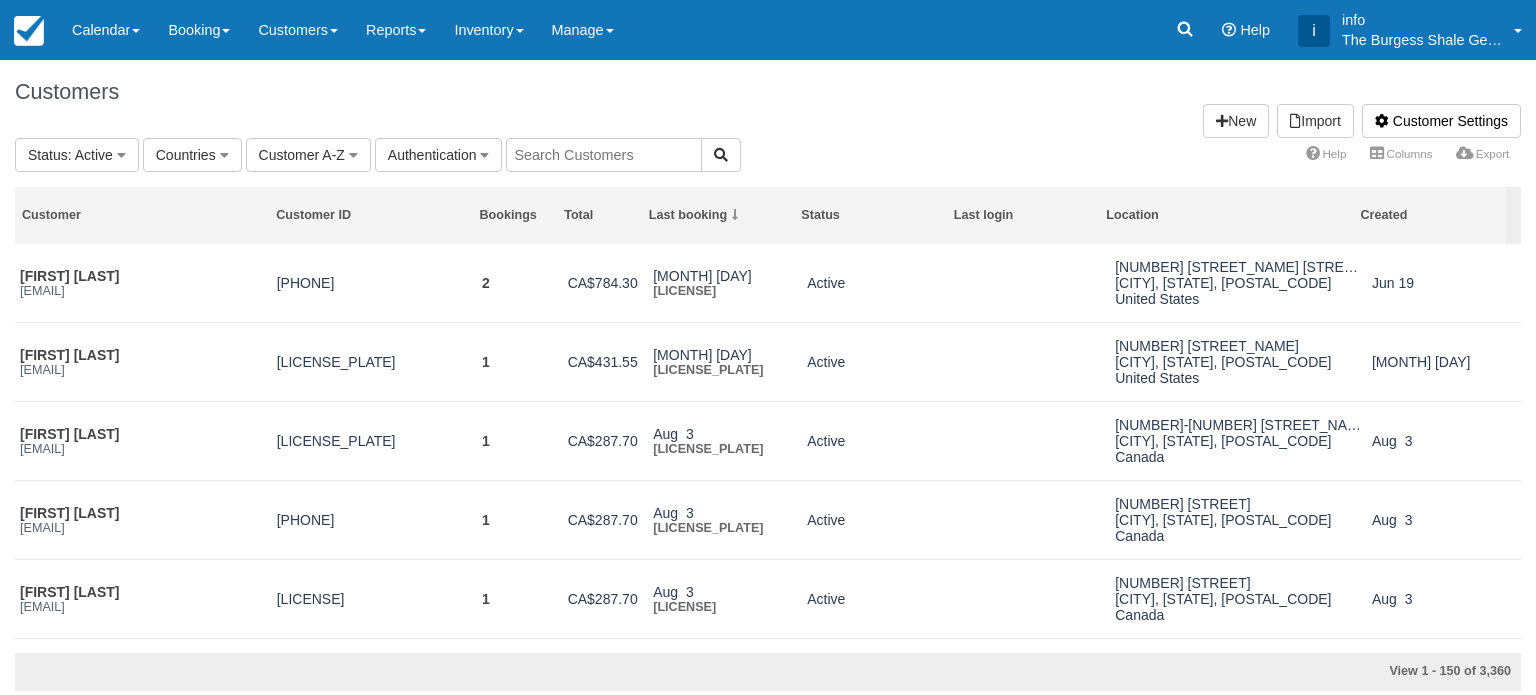 click at bounding box center [604, 155] 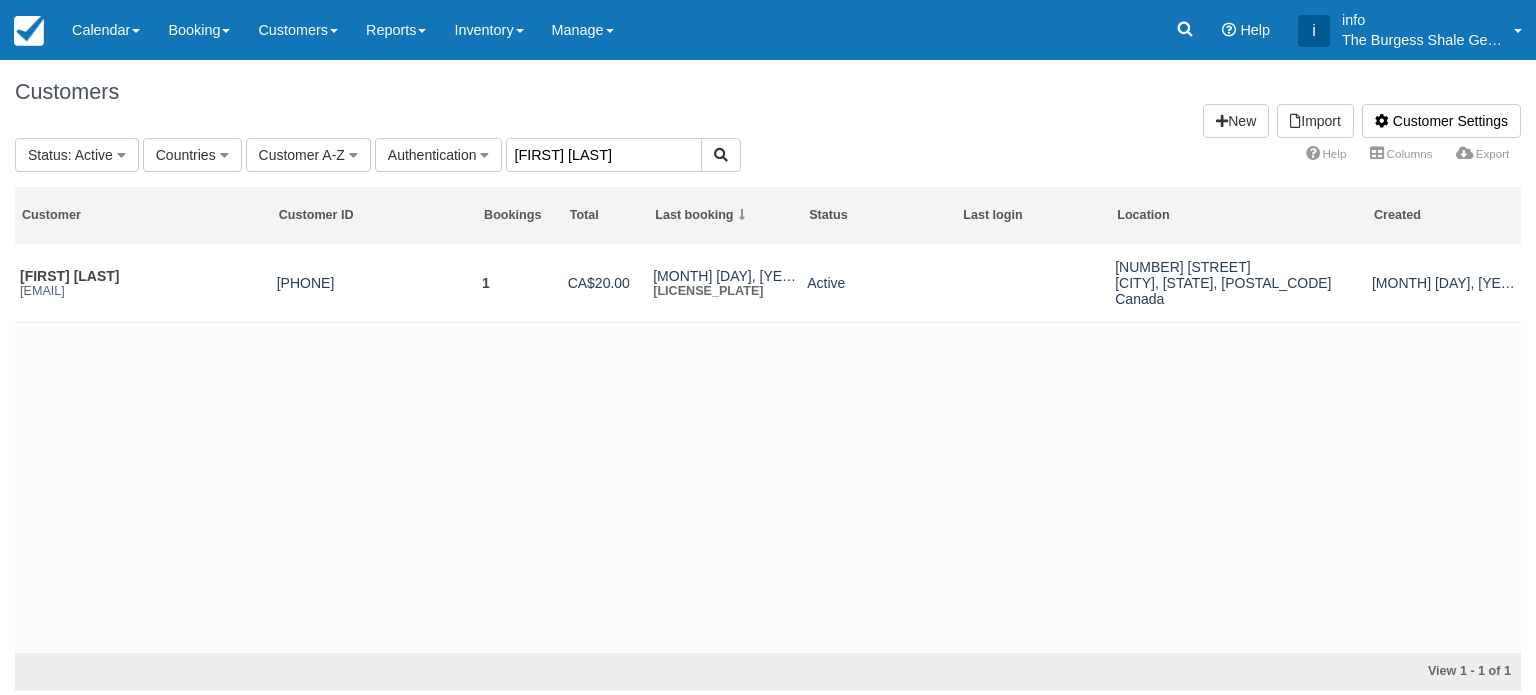 drag, startPoint x: 570, startPoint y: 156, endPoint x: 506, endPoint y: 143, distance: 65.30697 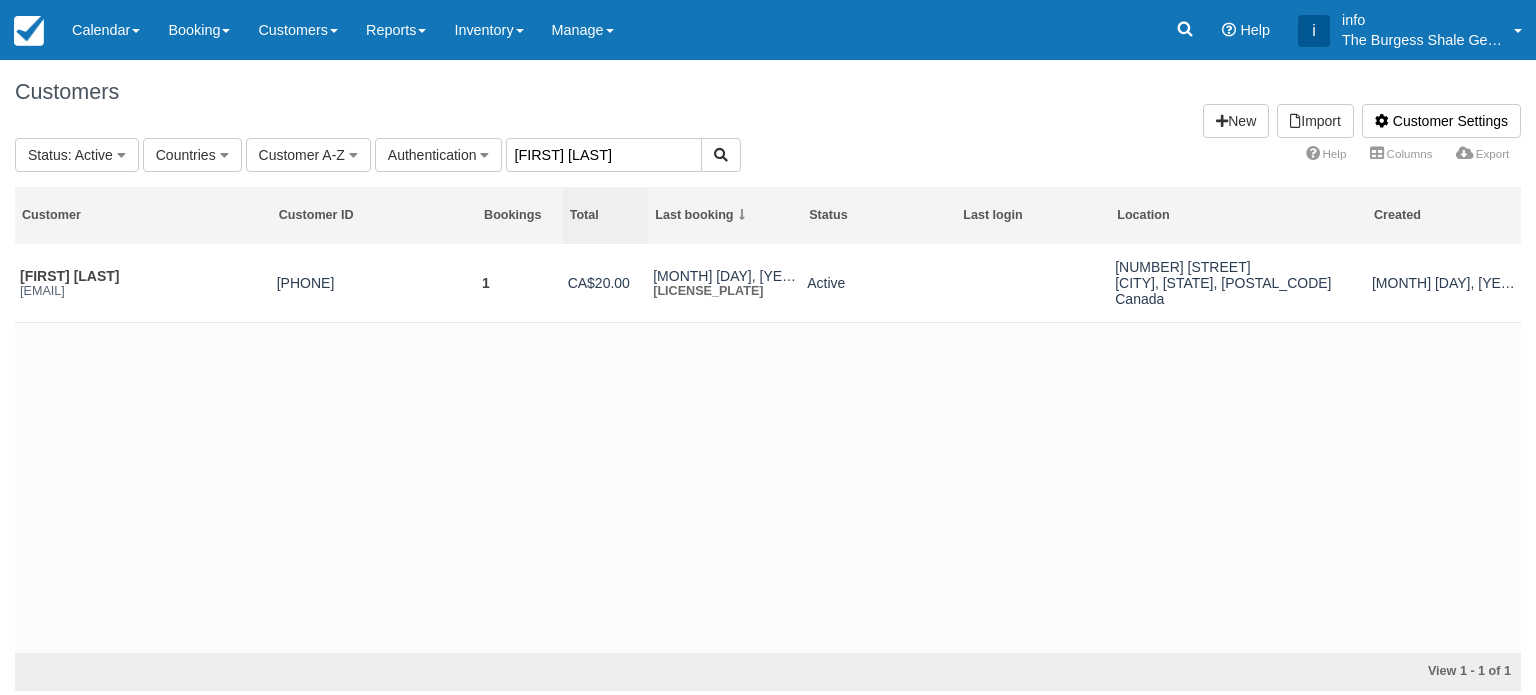 paste on "waldbillig13@gmail.com" 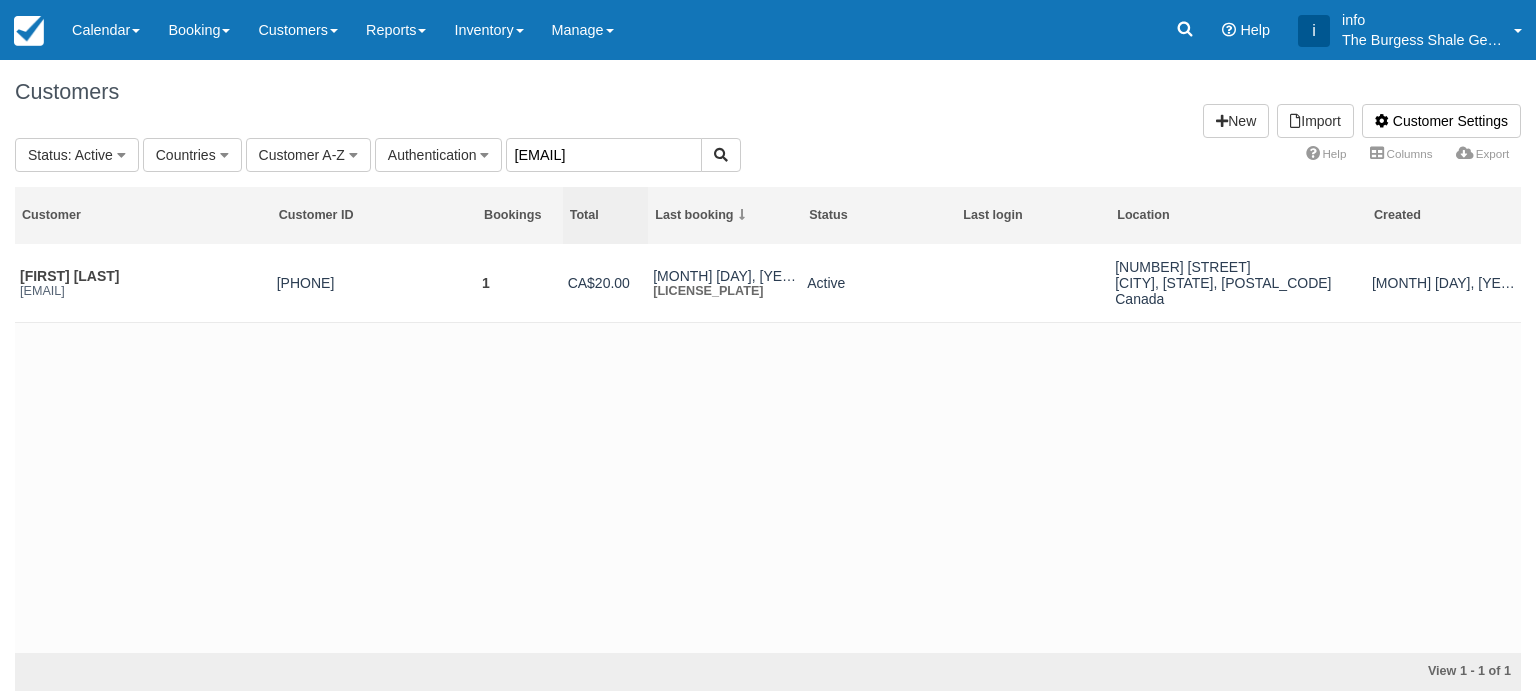 scroll, scrollTop: 0, scrollLeft: 11, axis: horizontal 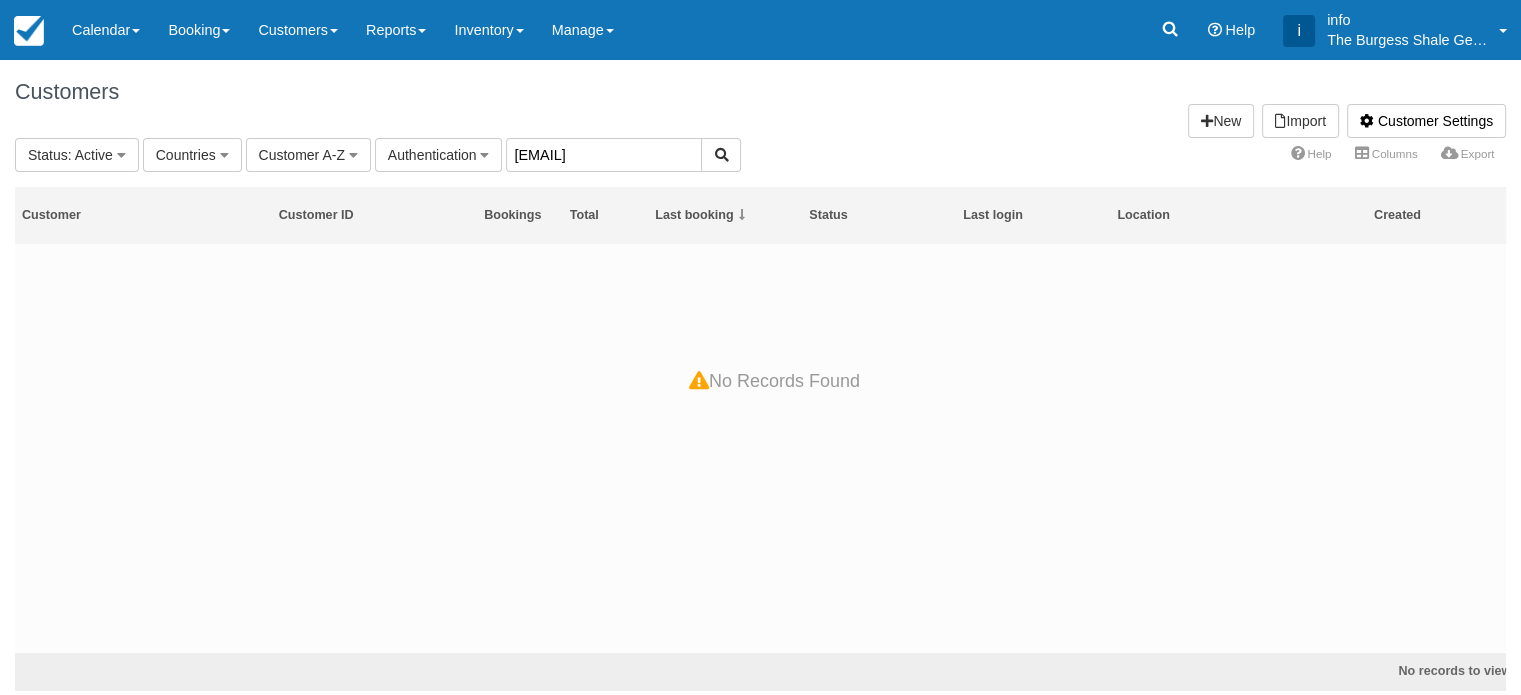 click on "markwaldbillig13@gmail.com" at bounding box center (604, 155) 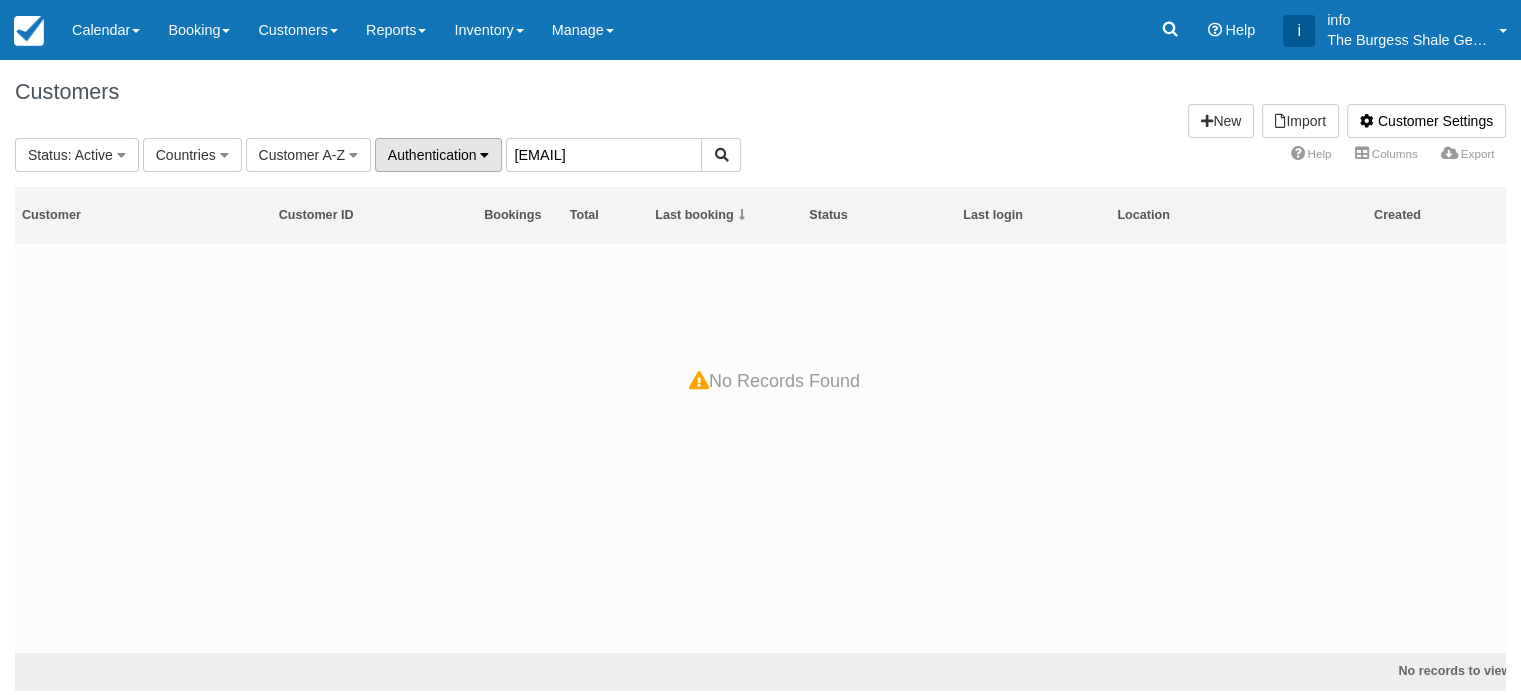 scroll, scrollTop: 0, scrollLeft: 0, axis: both 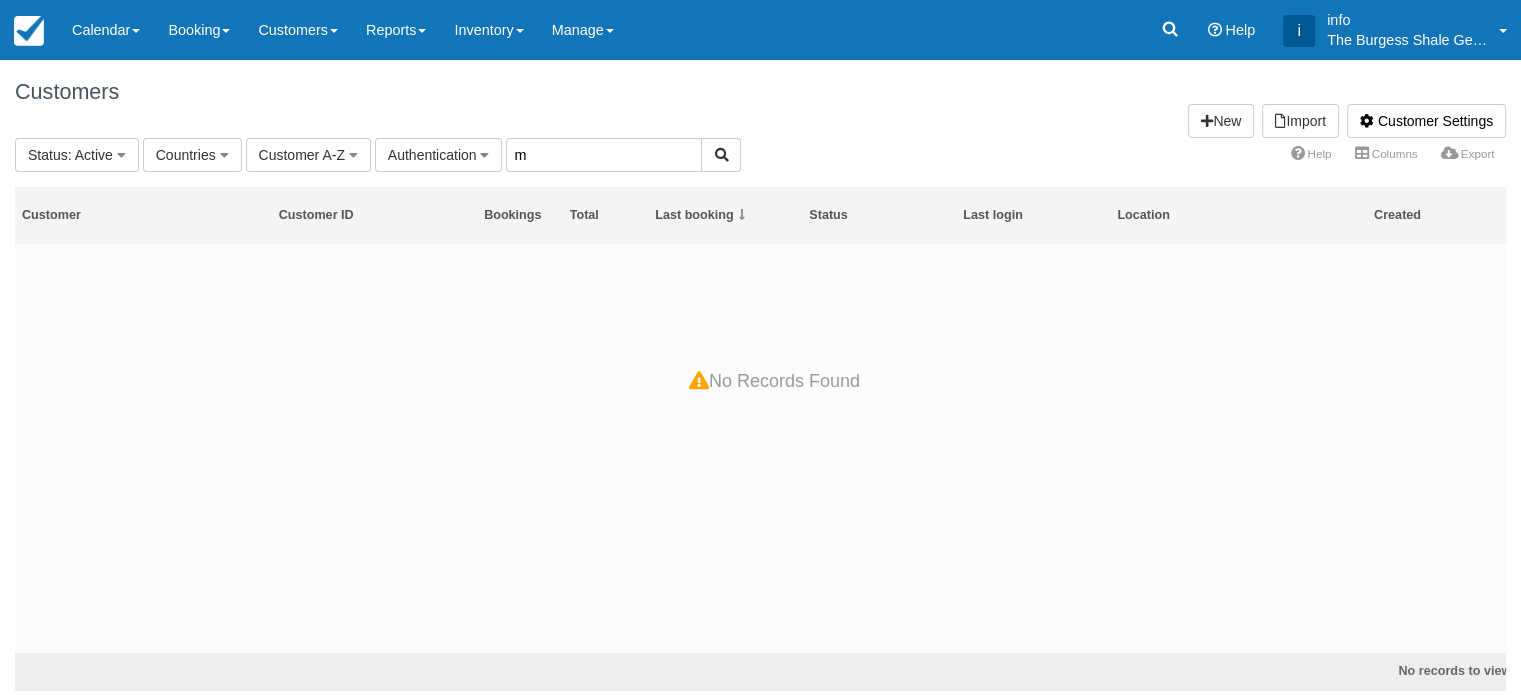 drag, startPoint x: 539, startPoint y: 158, endPoint x: 514, endPoint y: 146, distance: 27.730848 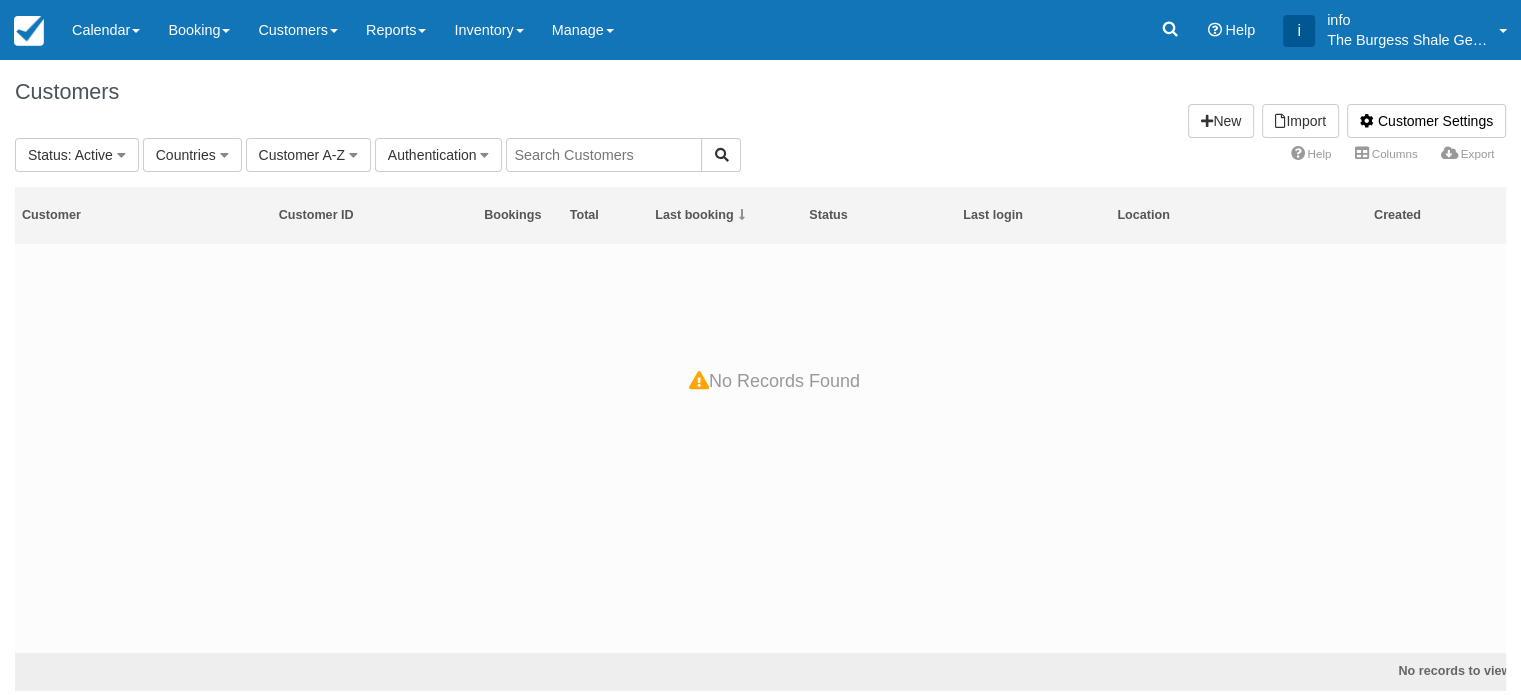 paste on "Waldbillig" 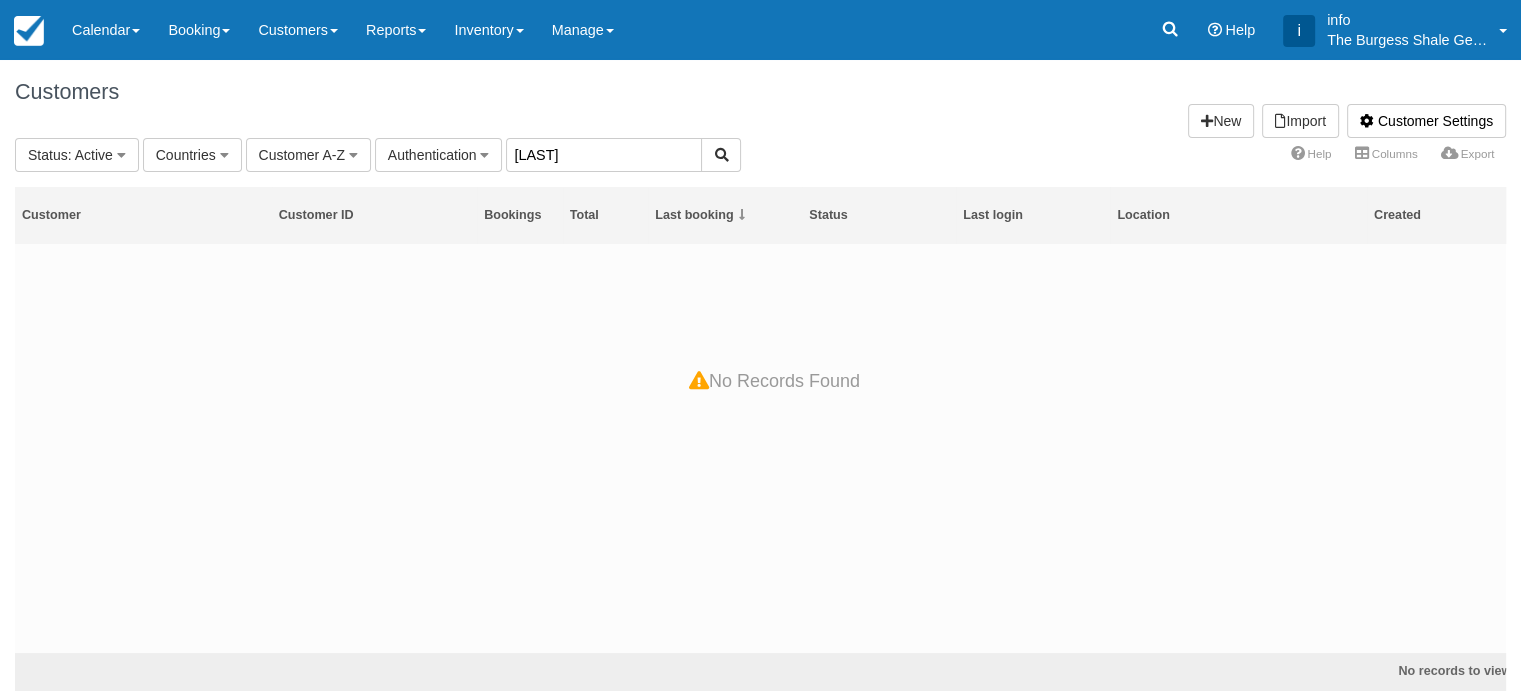 type on "Waldbillig" 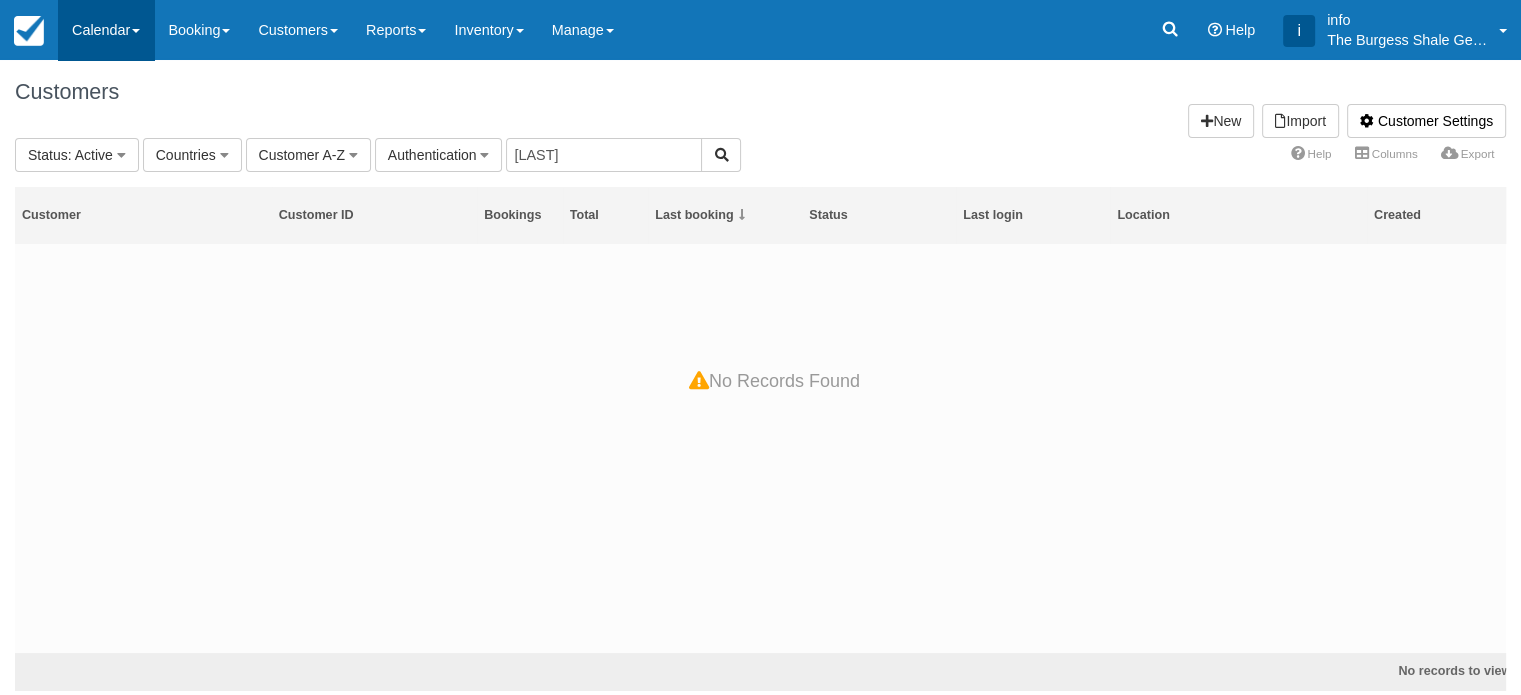 click on "Calendar" at bounding box center [106, 30] 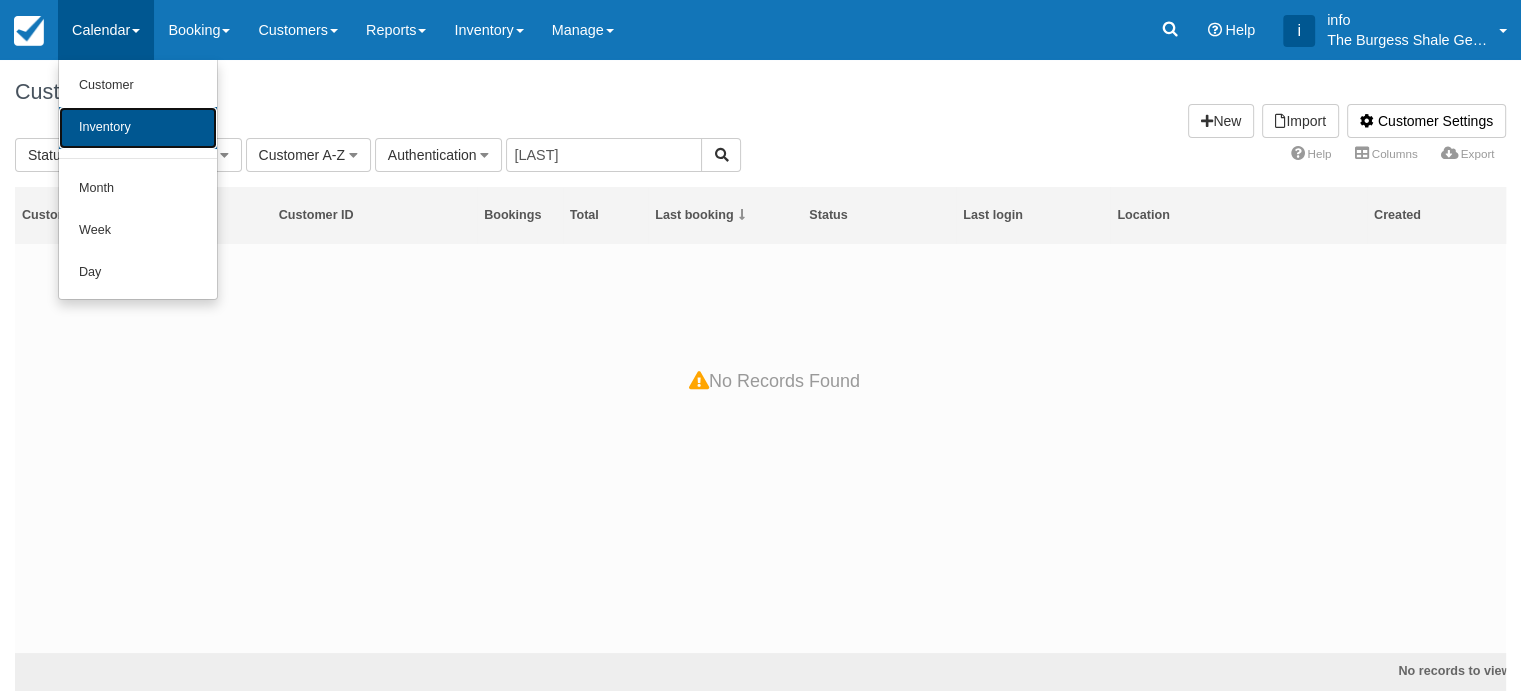 click on "Inventory" at bounding box center [138, 128] 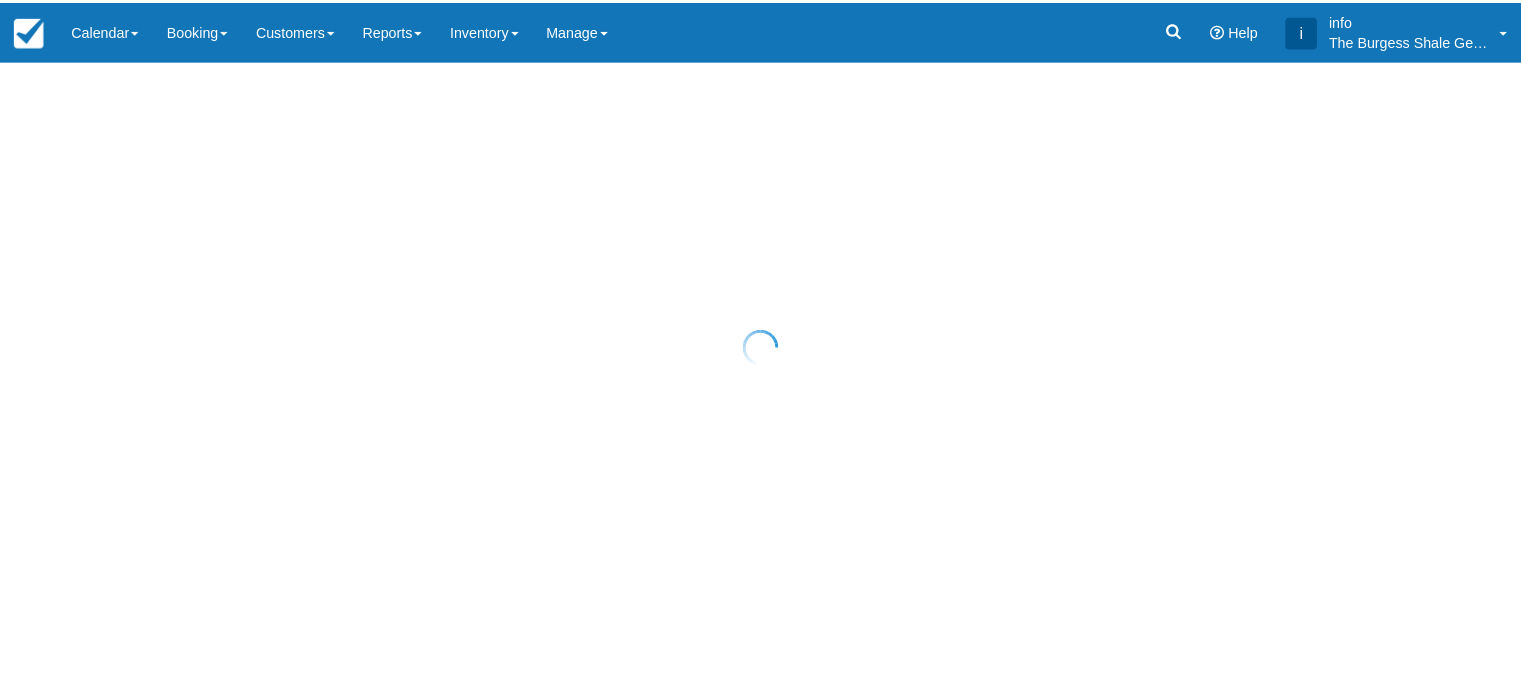 scroll, scrollTop: 0, scrollLeft: 0, axis: both 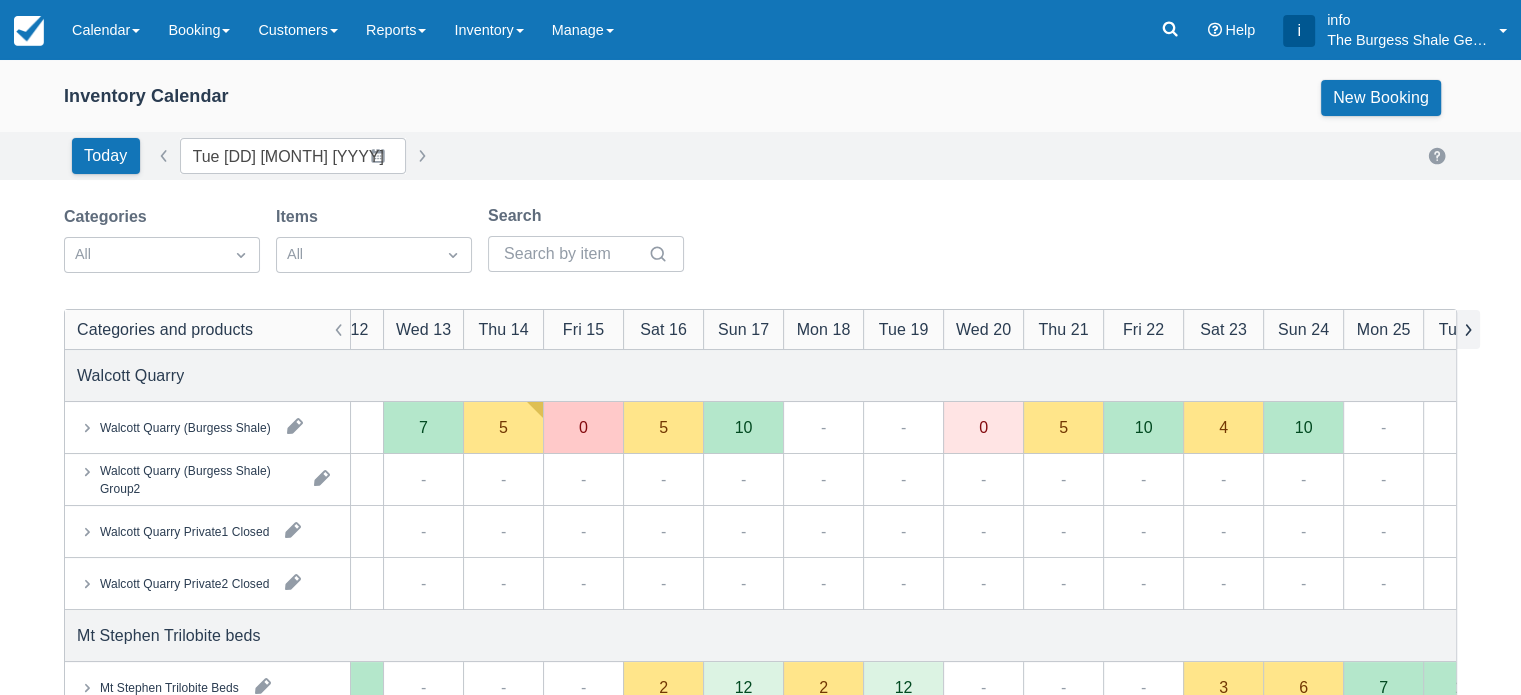 click at bounding box center [1468, 329] 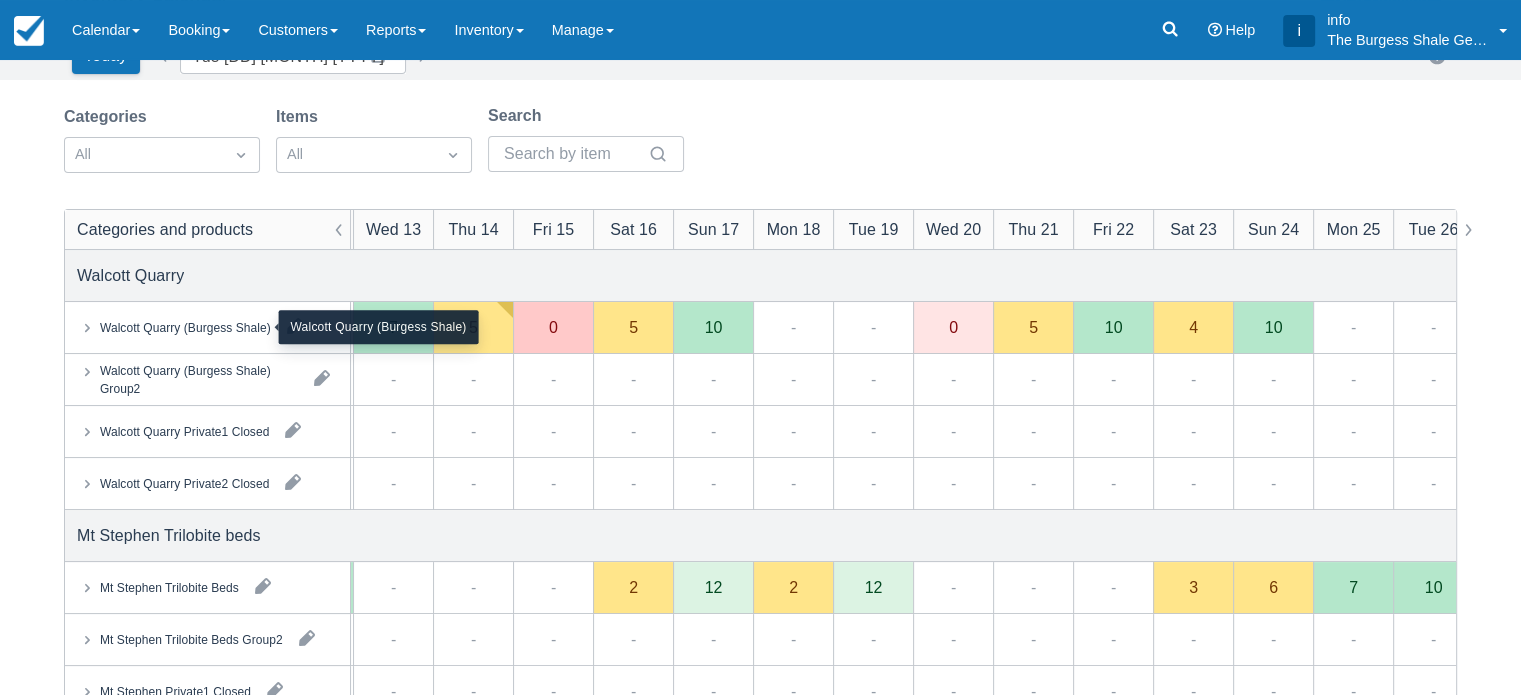 click on "Walcott Quarry (Burgess Shale)" at bounding box center (185, 327) 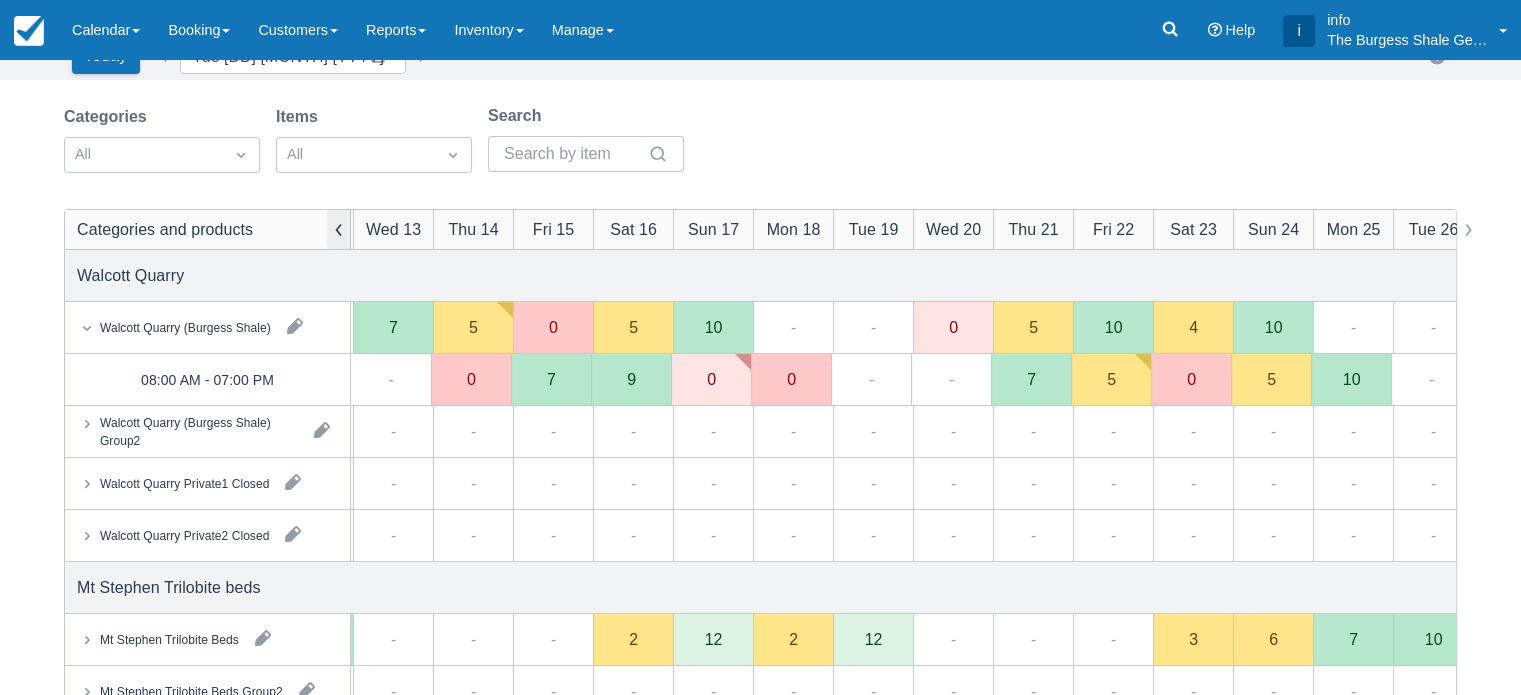 scroll, scrollTop: 0, scrollLeft: 594, axis: horizontal 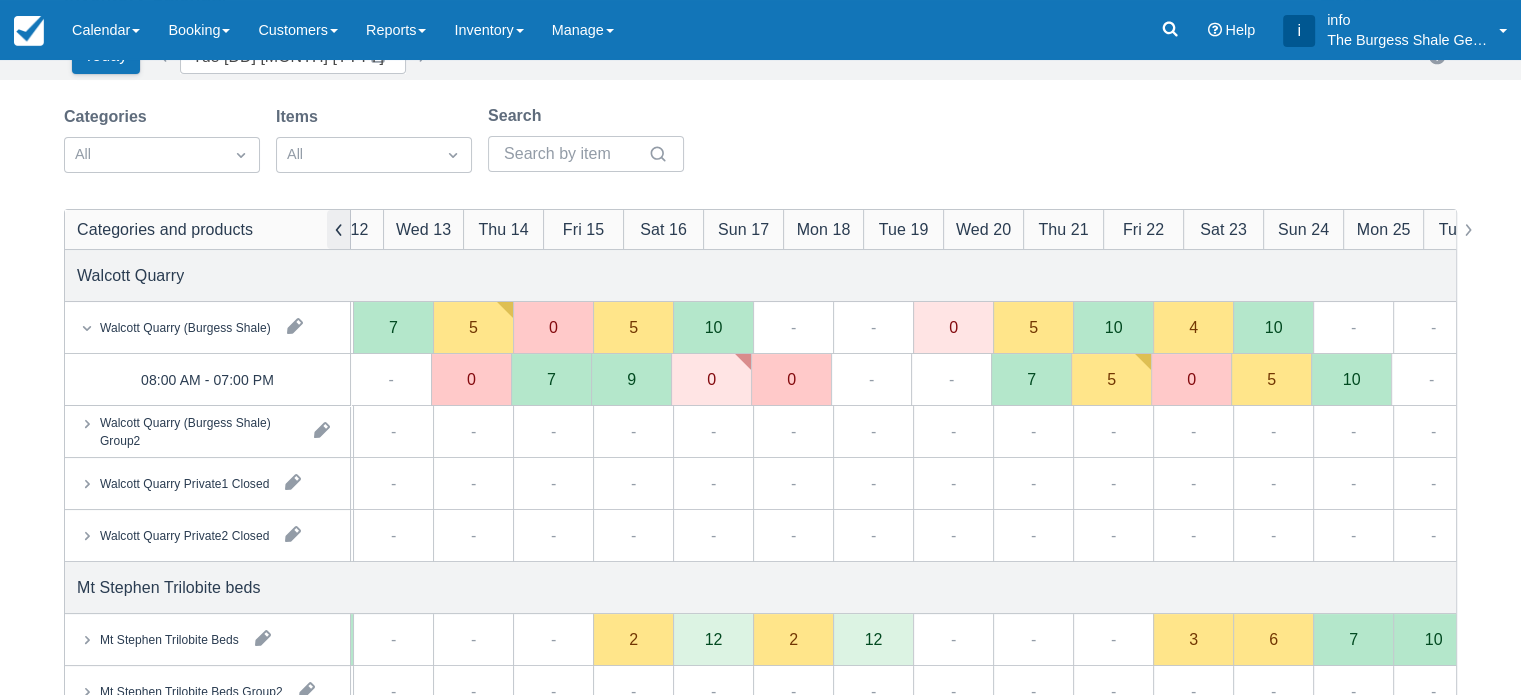 click at bounding box center [339, 229] 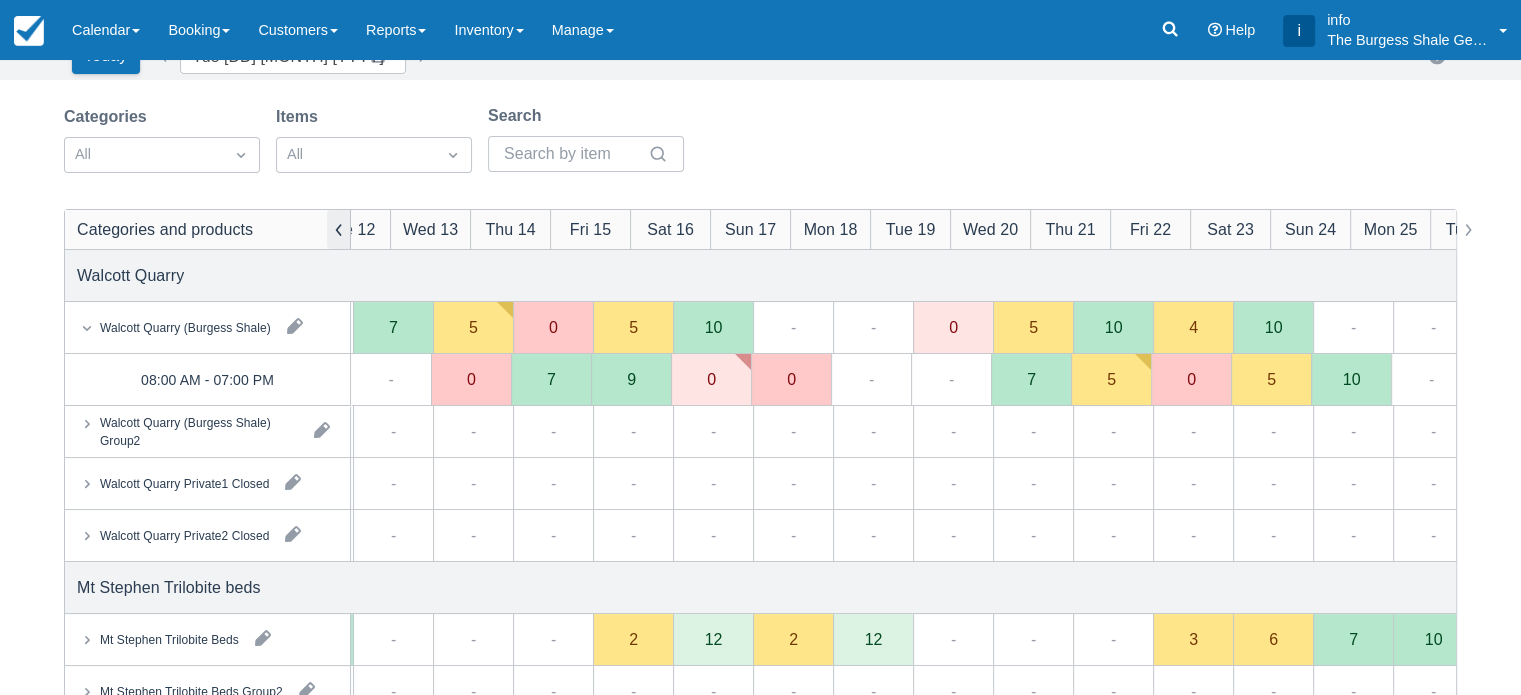 scroll, scrollTop: 0, scrollLeft: 594, axis: horizontal 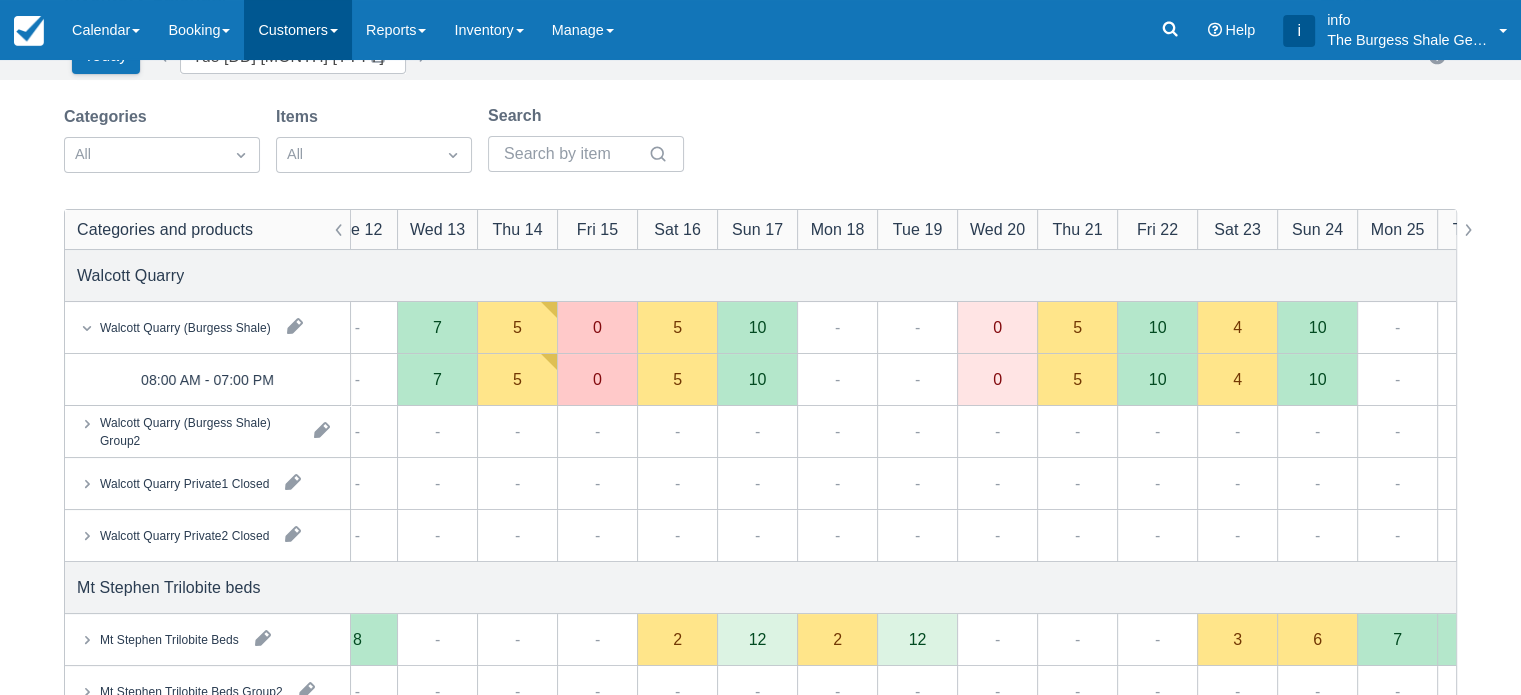 click on "Customers" at bounding box center [298, 30] 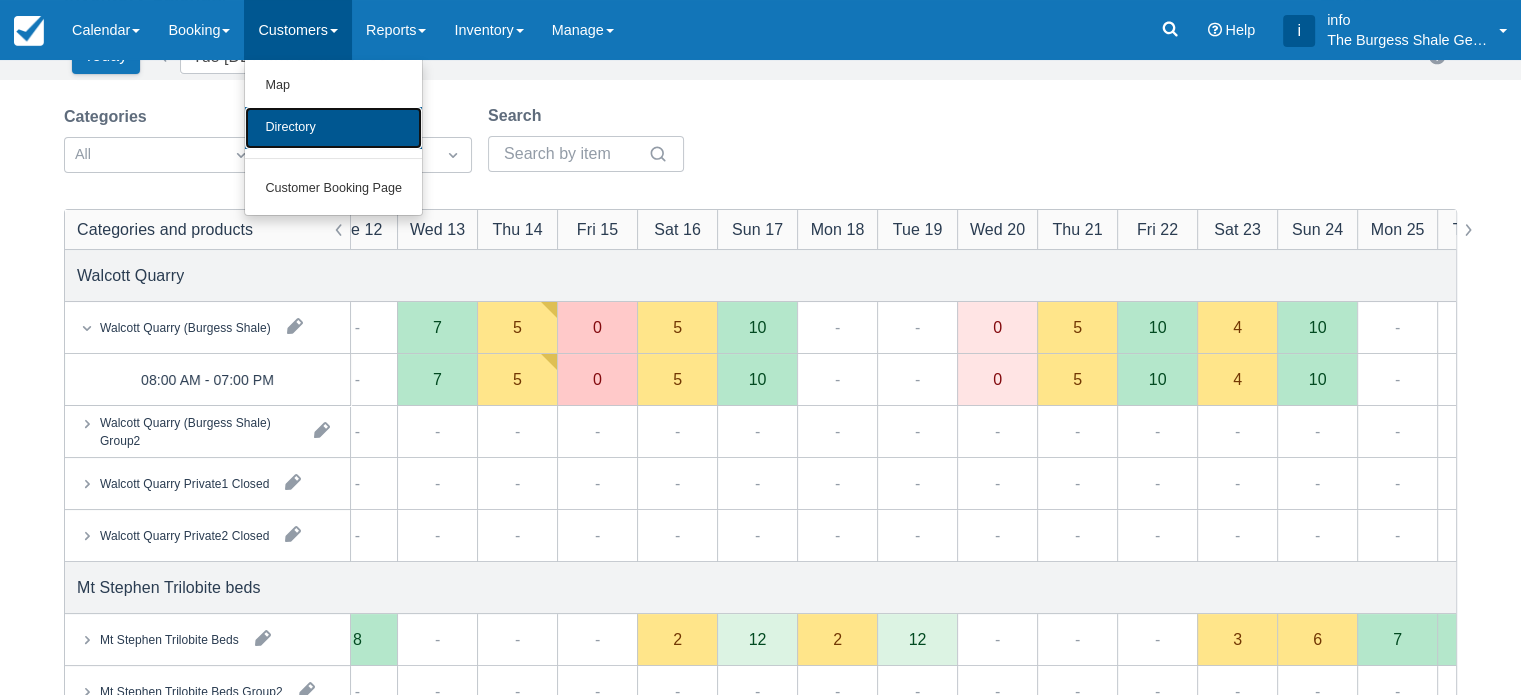 click on "Directory" at bounding box center [333, 128] 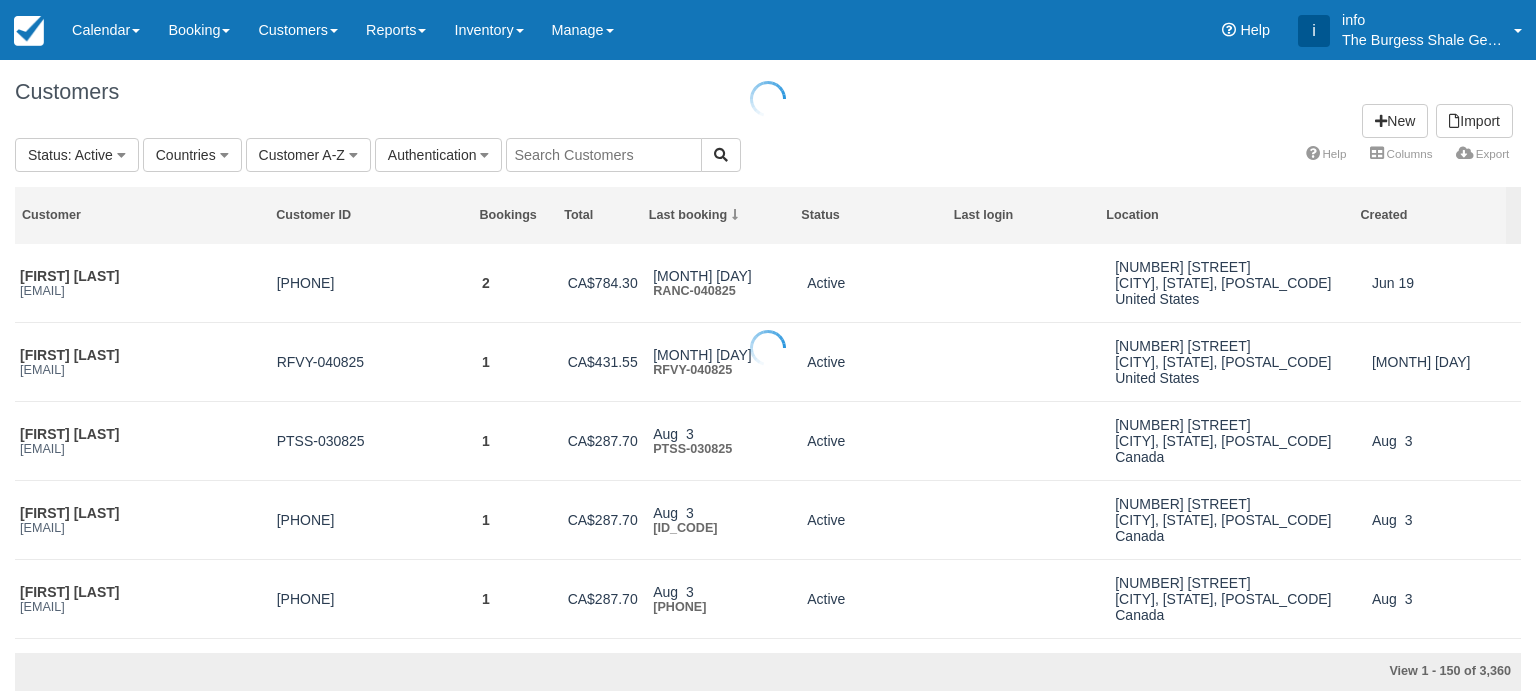 click at bounding box center (768, 347) 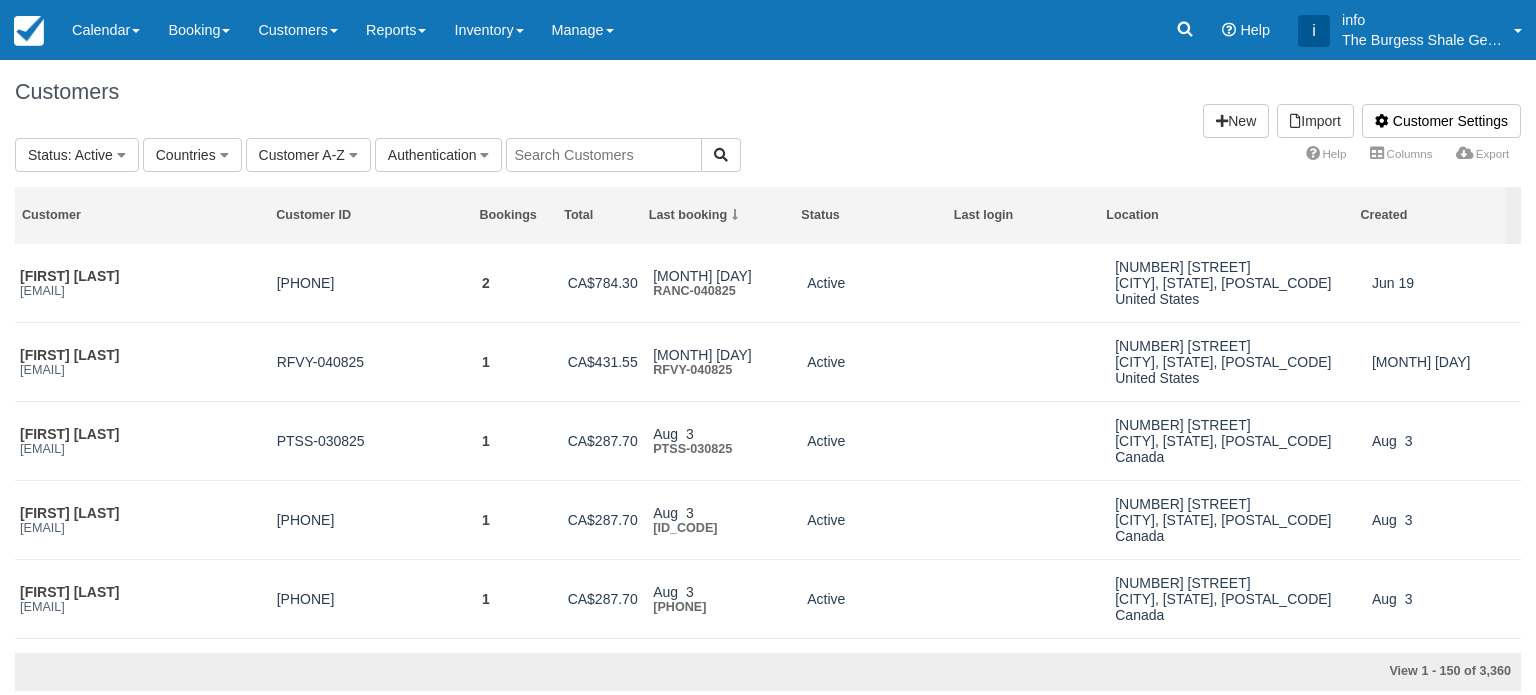 click at bounding box center [604, 155] 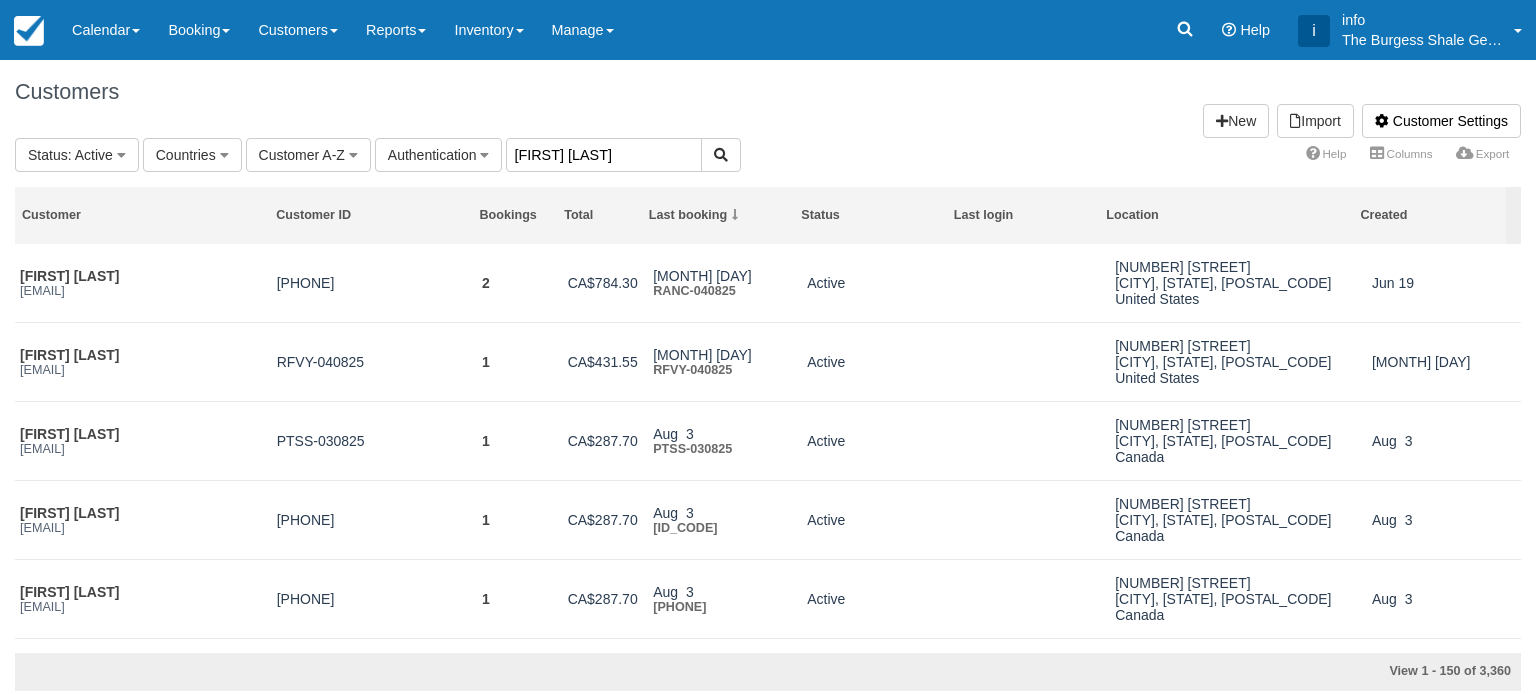 type on "[FIRST] [LAST]" 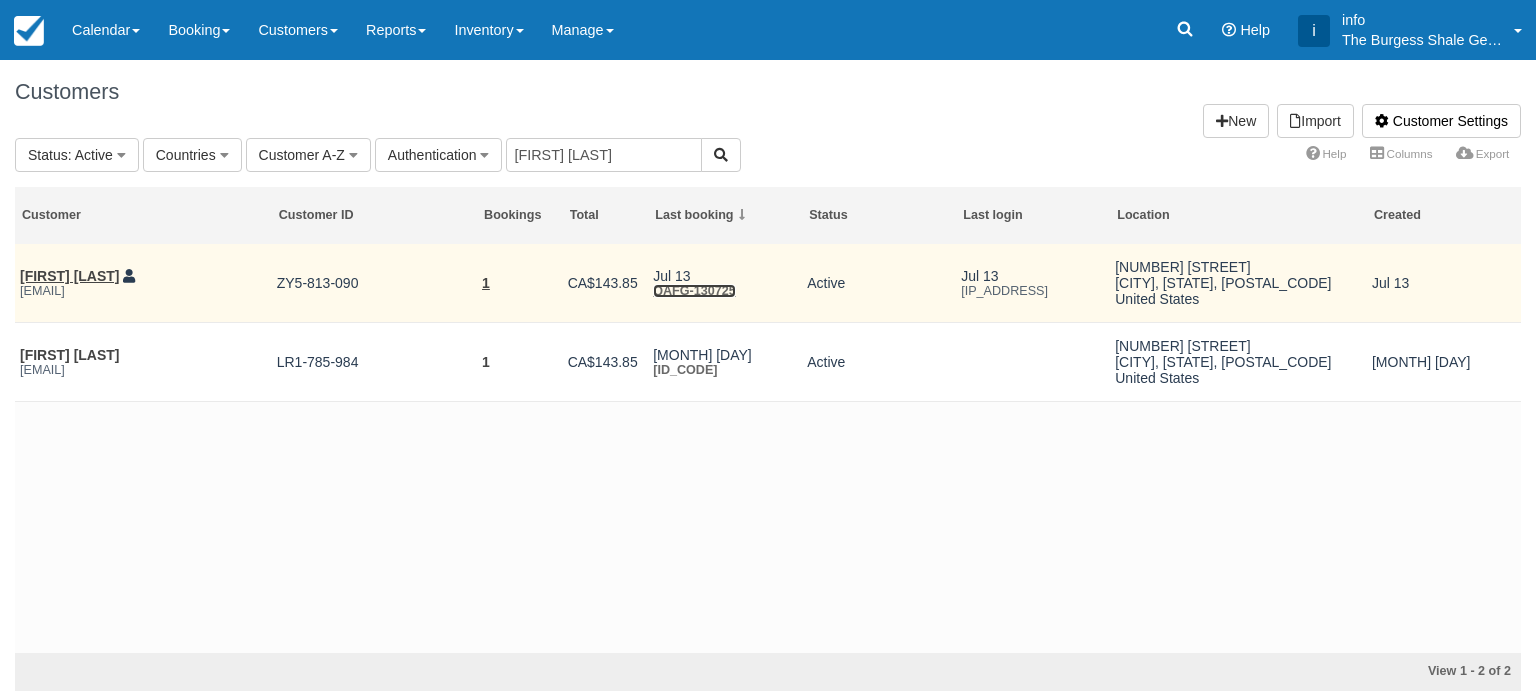 click on "QAFG-130725" at bounding box center (694, 291) 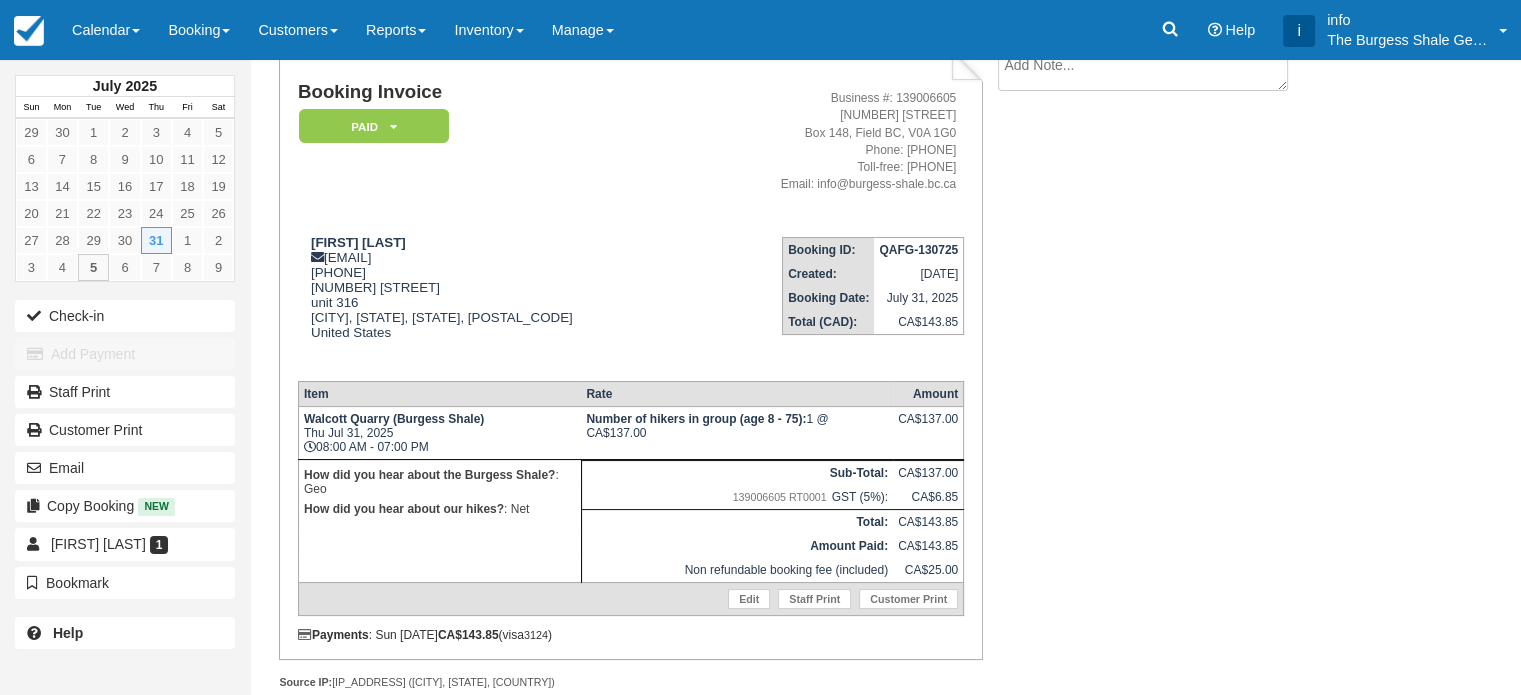 scroll, scrollTop: 170, scrollLeft: 0, axis: vertical 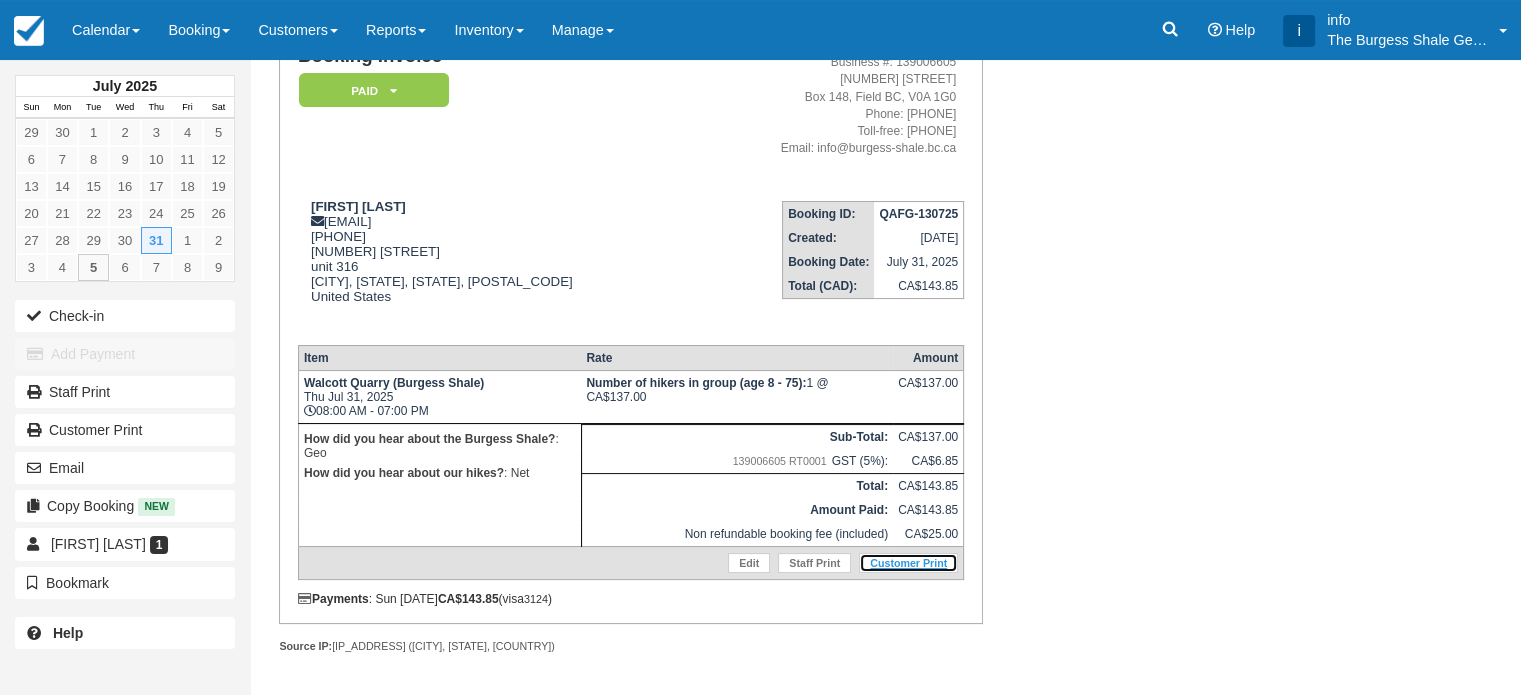click on "Customer Print" at bounding box center (908, 563) 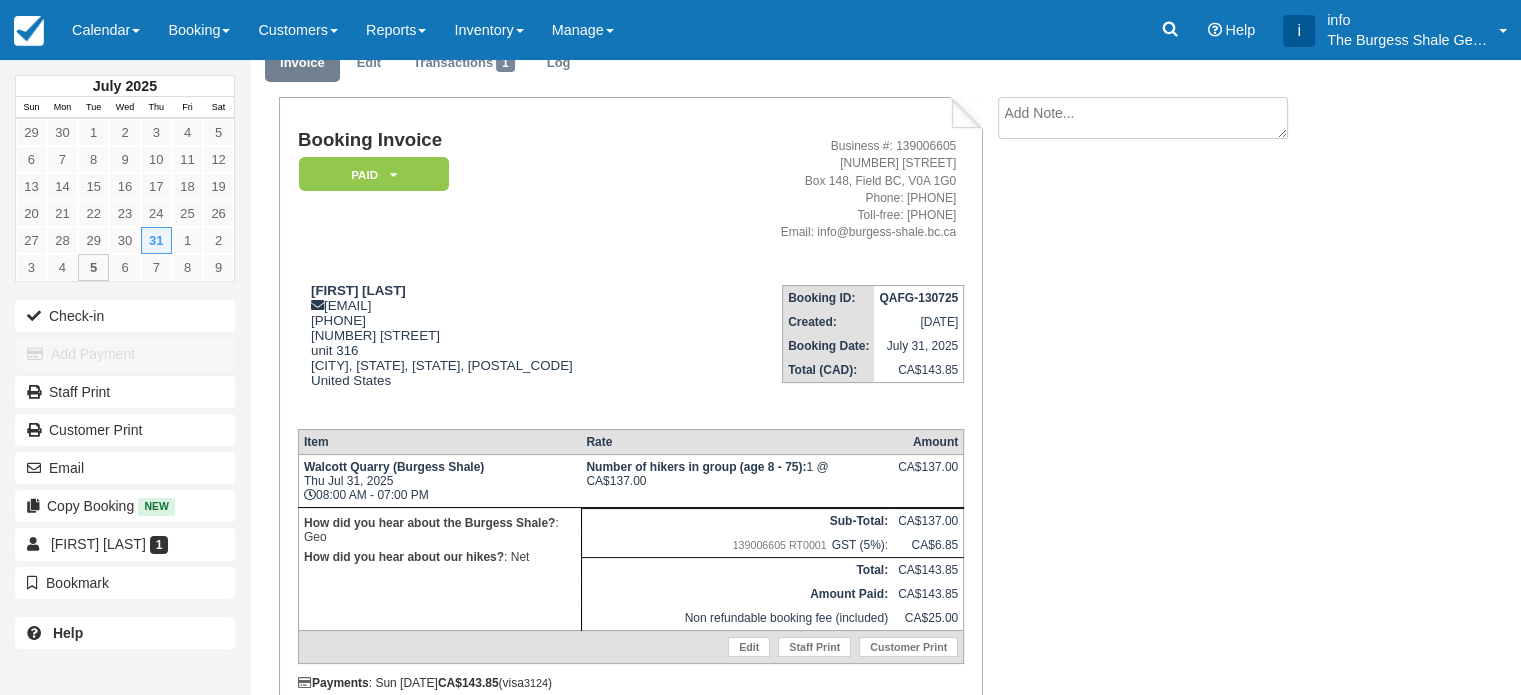 scroll, scrollTop: 70, scrollLeft: 0, axis: vertical 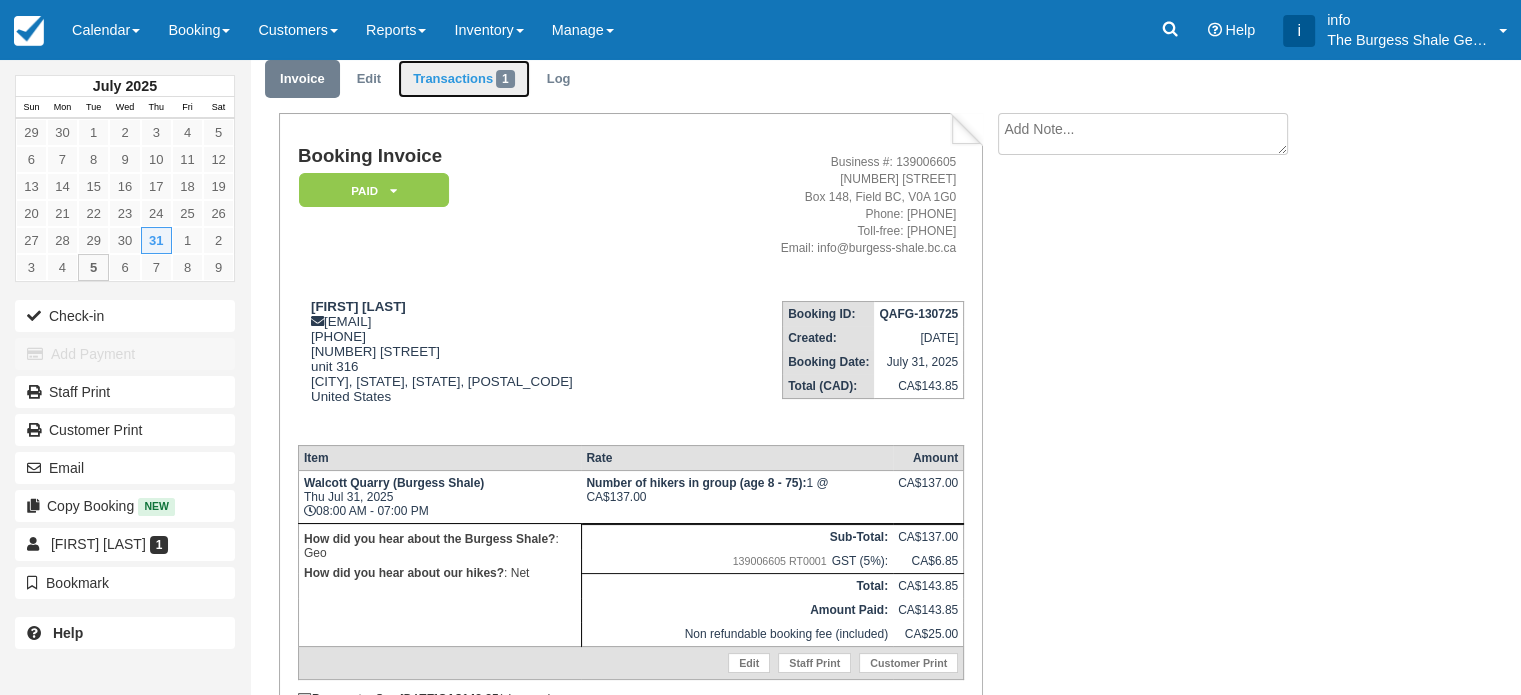 click on "Transactions  1" at bounding box center [464, 79] 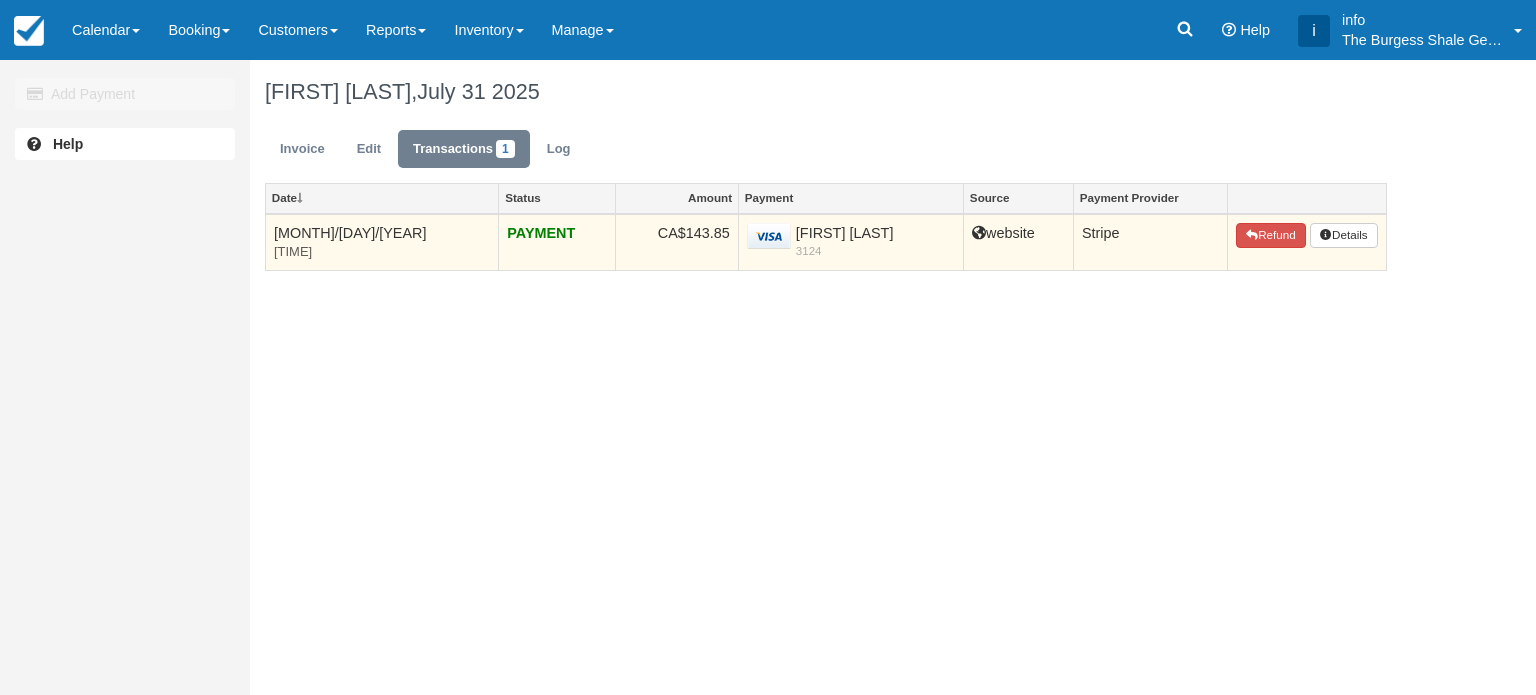 scroll, scrollTop: 0, scrollLeft: 0, axis: both 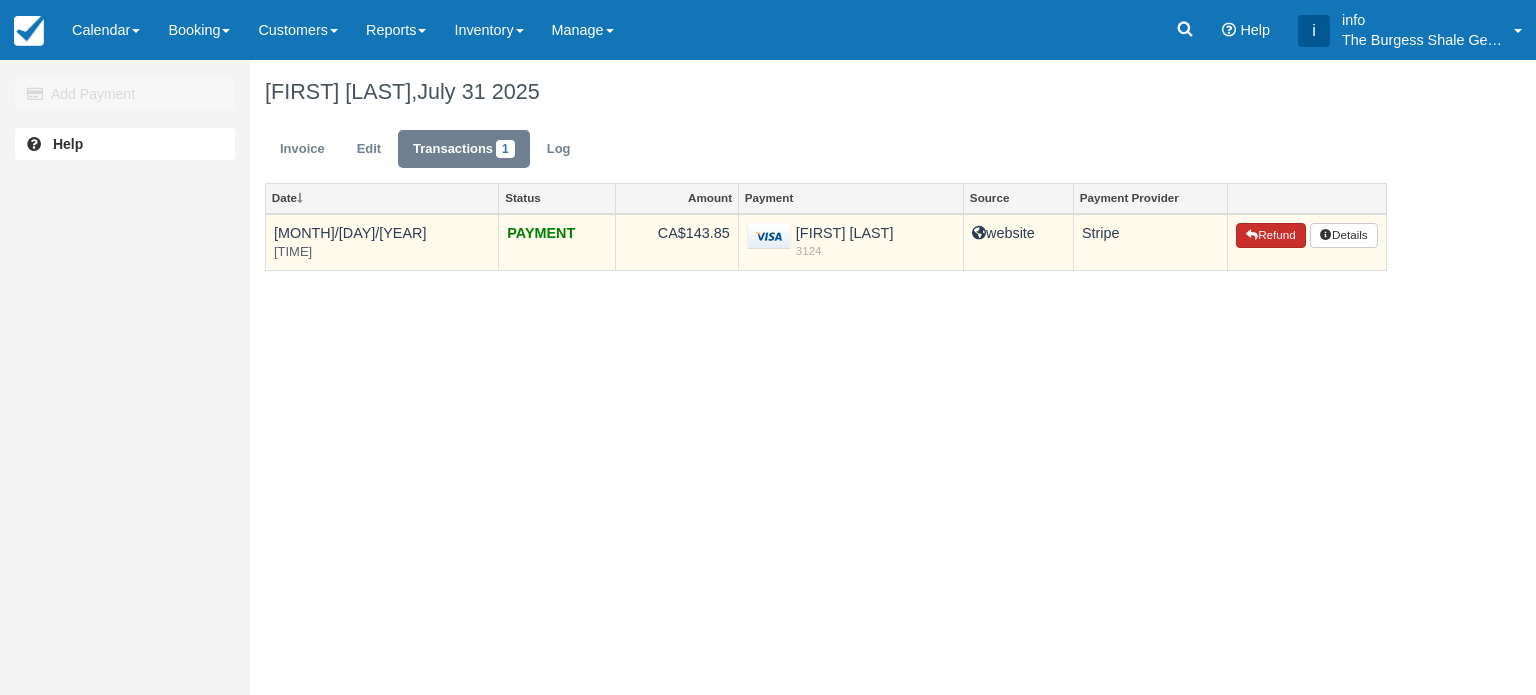 click on "Refund" at bounding box center [1271, 236] 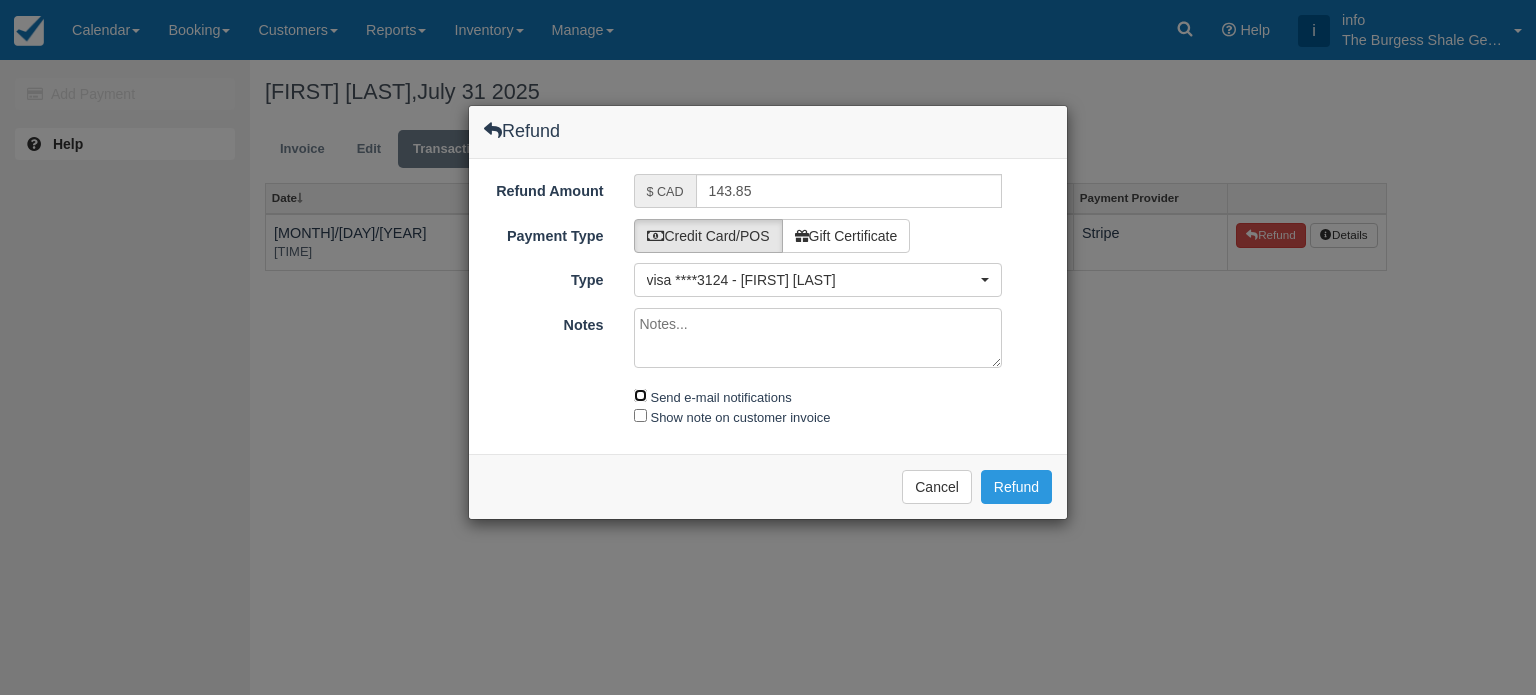 click on "Send e-mail notifications" at bounding box center [640, 395] 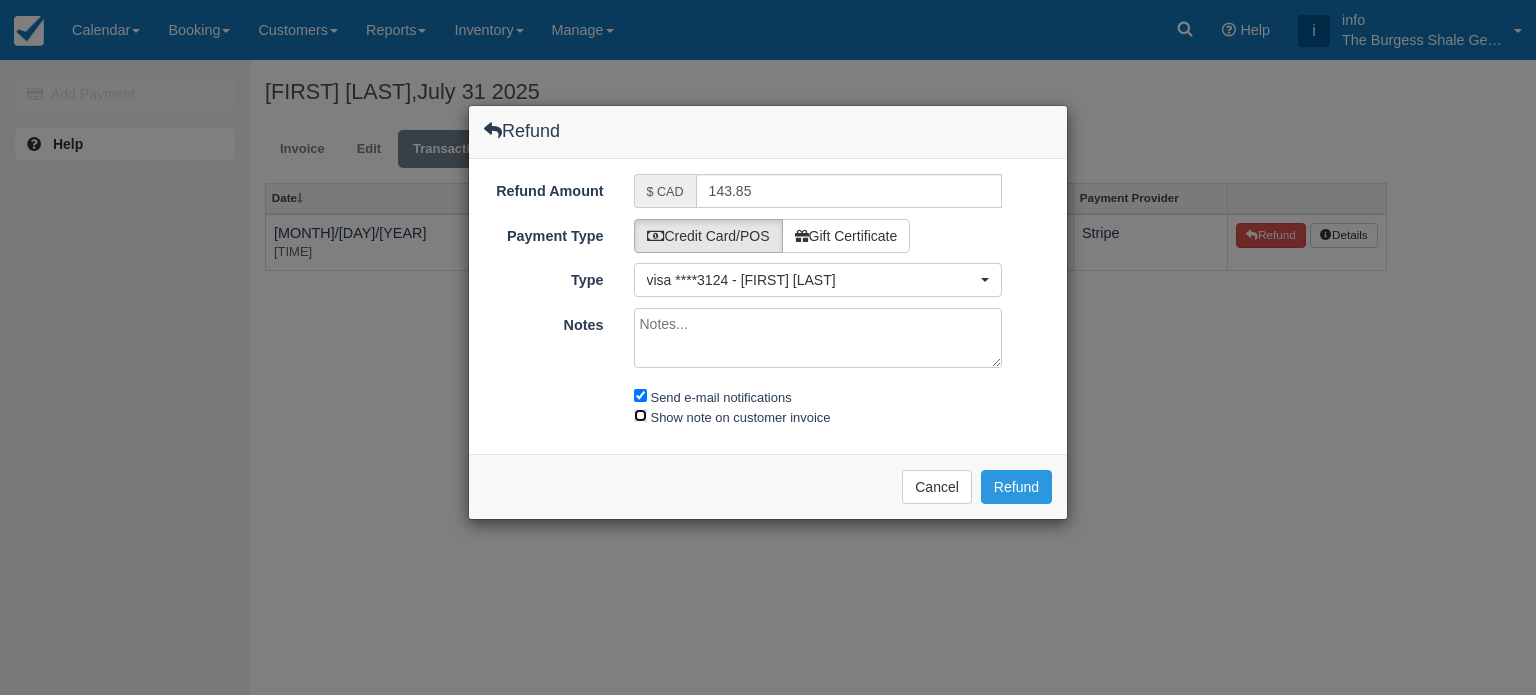 click on "Show note on customer invoice" at bounding box center (640, 415) 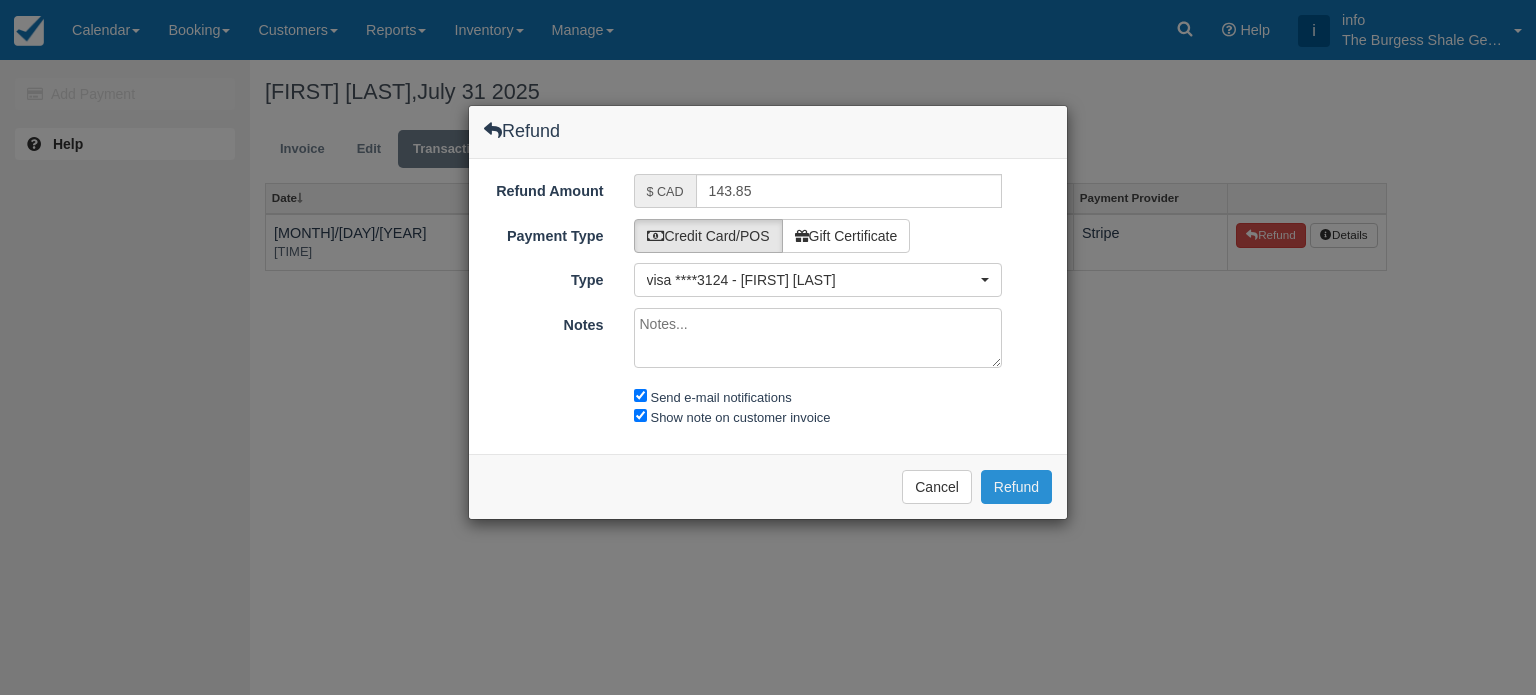 click on "Refund" at bounding box center [1016, 487] 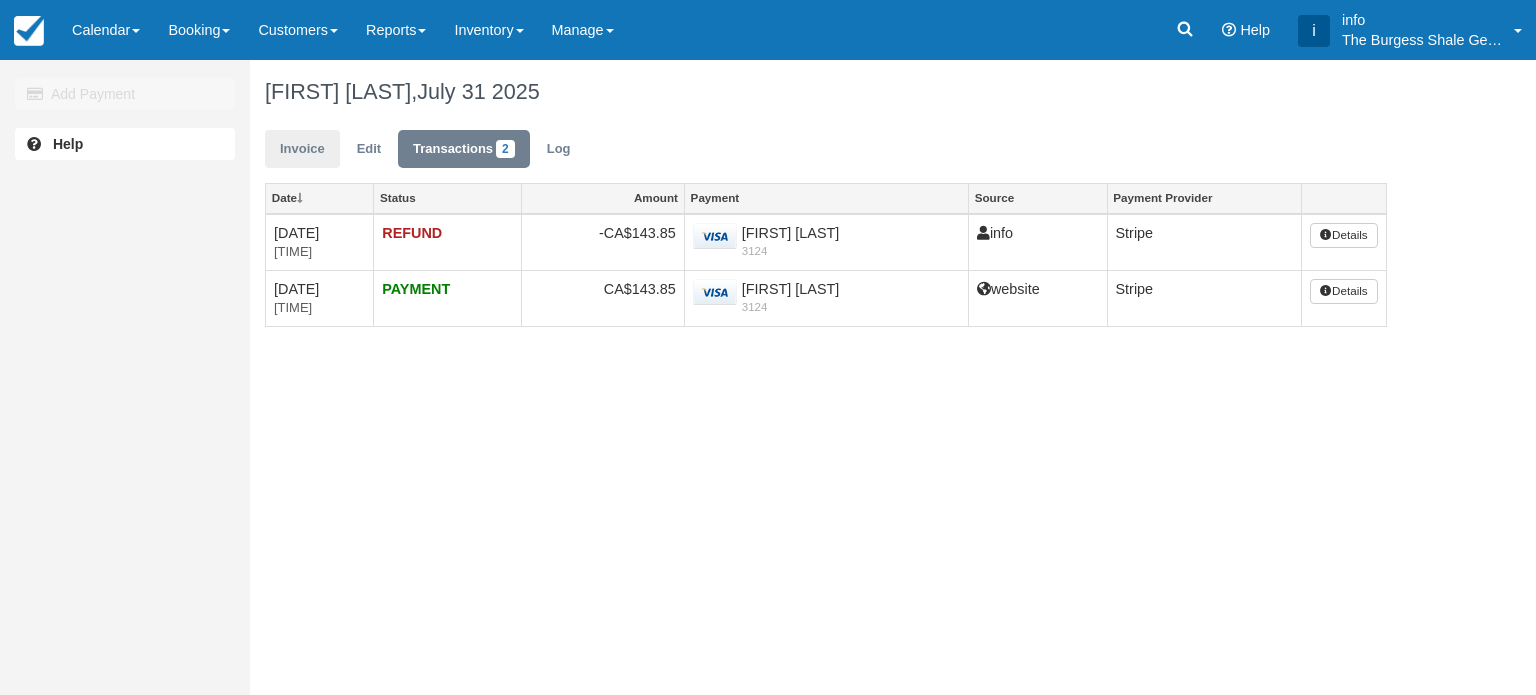 scroll, scrollTop: 0, scrollLeft: 0, axis: both 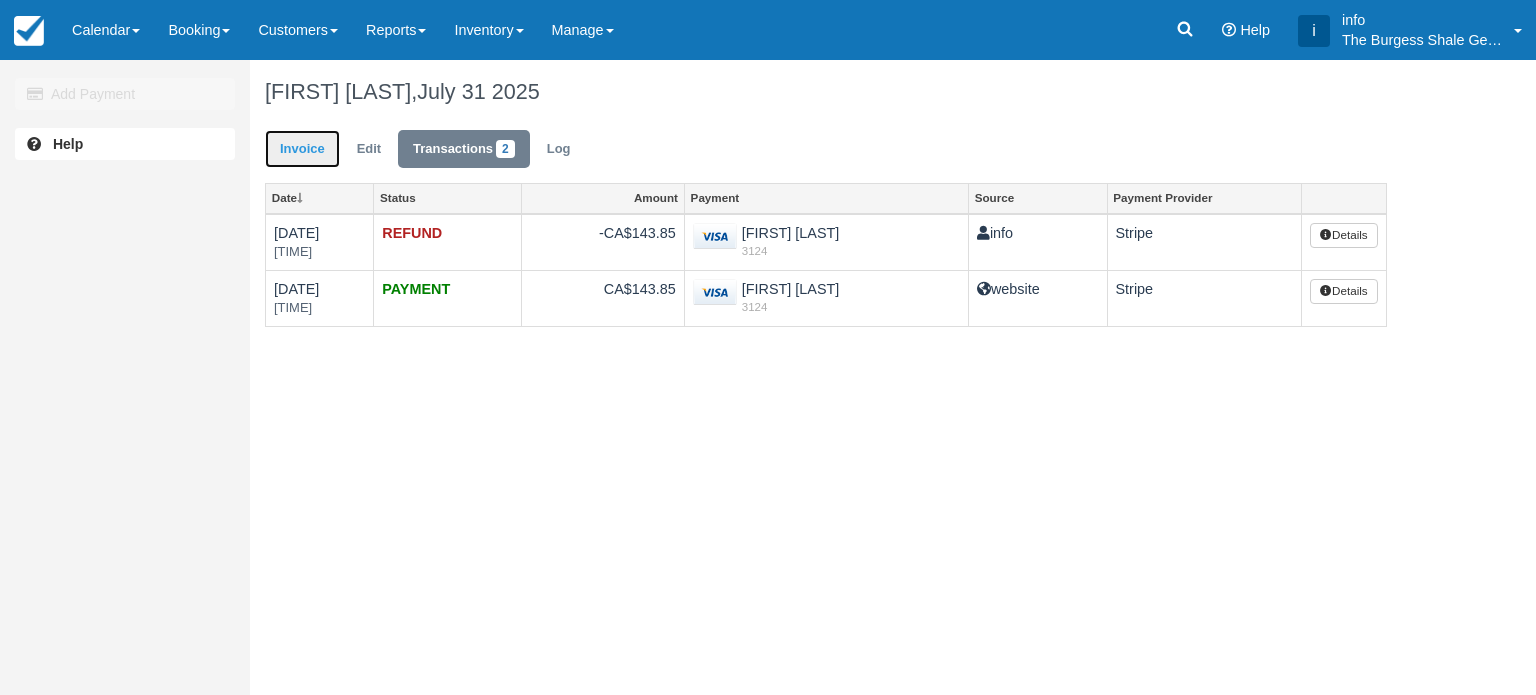 click on "Invoice" at bounding box center [302, 149] 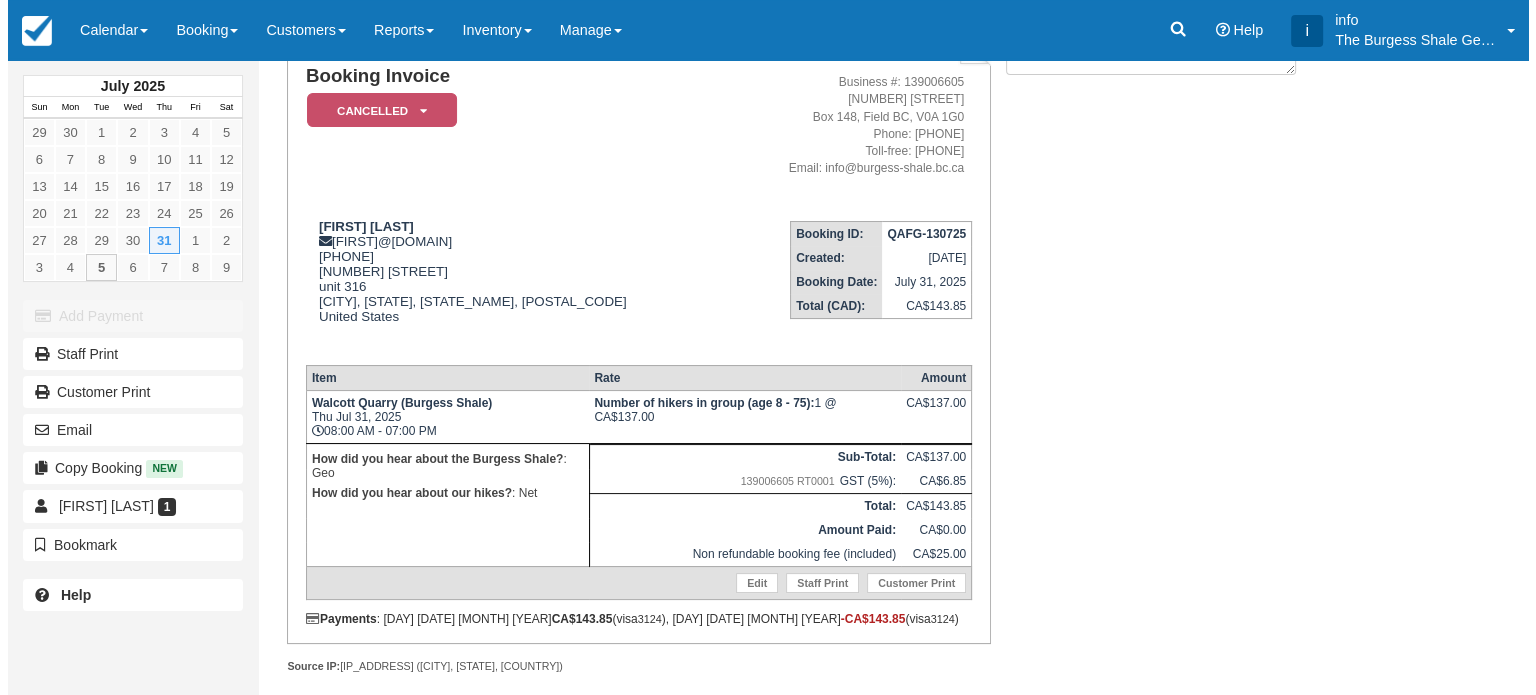 scroll, scrollTop: 170, scrollLeft: 0, axis: vertical 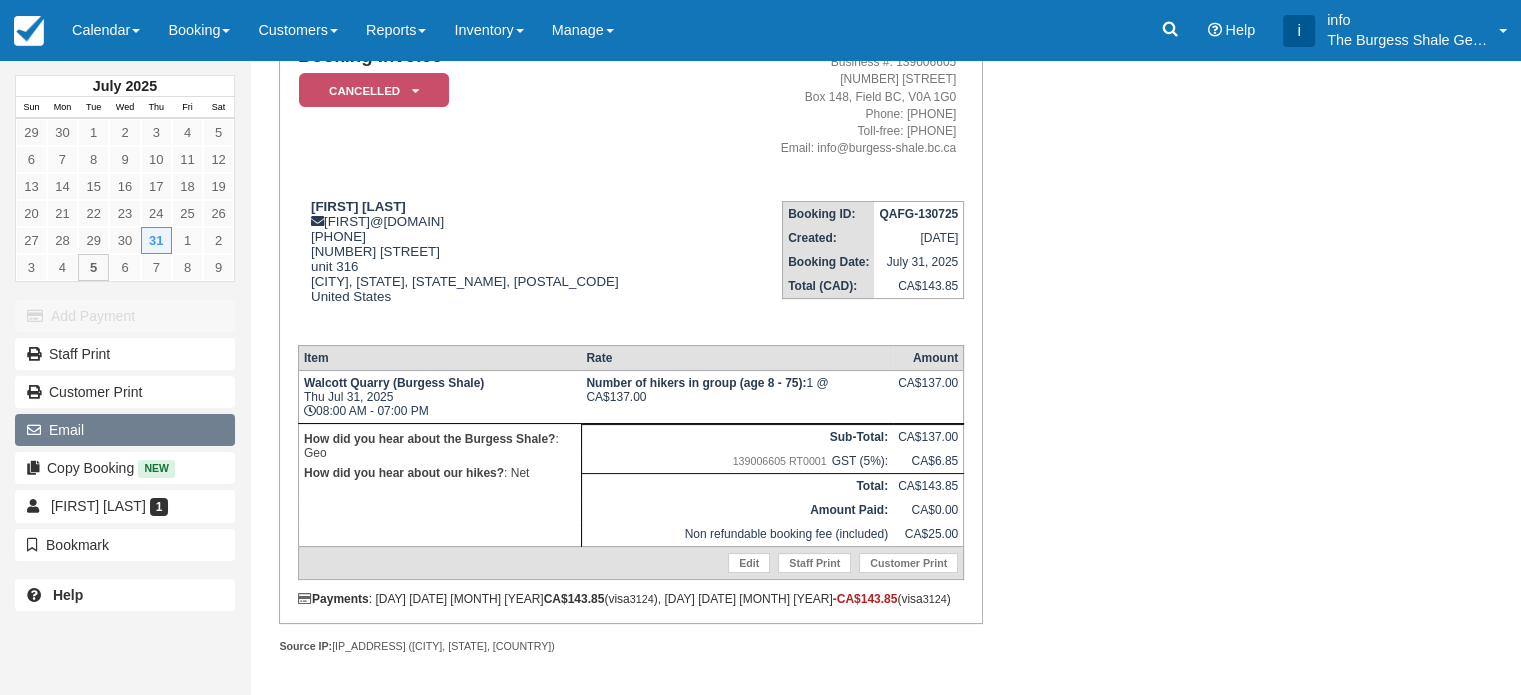 click on "Email" at bounding box center [125, 430] 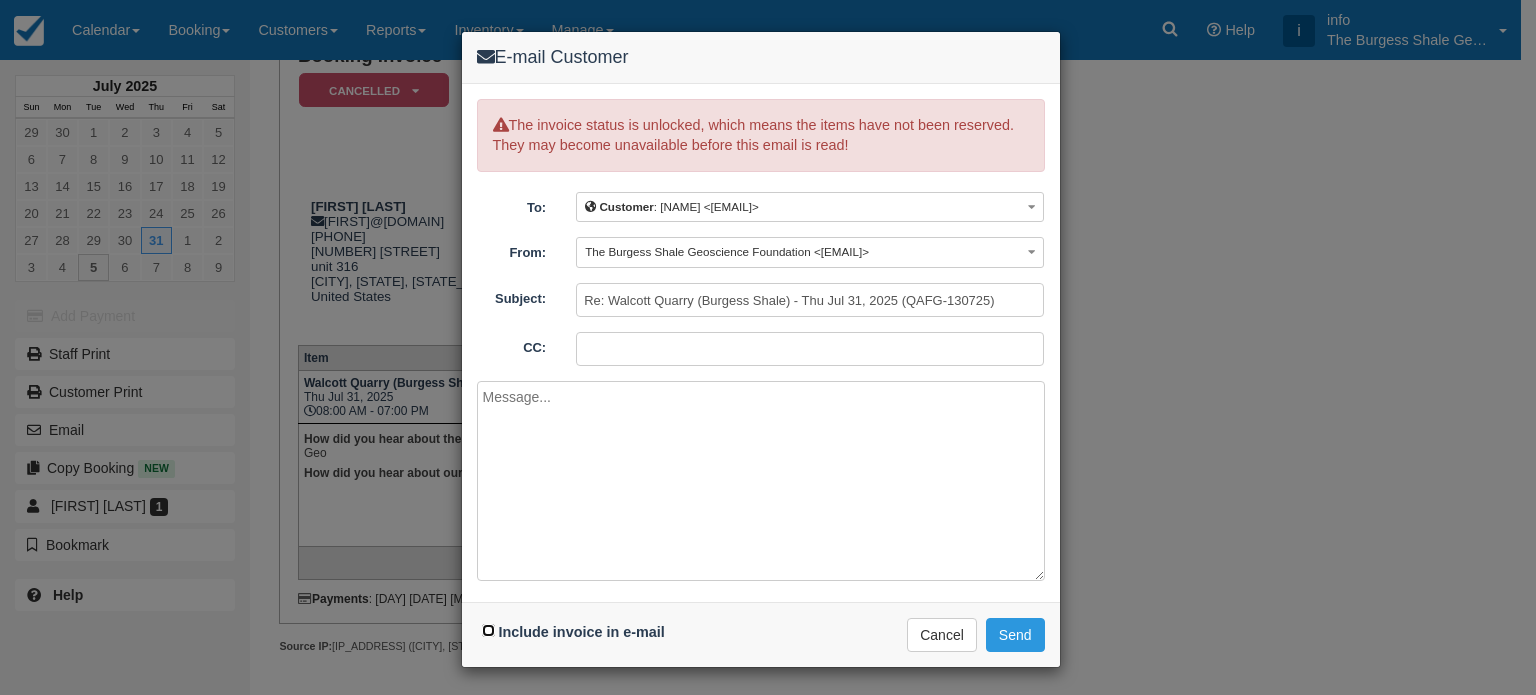 click on "Include invoice in e-mail" at bounding box center [488, 630] 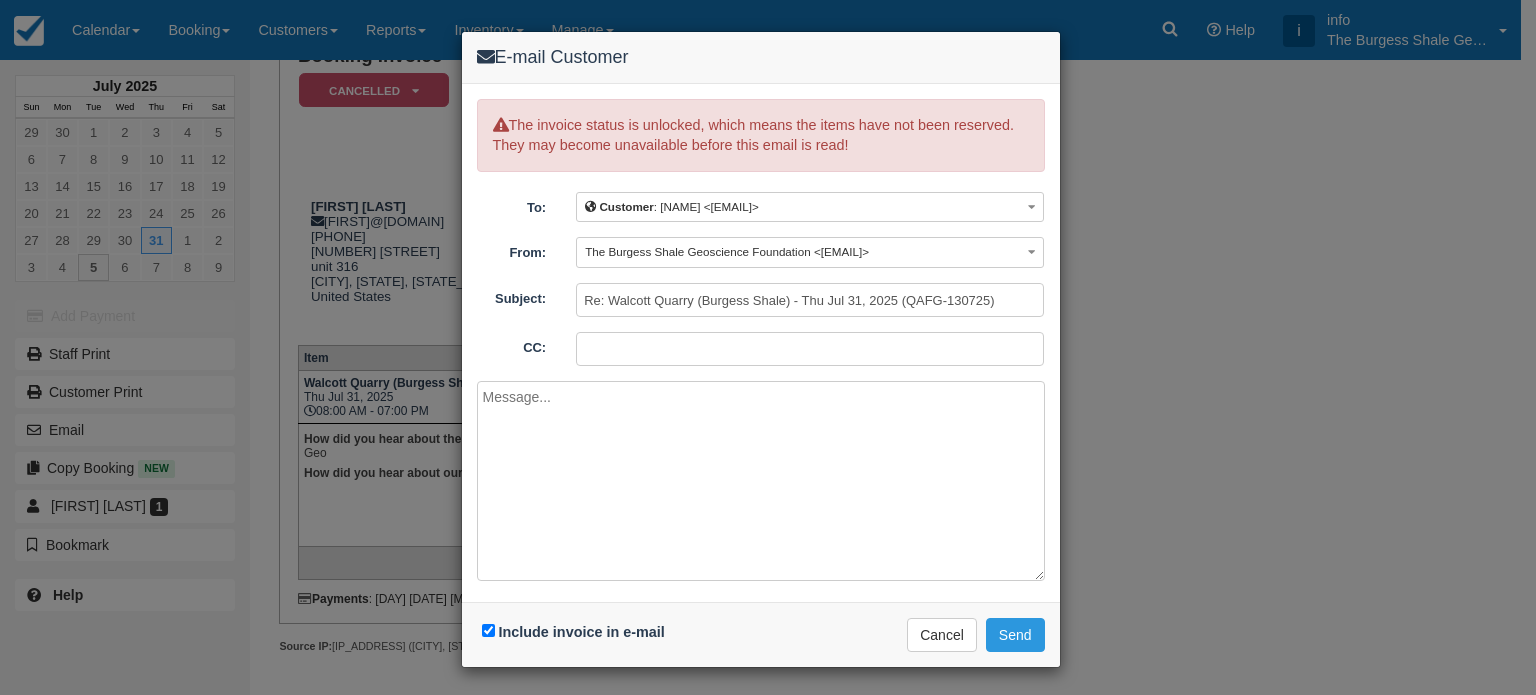 click at bounding box center (761, 481) 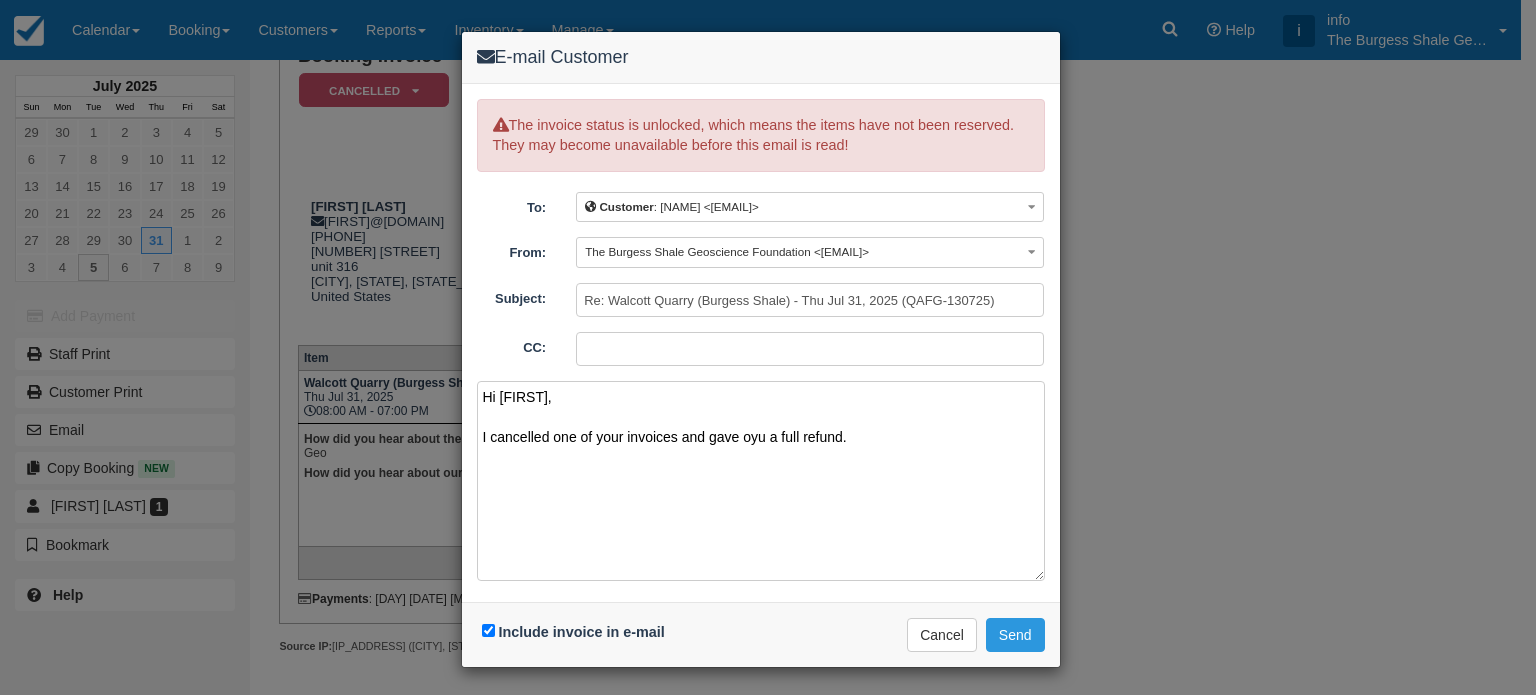 click on "Hi [FIRST],
I cancelled one of your invoices and gave oyu a full refund." at bounding box center (761, 481) 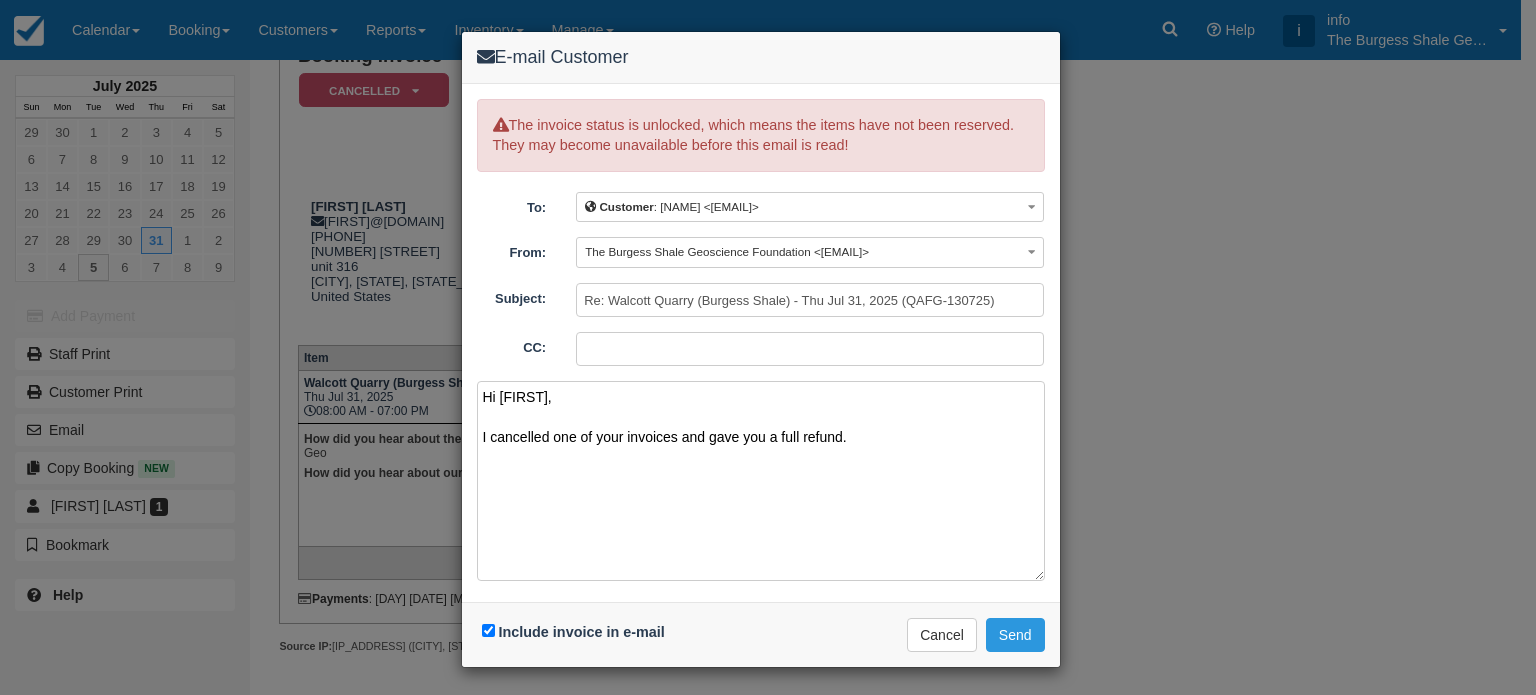 click on "Hi [FIRST],
I cancelled one of your invoices and gave you a full refund." at bounding box center (761, 481) 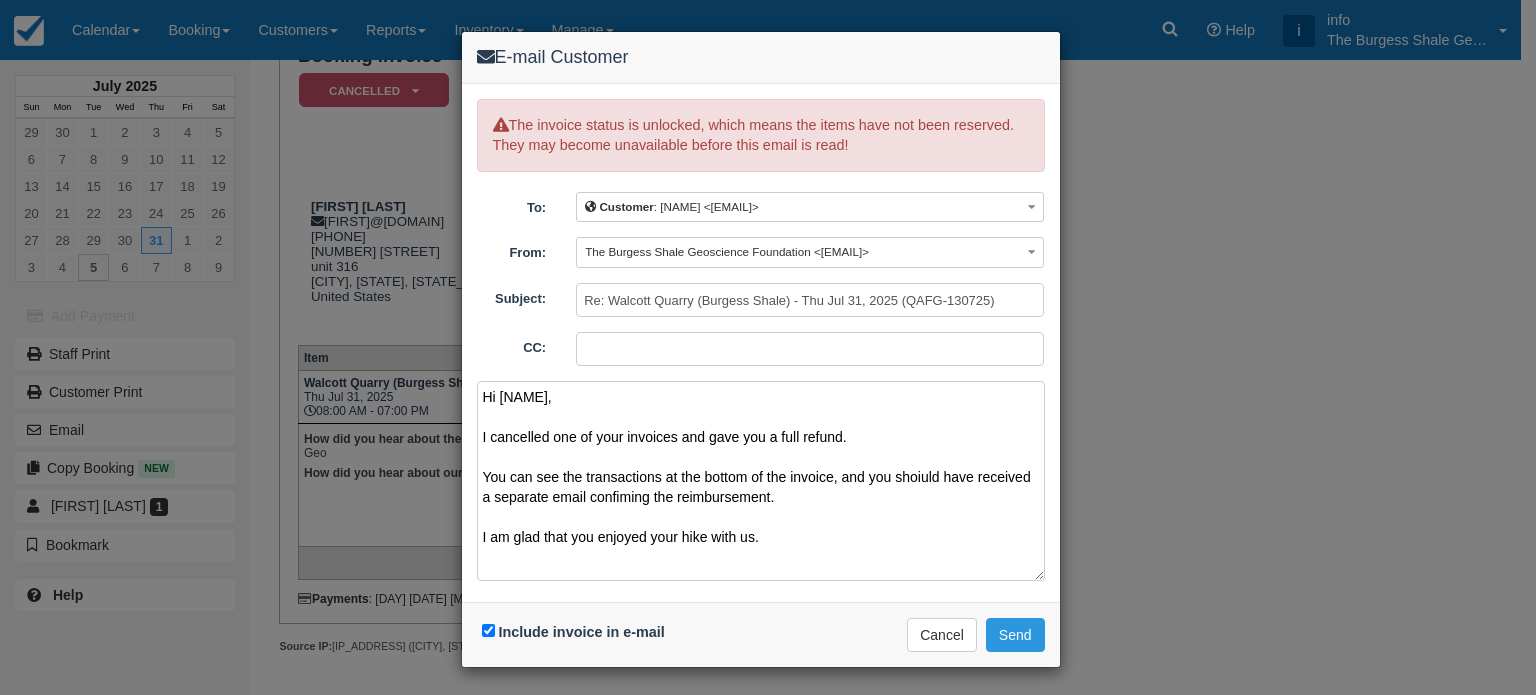 click on "Hi [NAME],
I cancelled one of your invoices and gave you a full refund.
You can see the transactions at the bottom of the invoice, and you shoiuld have received a separate email confiming the reimbursement.
I am glad that you enjoyed your hike with us." at bounding box center [761, 481] 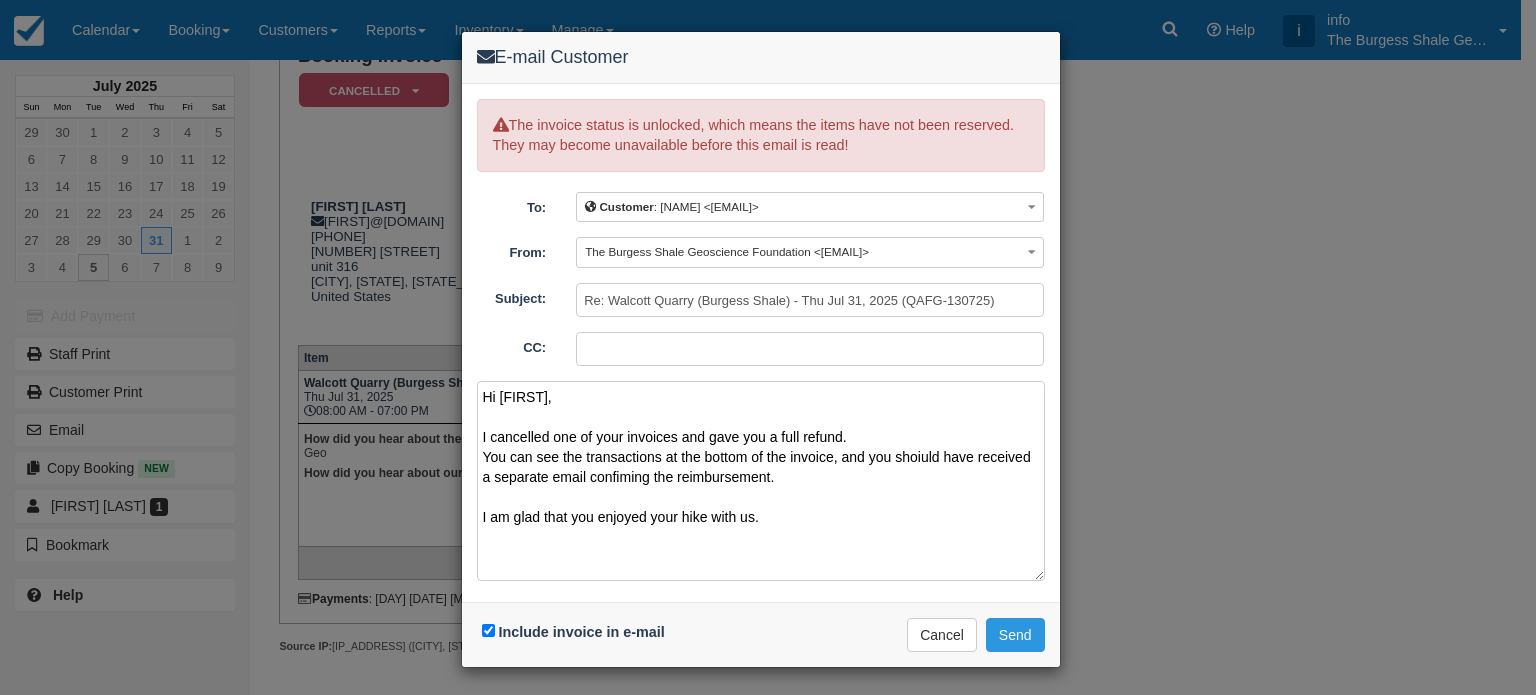 click on "Hi [FIRST],
I cancelled one of your invoices and gave you a full refund.
You can see the transactions at the bottom of the invoice, and you shoiuld have received a separate email confiming the reimbursement.
I am glad that you enjoyed your hike with us." at bounding box center [761, 481] 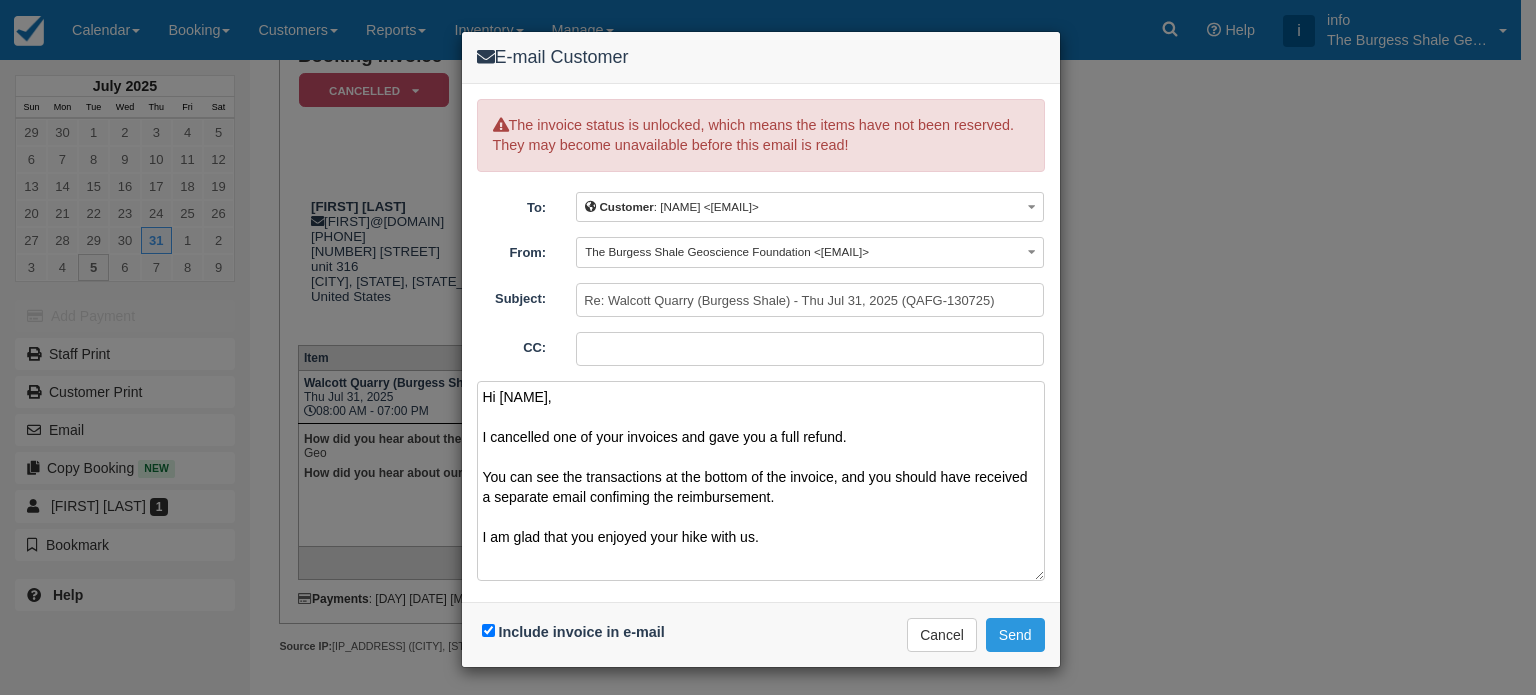 click on "Hi [NAME],
I cancelled one of your invoices and gave you a full refund.
You can see the transactions at the bottom of the invoice, and you should have received a separate email confiming the reimbursement.
I am glad that you enjoyed your hike with us." at bounding box center [761, 481] 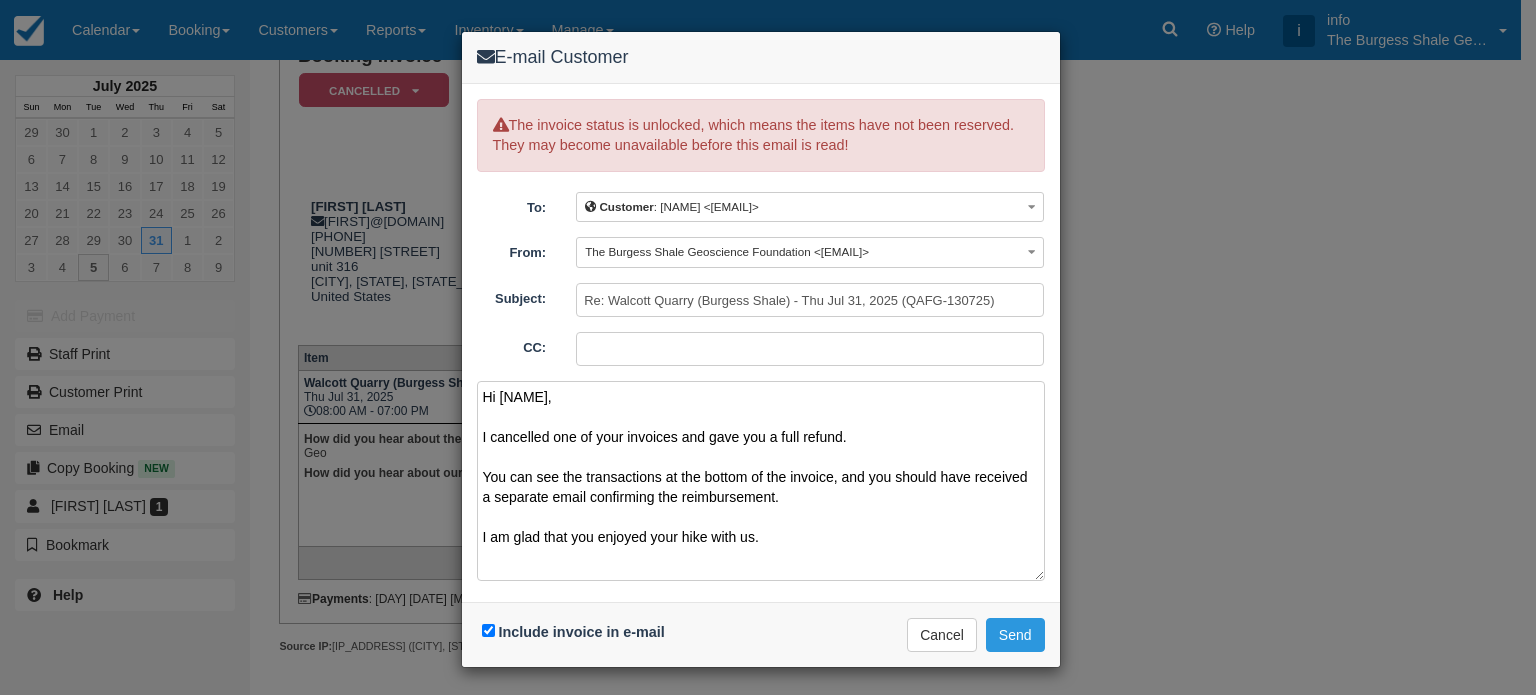 click on "Hi [NAME],
I cancelled one of your invoices and gave you a full refund.
You can see the transactions at the bottom of the invoice, and you should have received a separate email confirming the reimbursement.
I am glad that you enjoyed your hike with us." at bounding box center (761, 481) 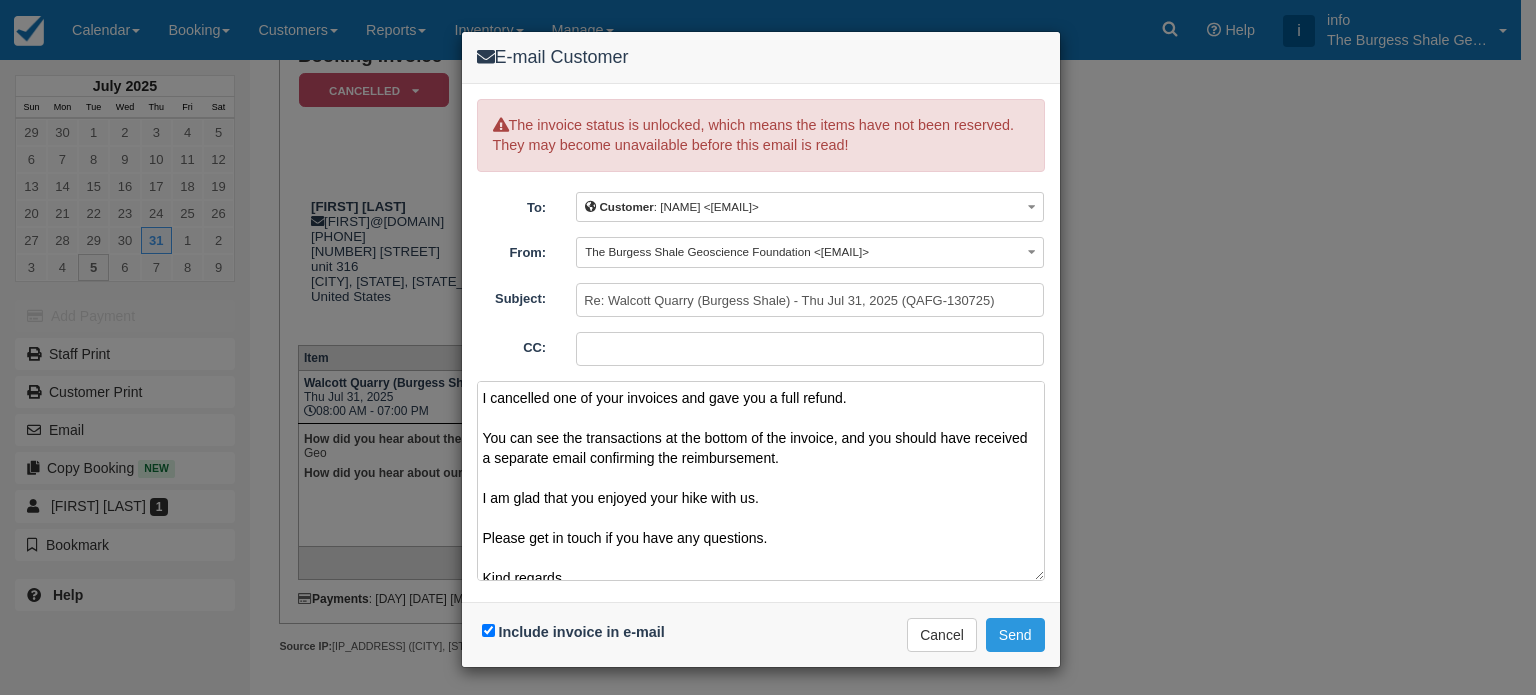 scroll, scrollTop: 0, scrollLeft: 0, axis: both 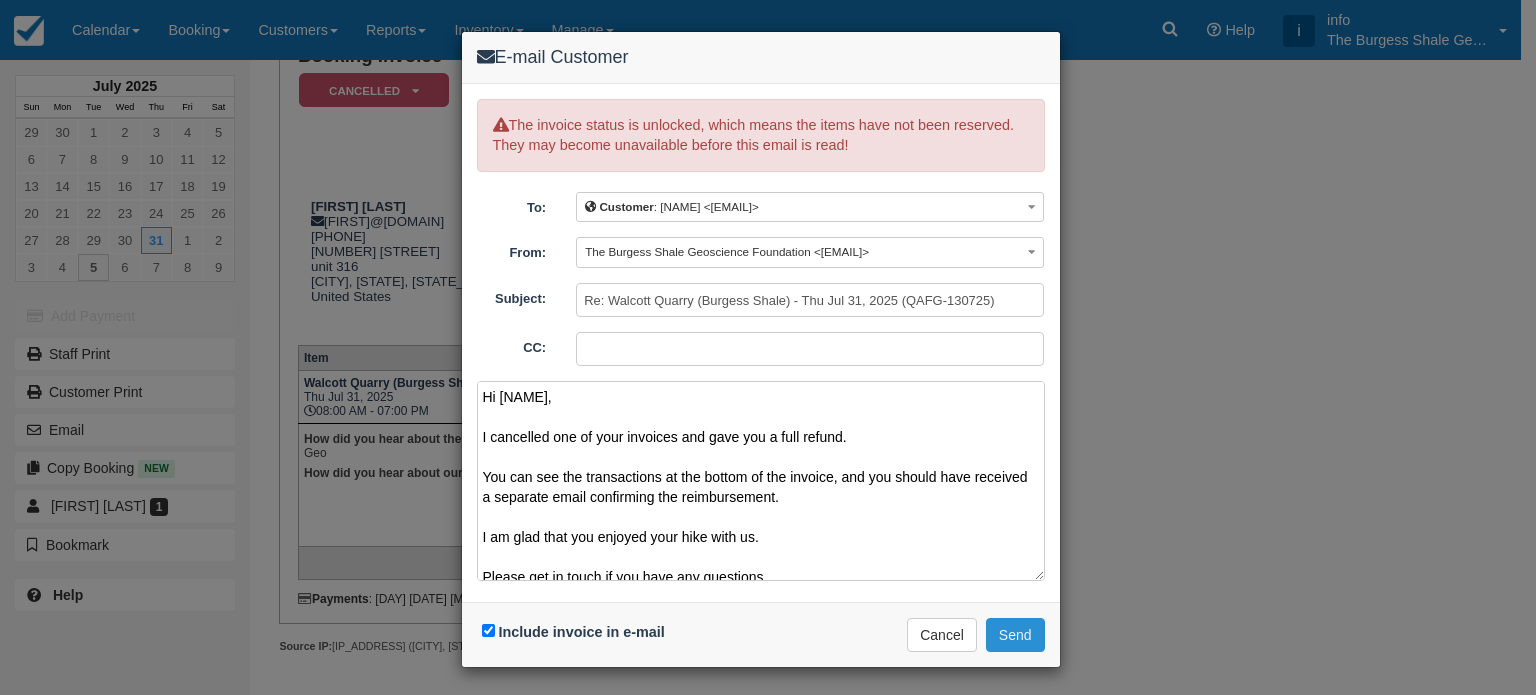 type on "Hi [NAME],
I cancelled one of your invoices and gave you a full refund.
You can see the transactions at the bottom of the invoice, and you should have received a separate email confirming the reimbursement.
I am glad that you enjoyed your hike with us.
Please get in touch if you have any questions.
Kind regards,
[FIRST] [LAST]
The Burgess Shale Geoscience Foundation
[NUMBER] [STREET] [CITY], [POSTAL_CODE]
Phone: [PHONE]
Toll-free: [PHONE]
Email: [EMAIL]
Website: www.burgess-shale.bc.ca" 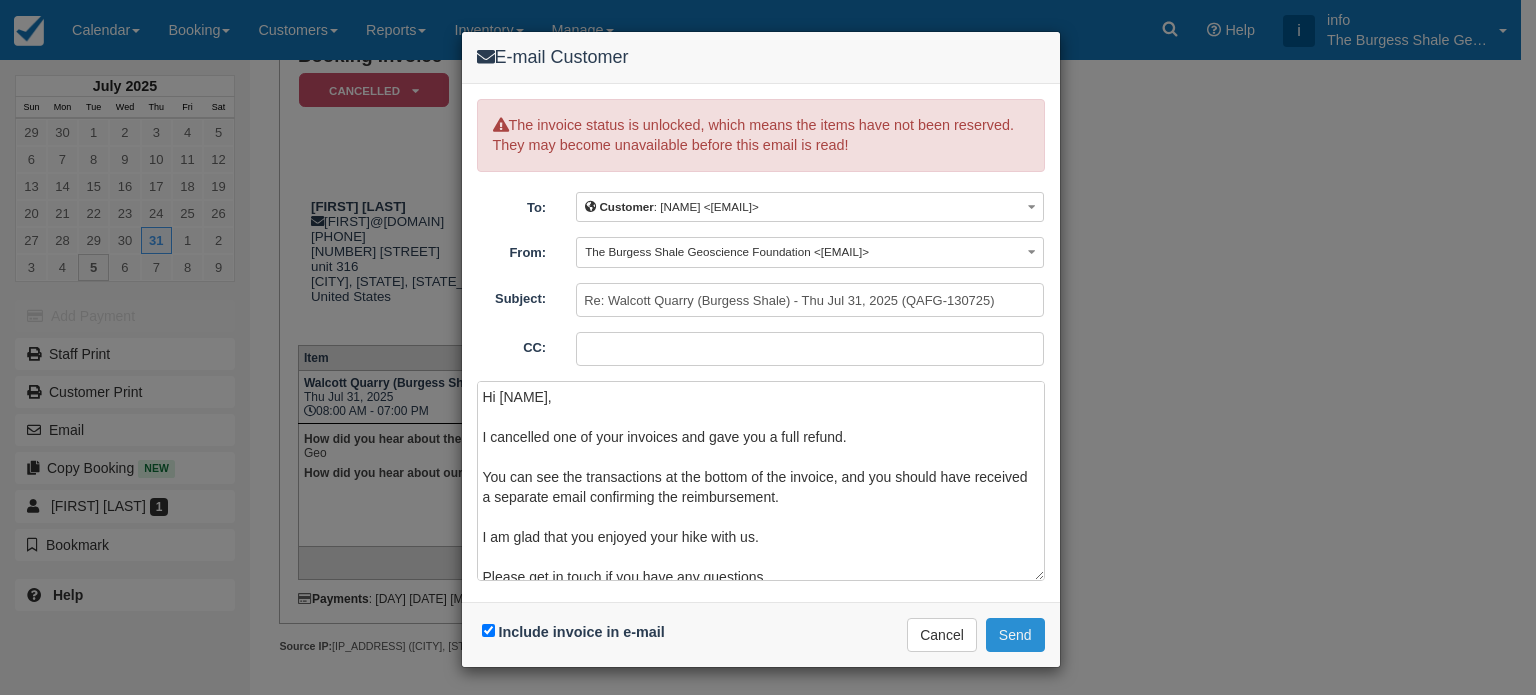 click on "Send" at bounding box center (1015, 635) 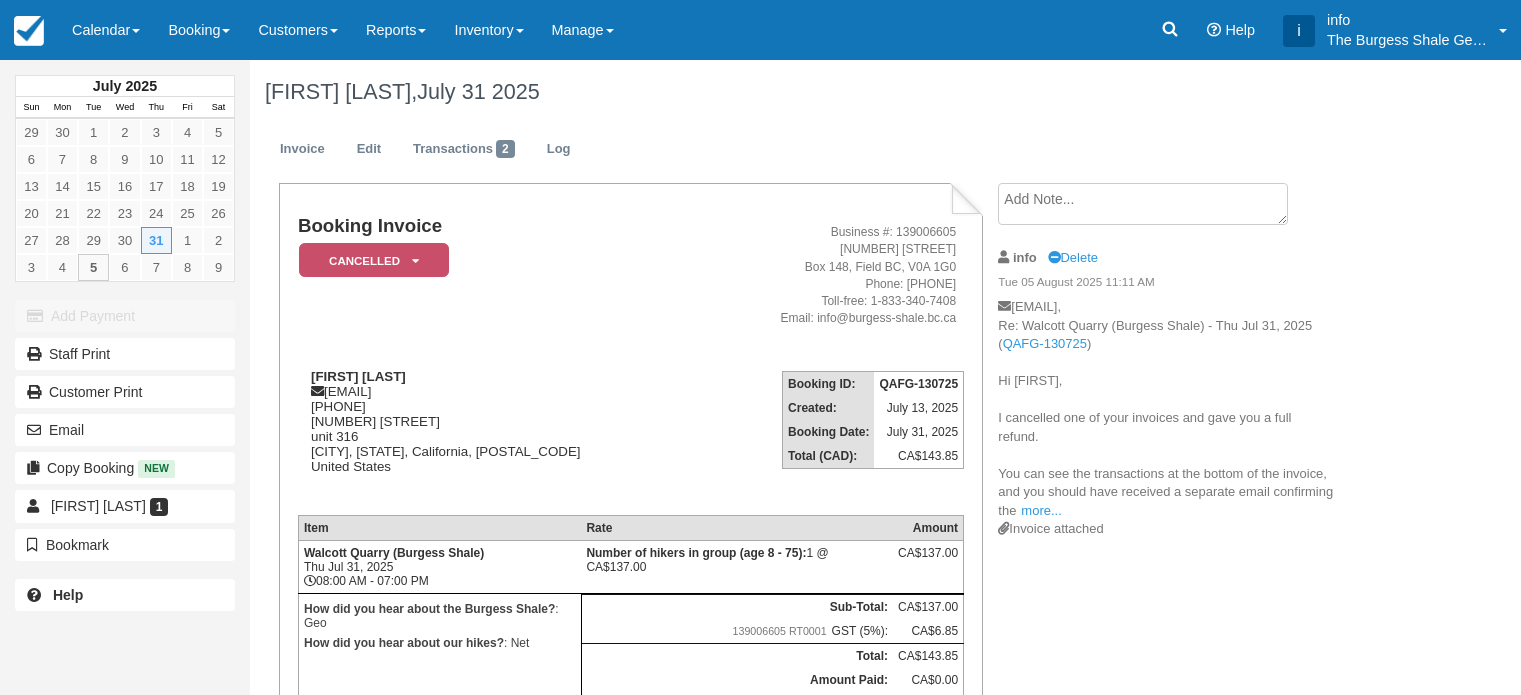 scroll, scrollTop: 0, scrollLeft: 0, axis: both 